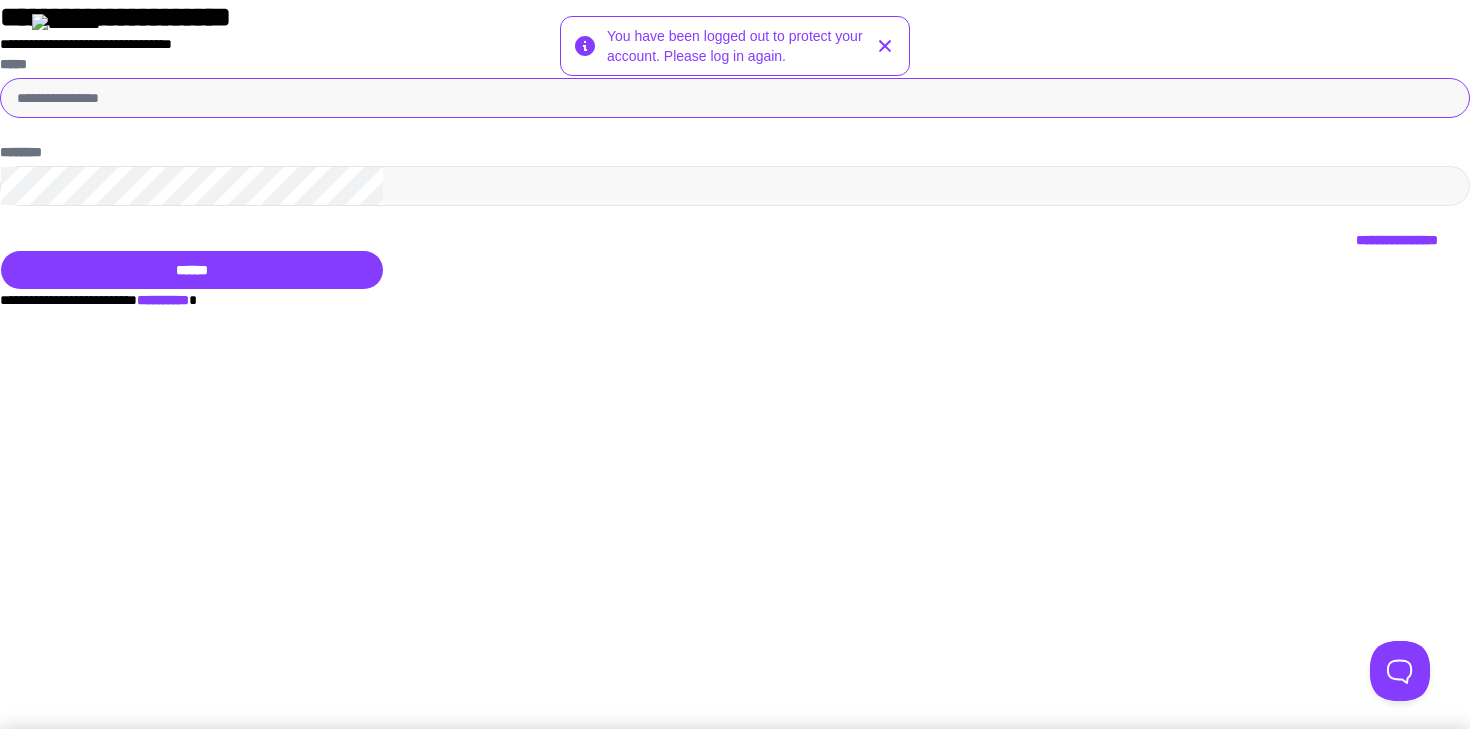 scroll, scrollTop: 0, scrollLeft: 0, axis: both 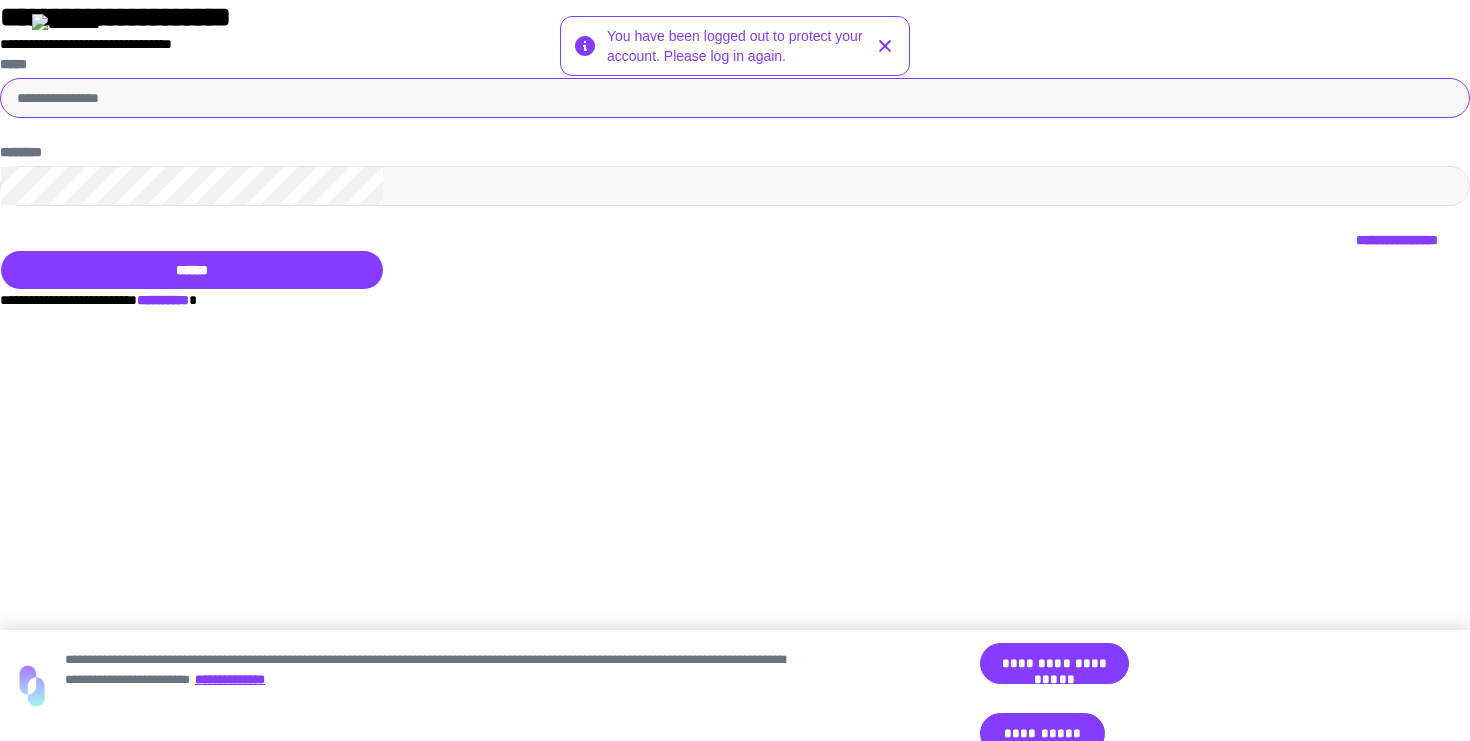 type on "**********" 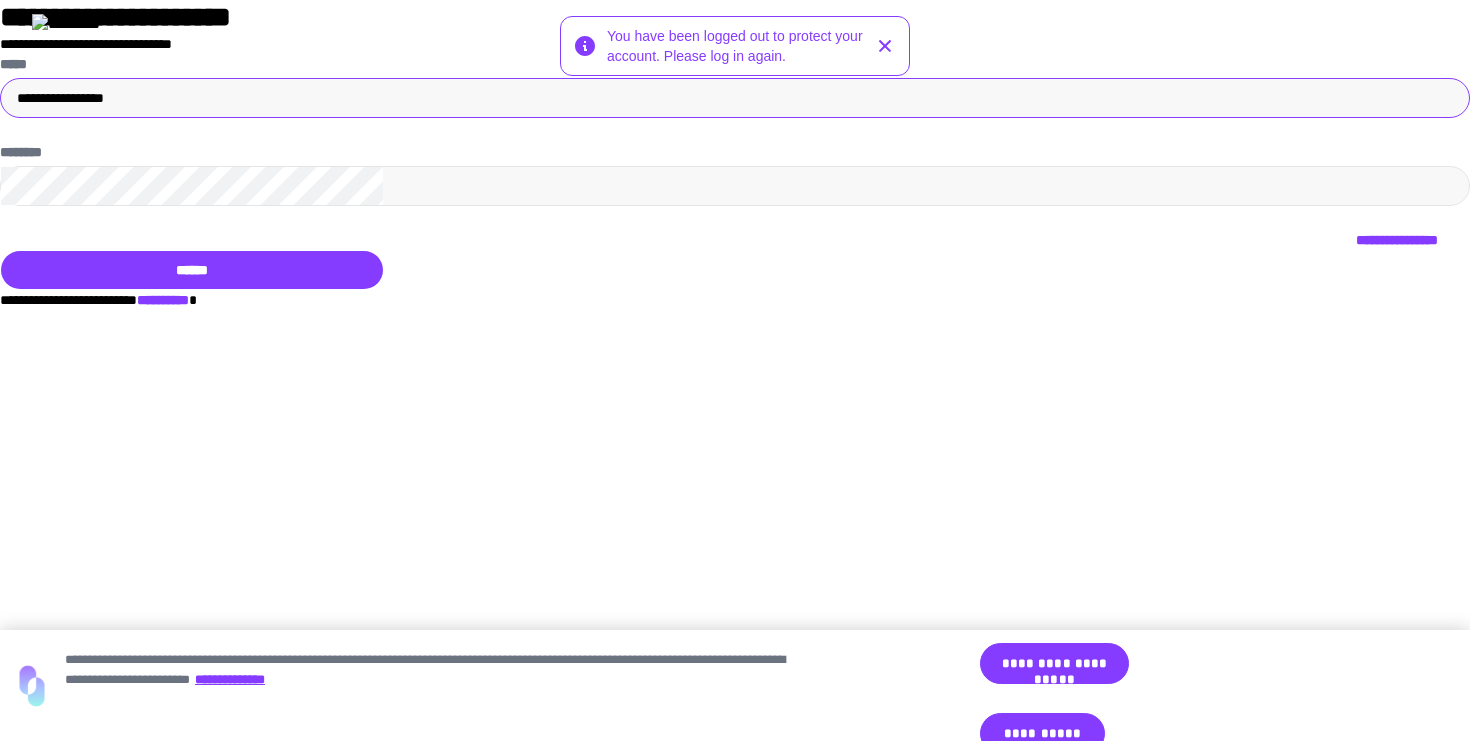 click on "******" at bounding box center (192, 270) 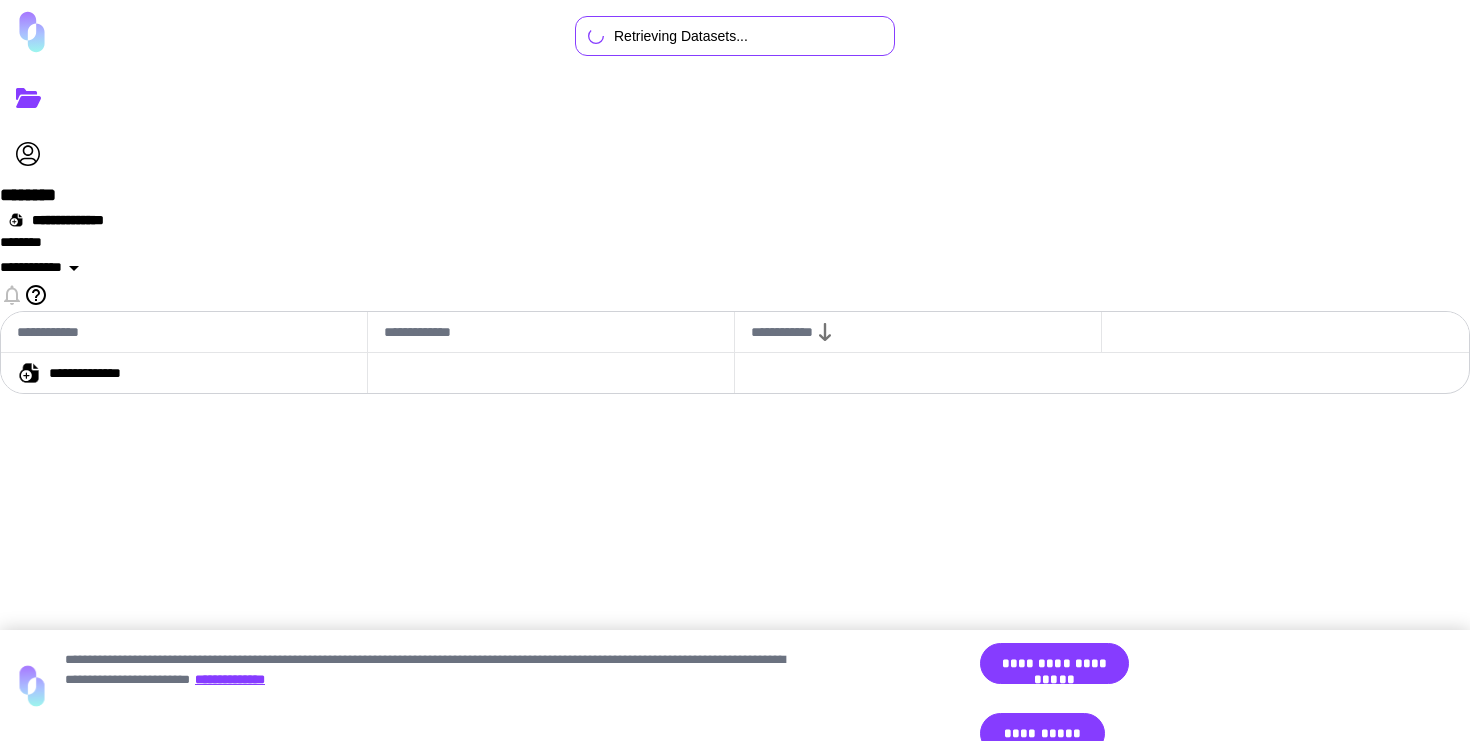 click on "**********" at bounding box center (735, 352) 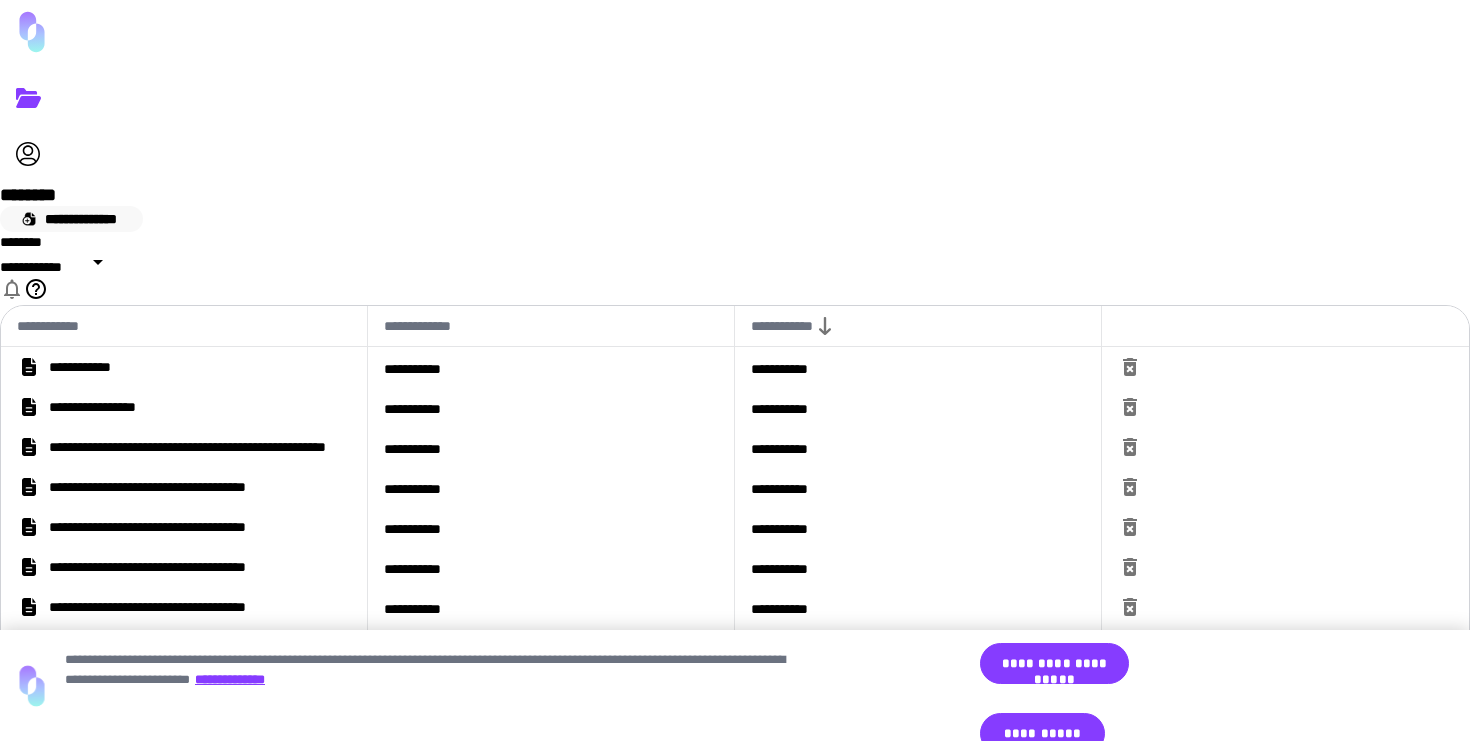 click on "**********" at bounding box center (71, 219) 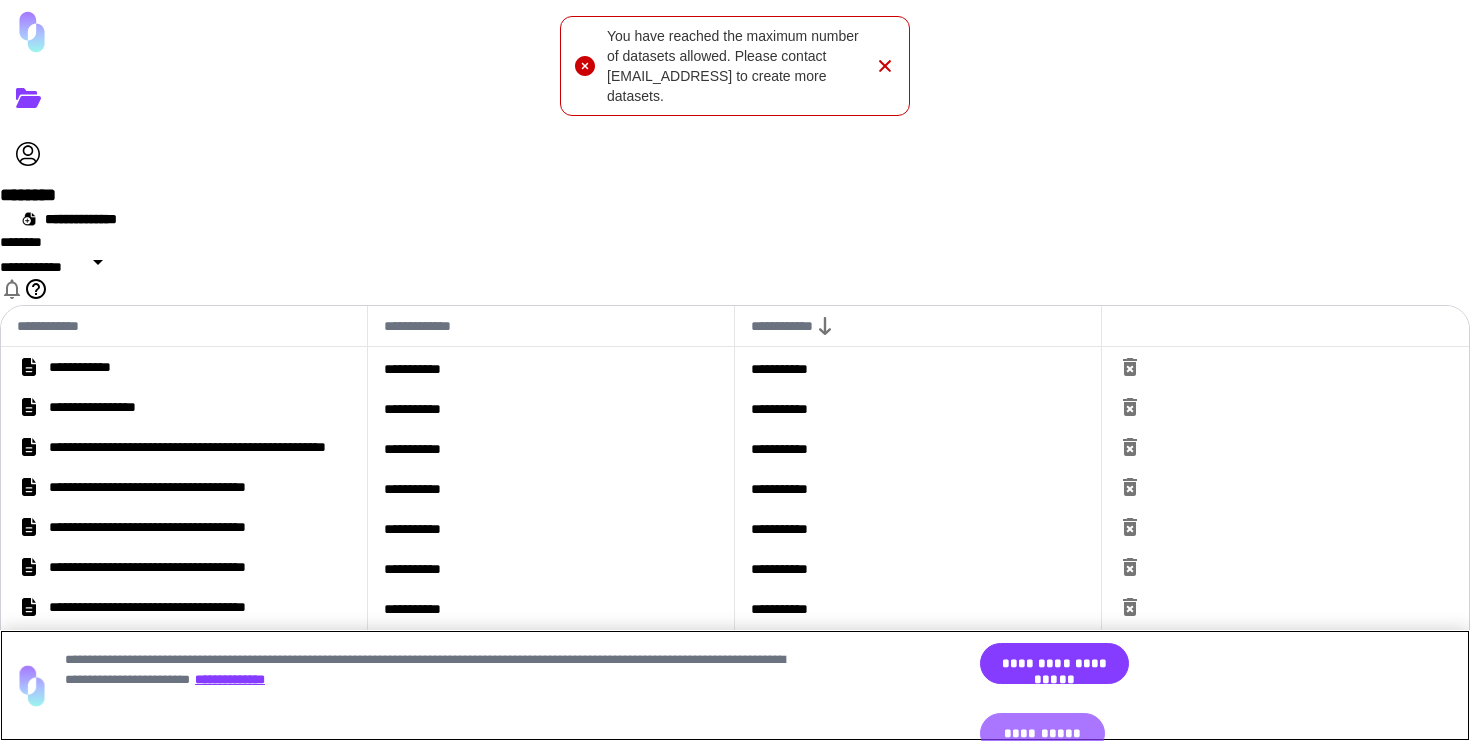 click on "**********" at bounding box center (1042, 733) 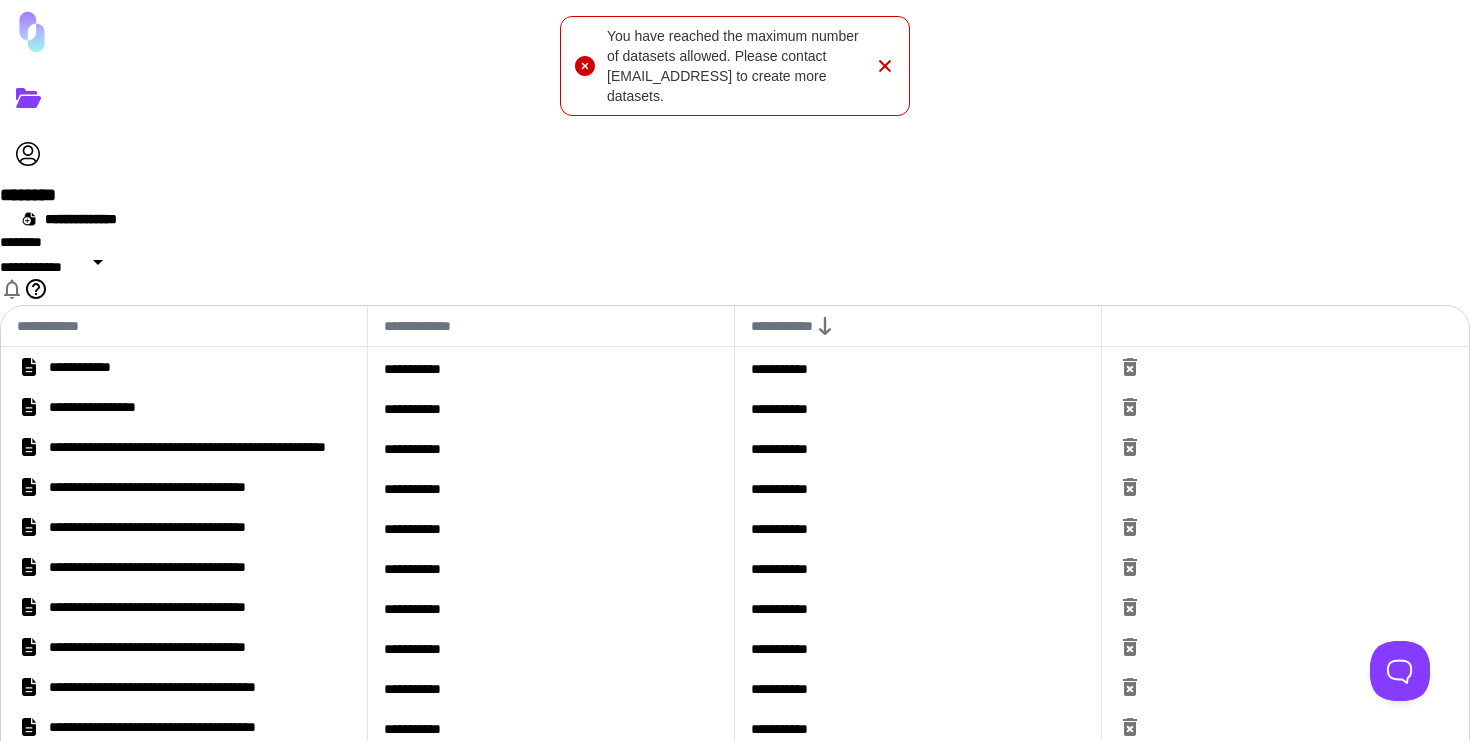 click 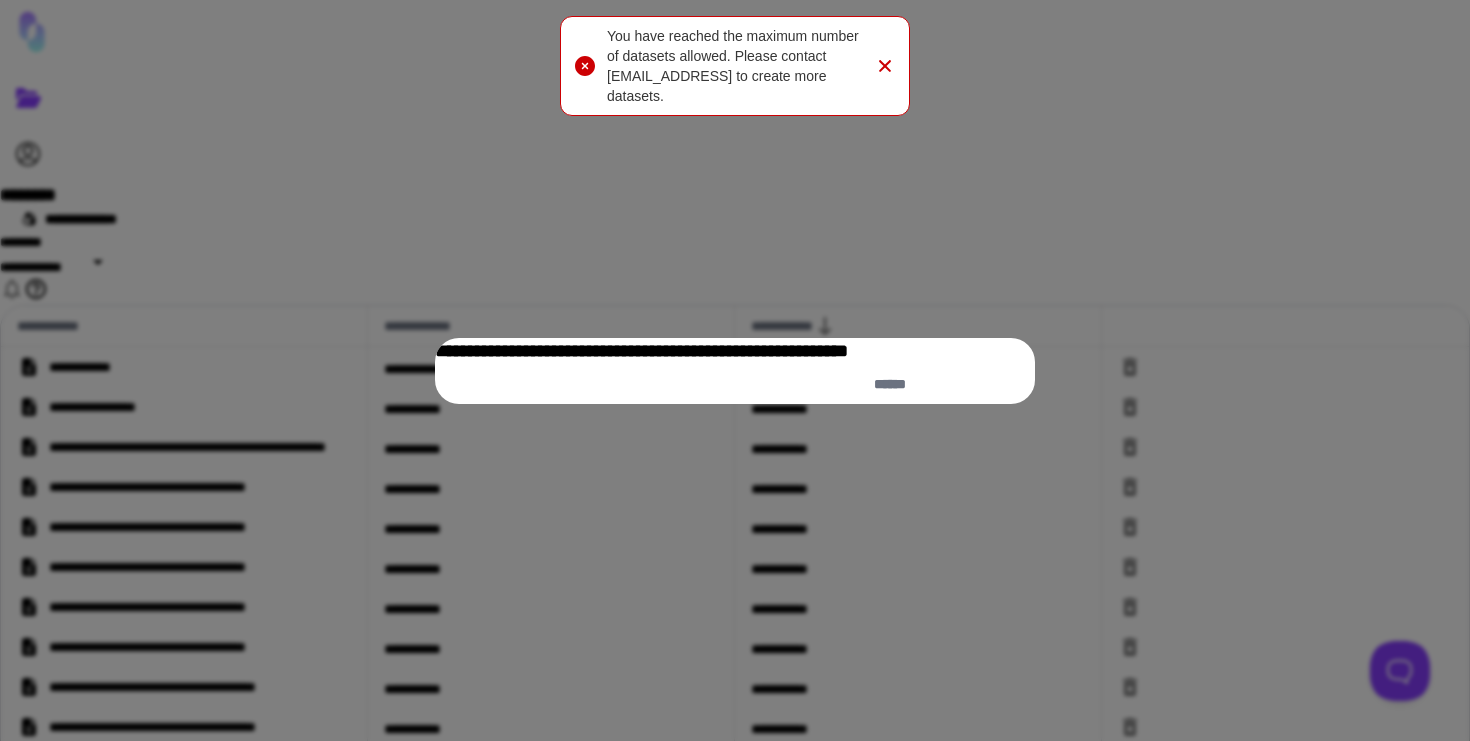 click on "******" at bounding box center [990, 384] 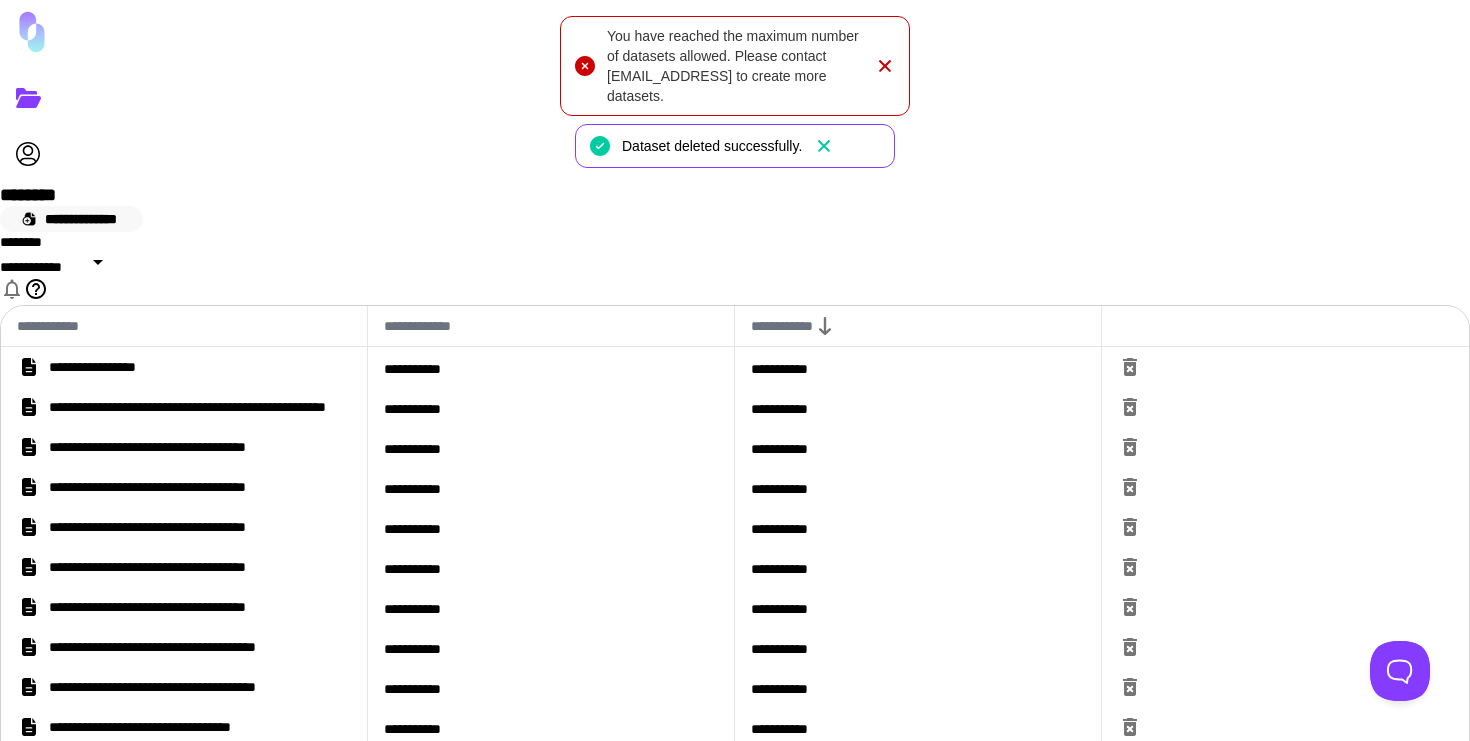 click on "**********" at bounding box center (71, 219) 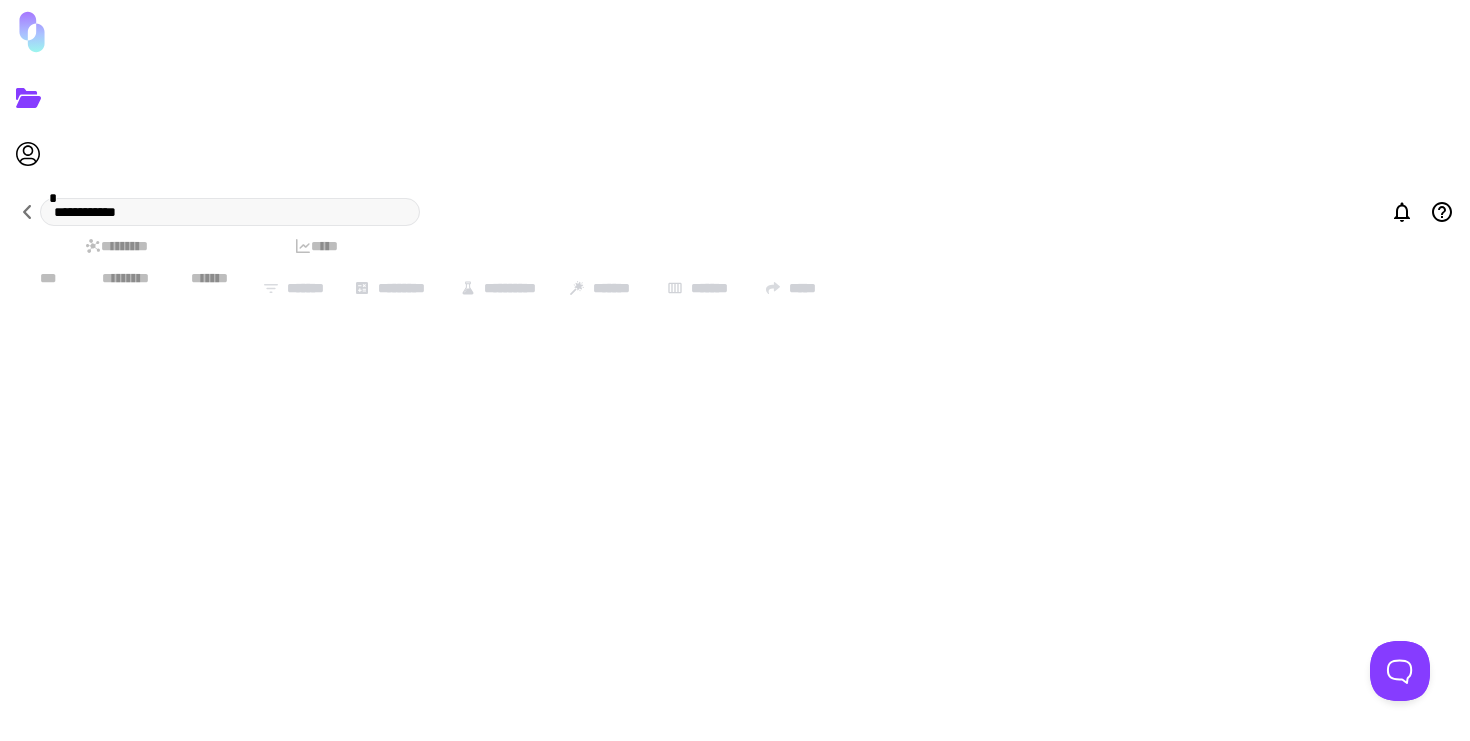 type on "**********" 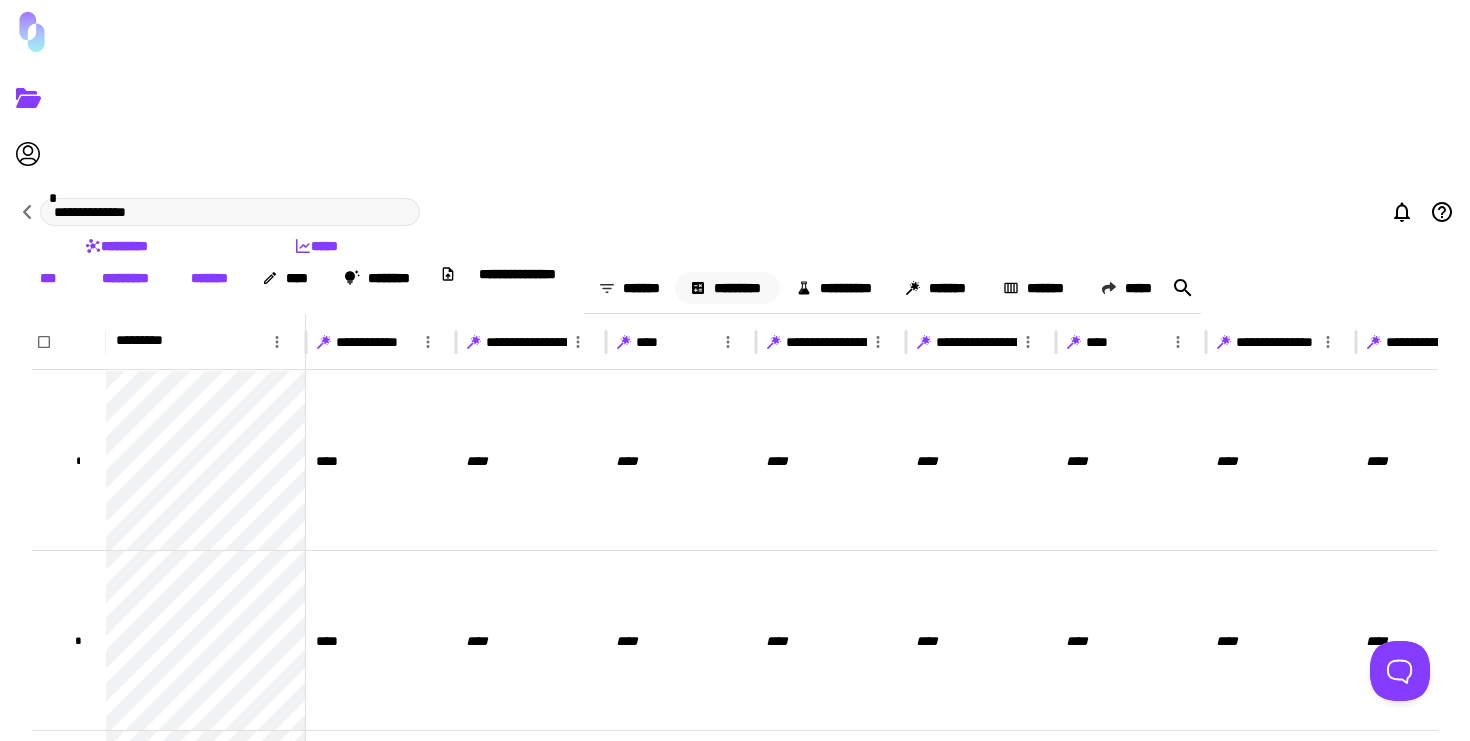 click on "*********" at bounding box center (727, 288) 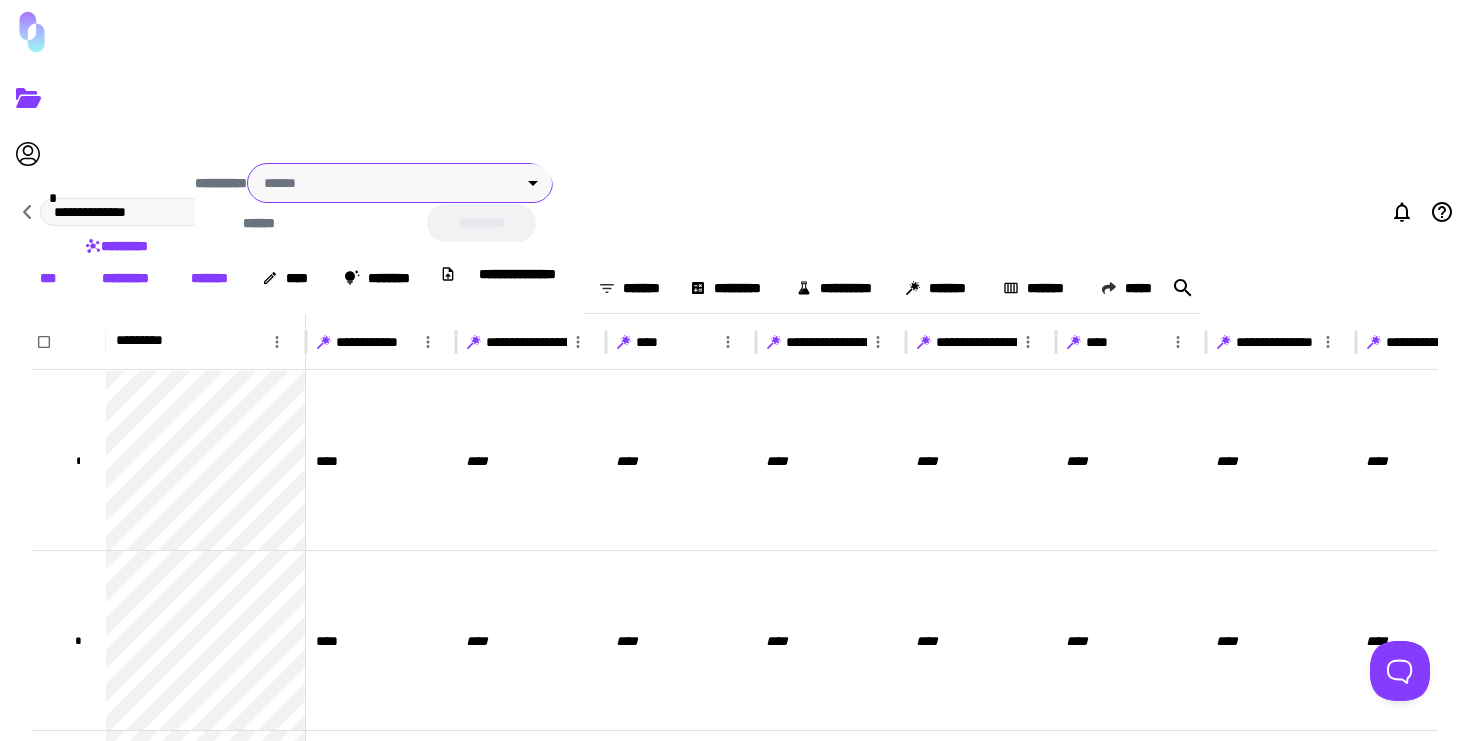 click on "**********" at bounding box center (735, 370) 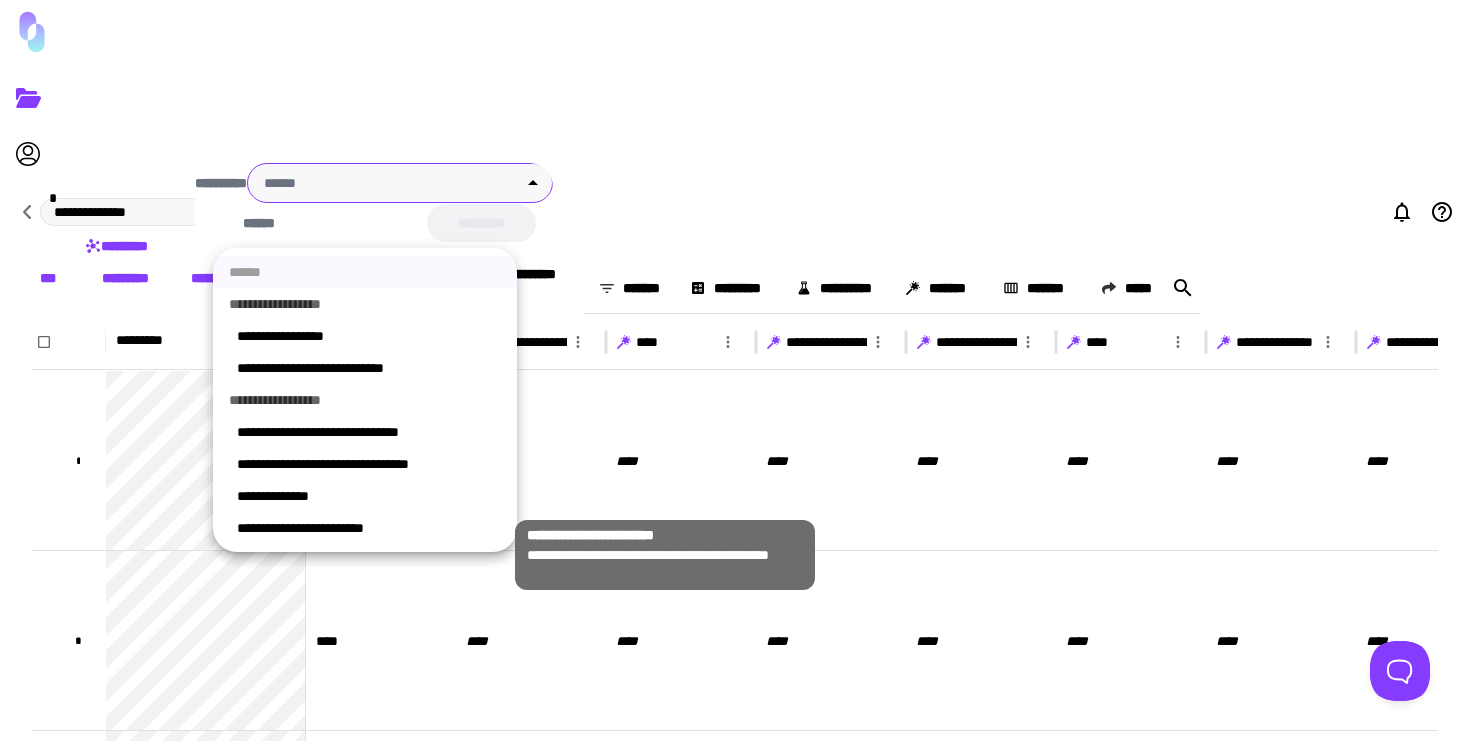 click on "**********" at bounding box center [369, 528] 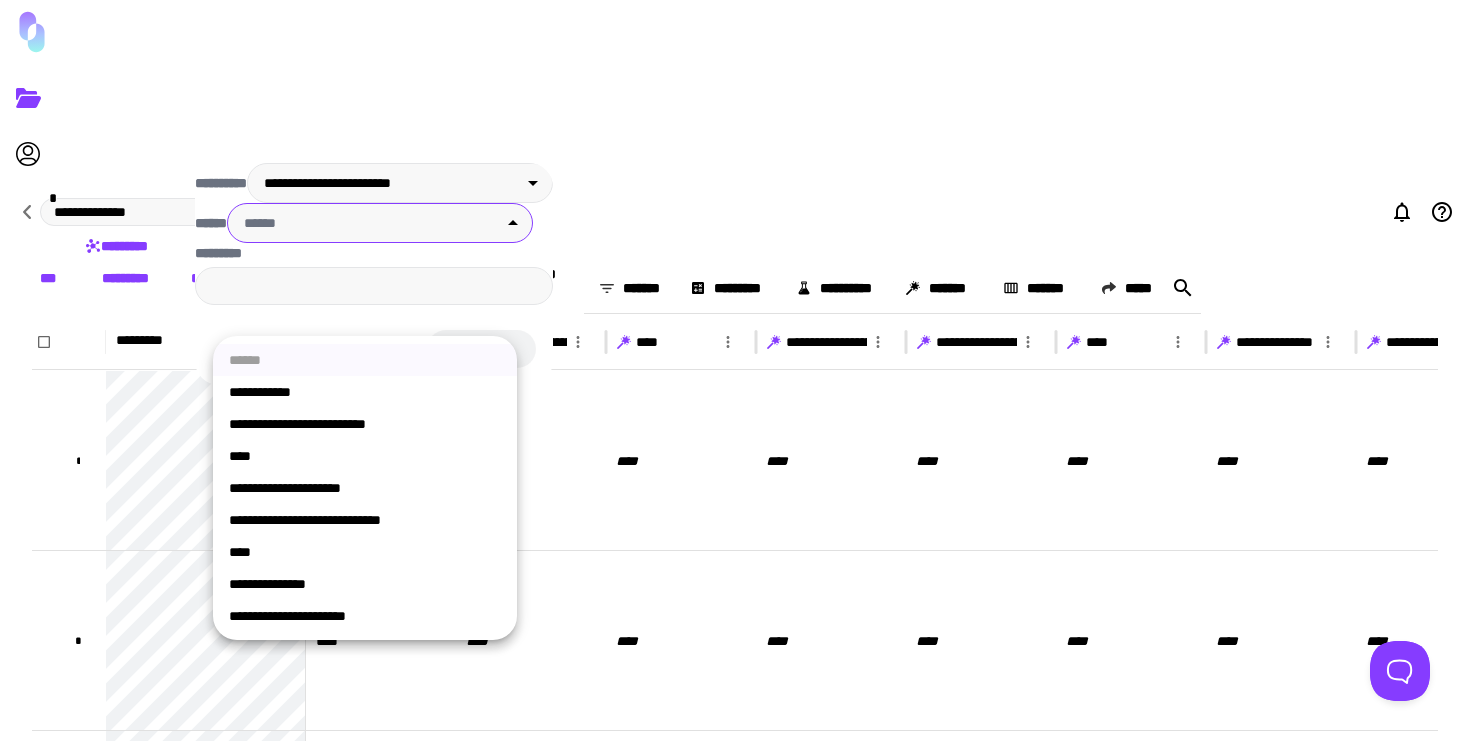 click on "**********" at bounding box center (735, 370) 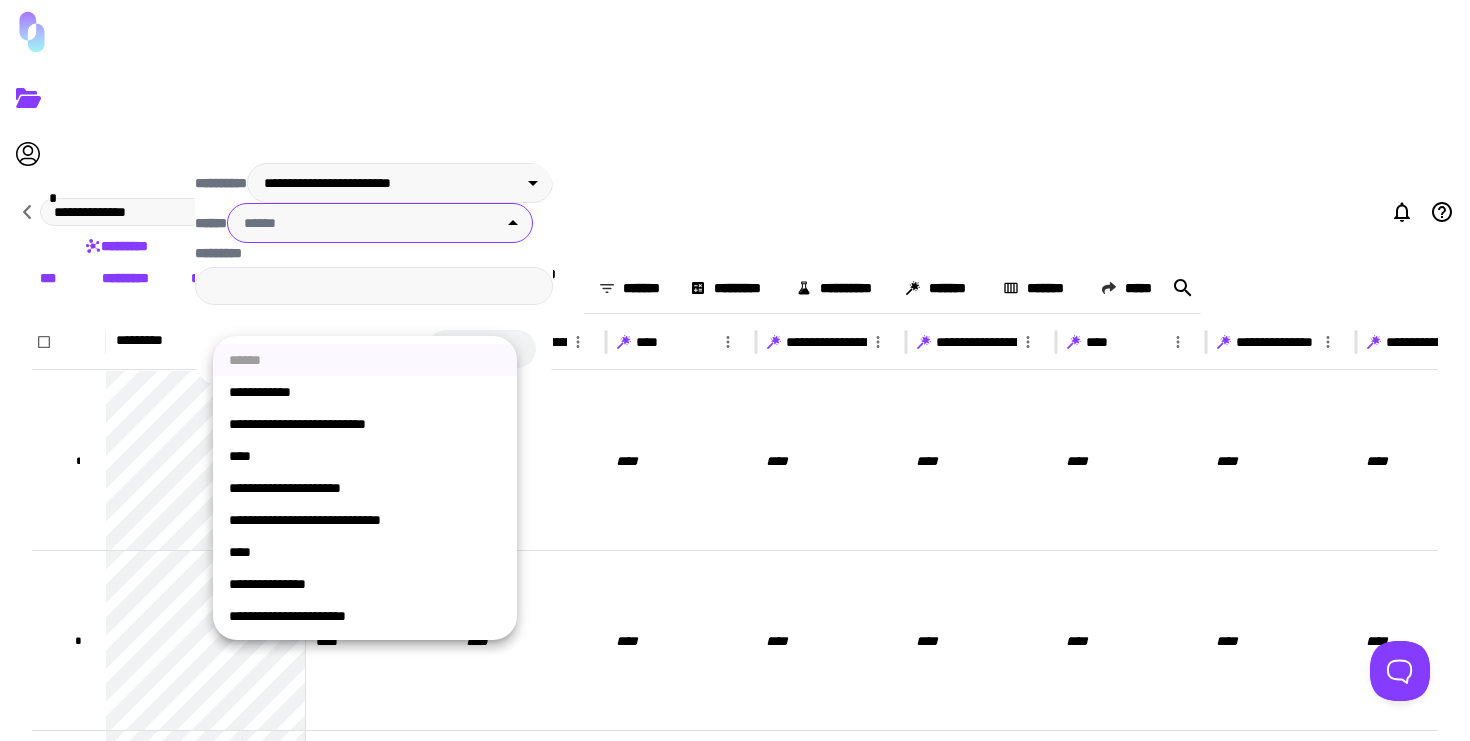 click on "****" at bounding box center [365, 456] 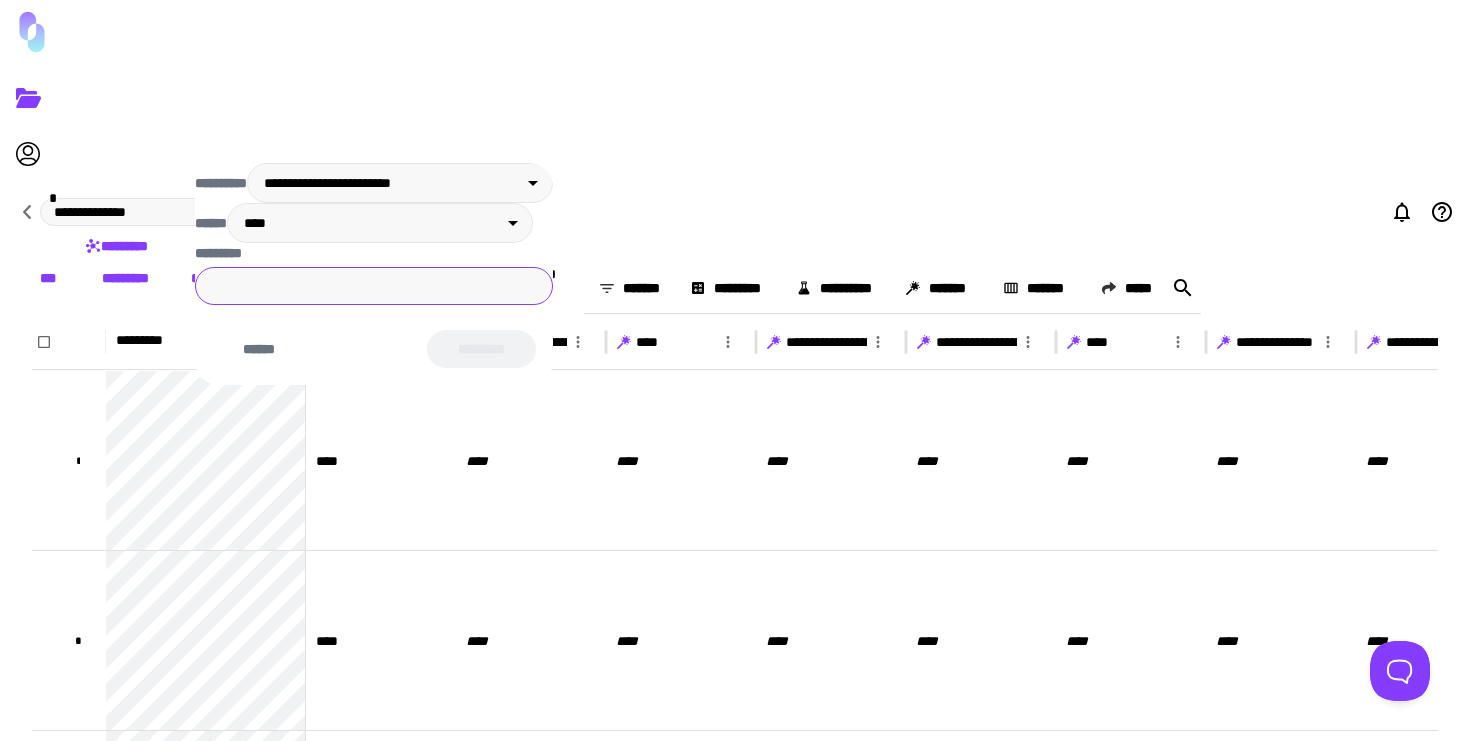 click on "*********" at bounding box center [374, 286] 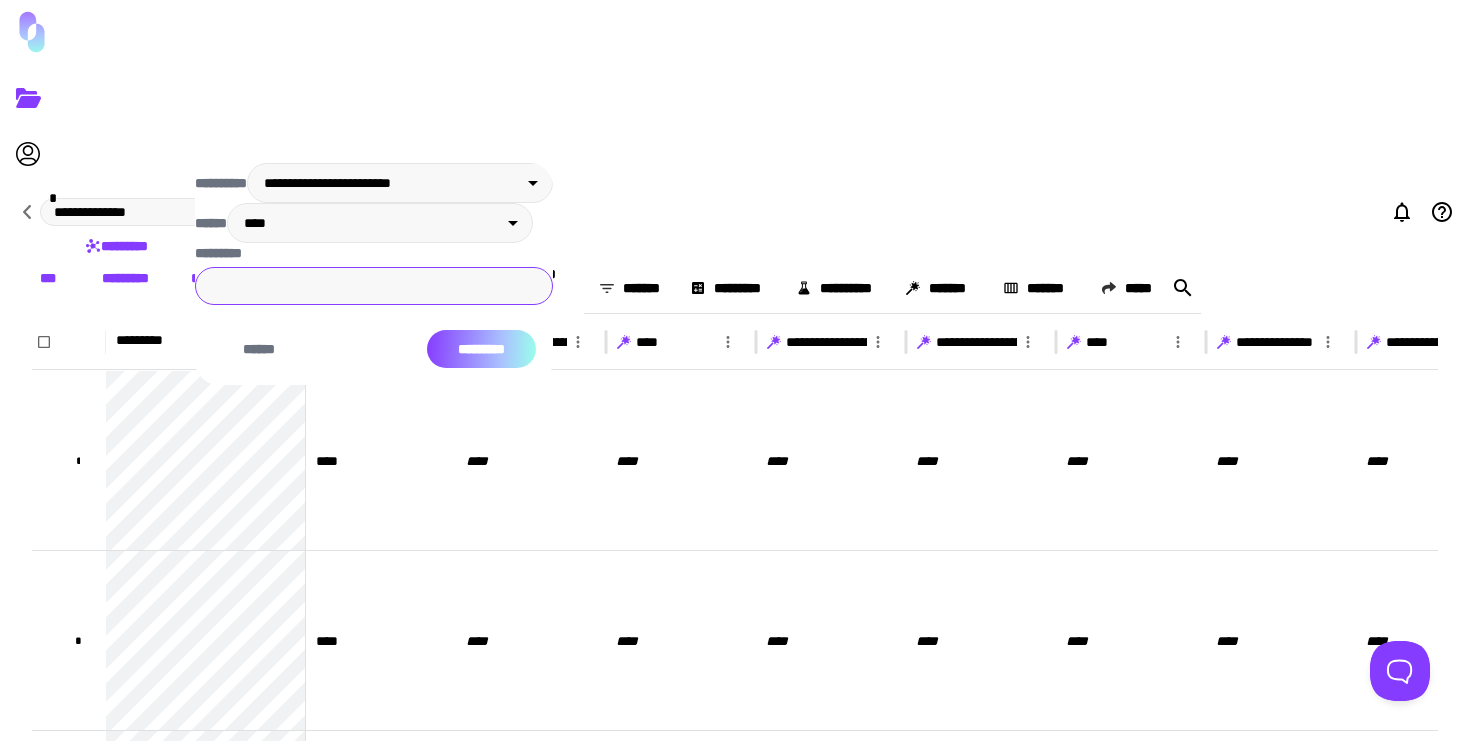 type on "*" 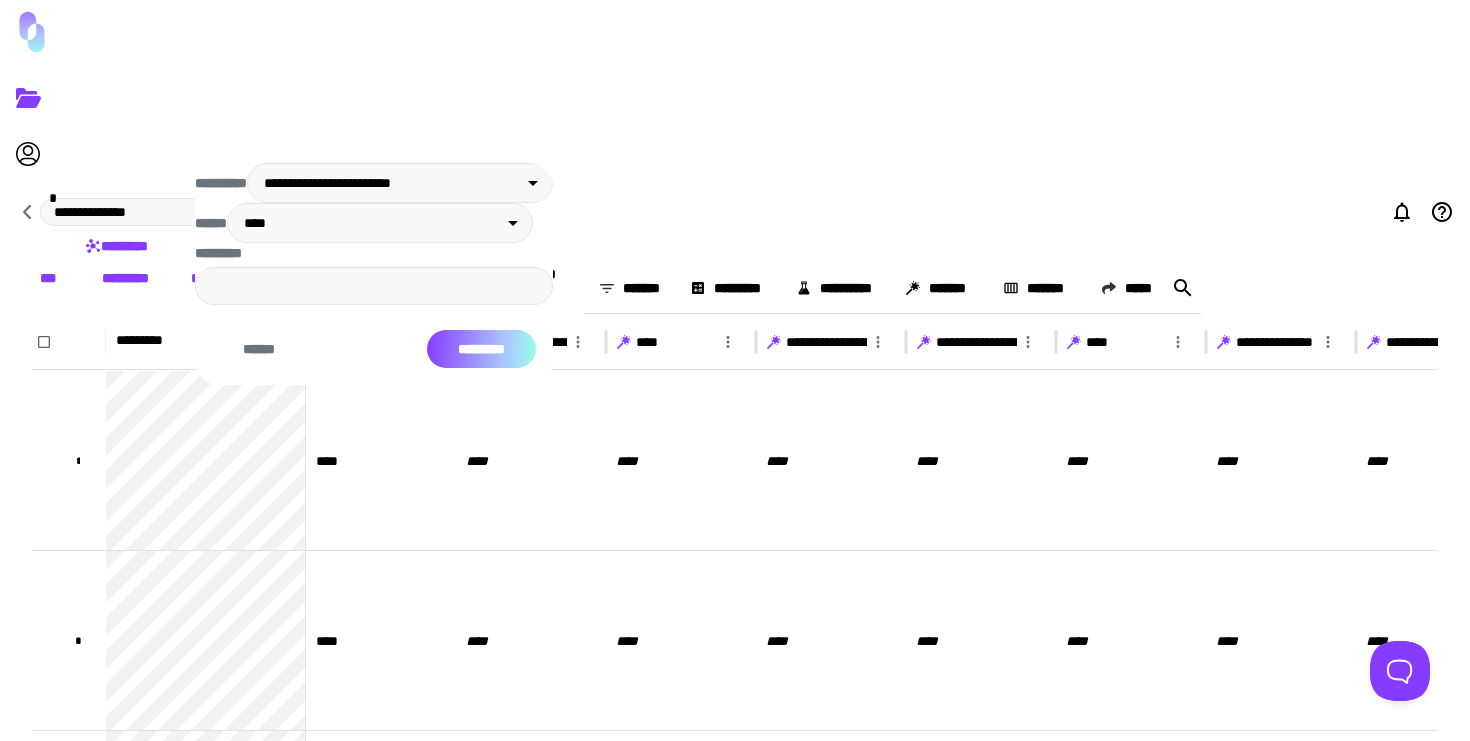 click on "*********" at bounding box center [481, 349] 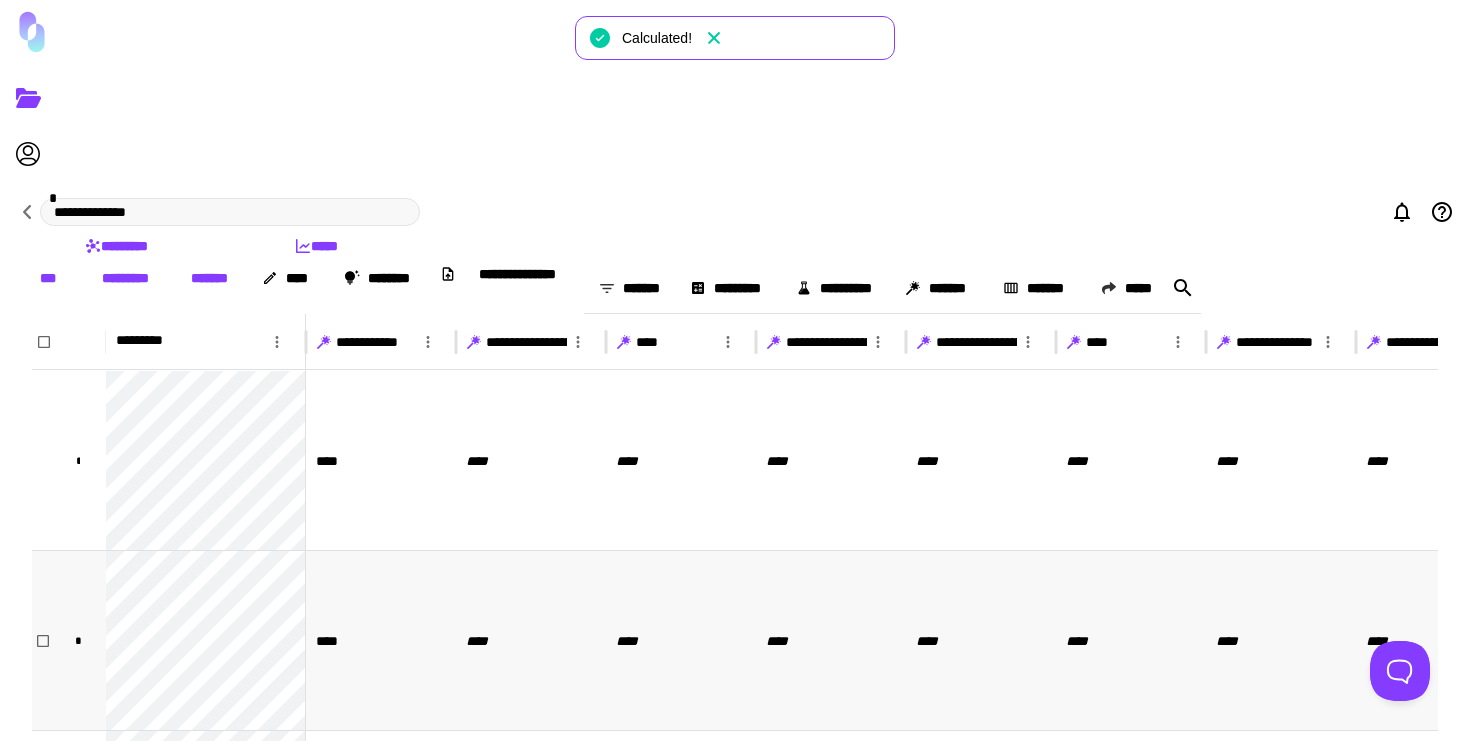 scroll, scrollTop: 0, scrollLeft: 337, axis: horizontal 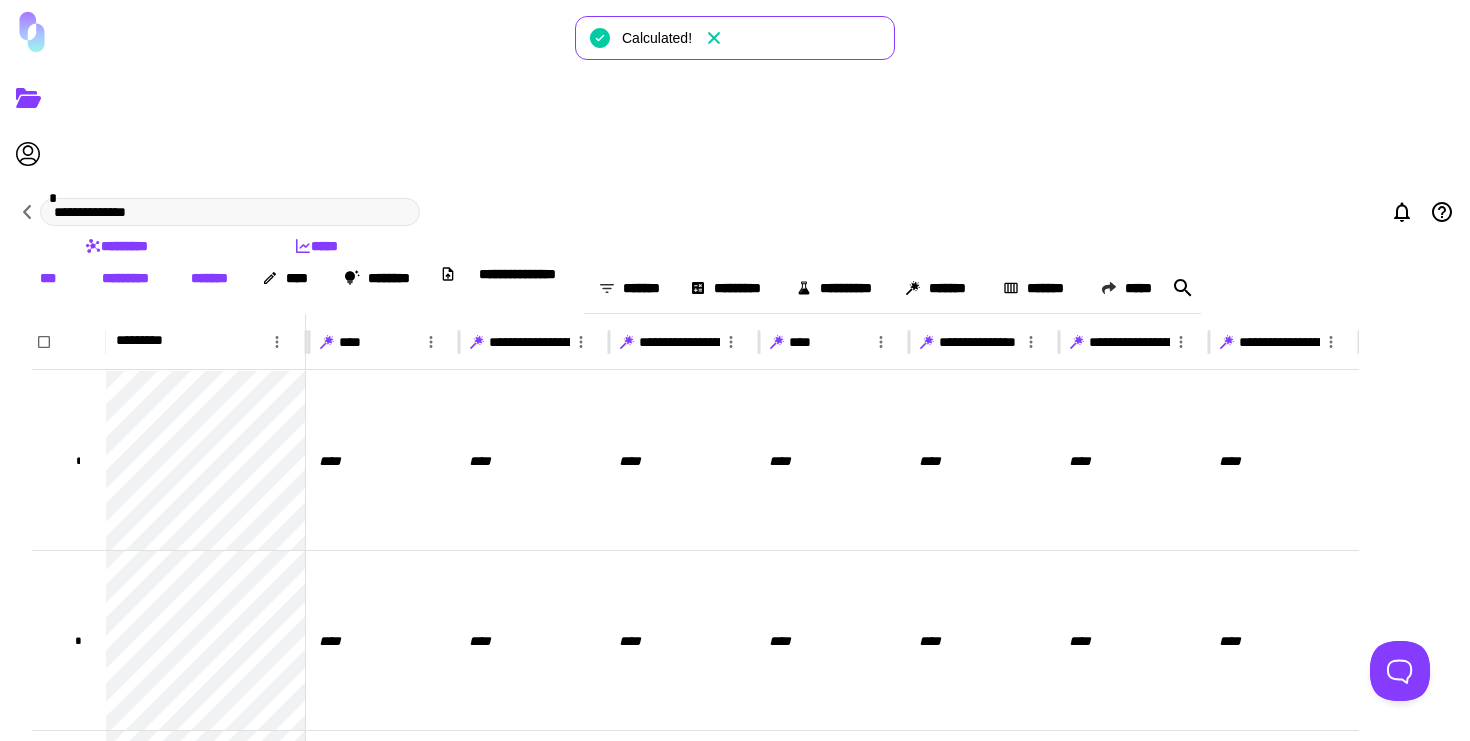 click 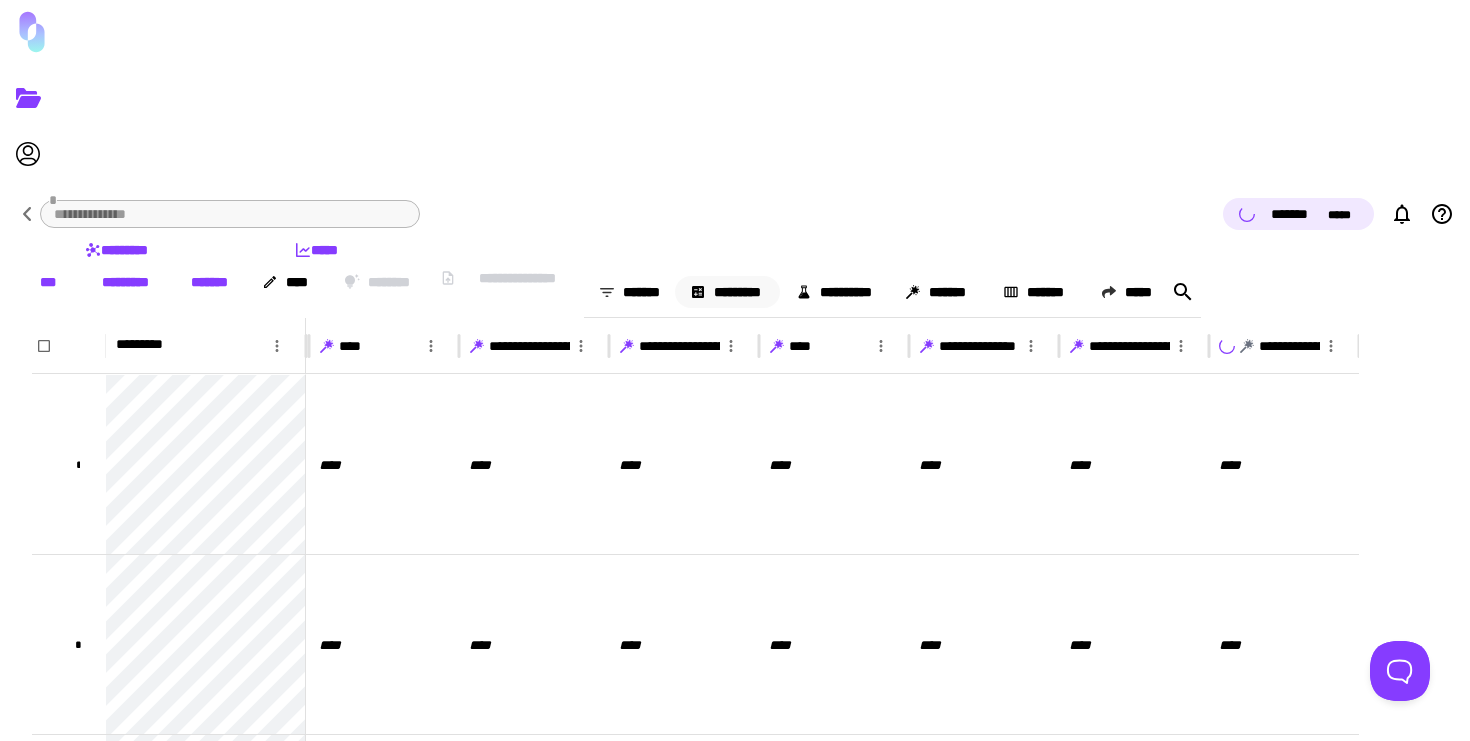 click on "*********" at bounding box center [727, 292] 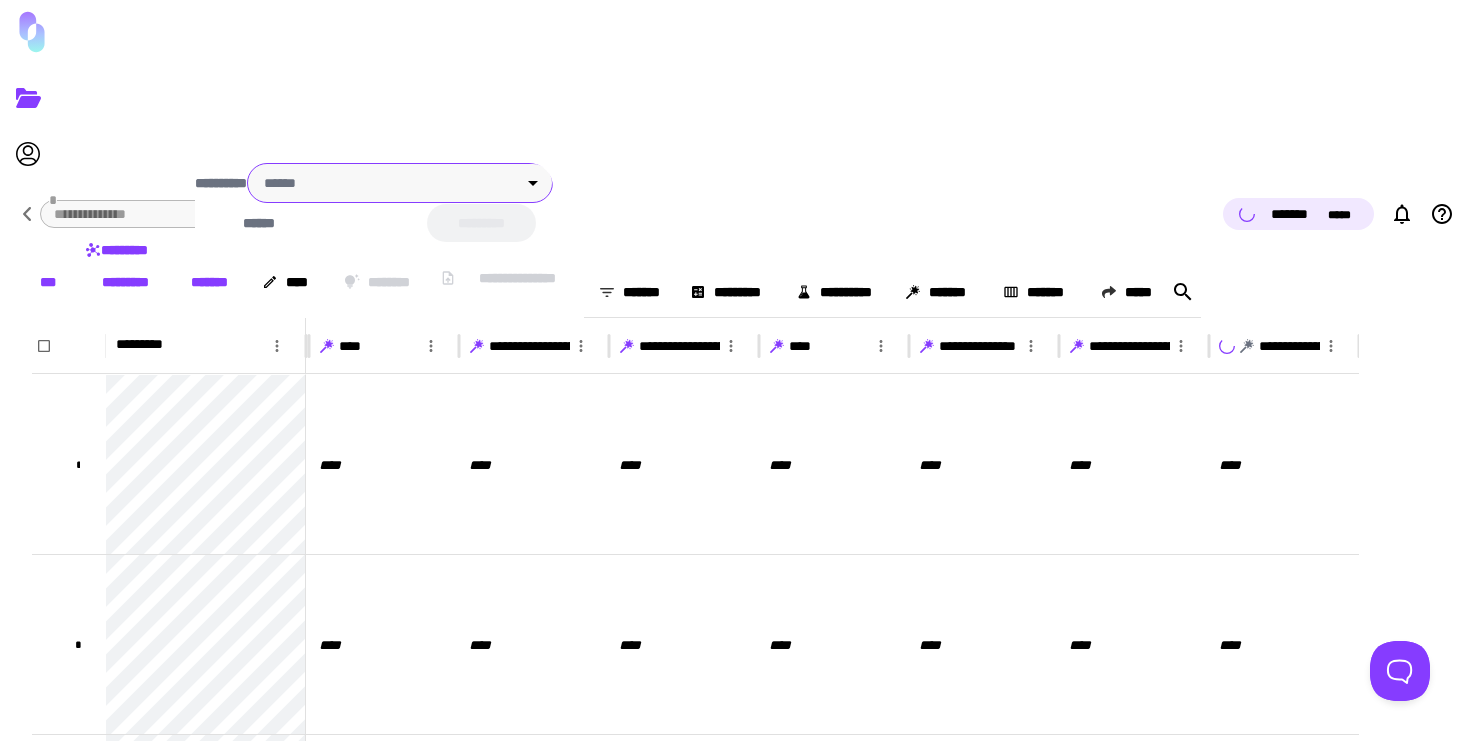 click on "**********" at bounding box center [735, 370] 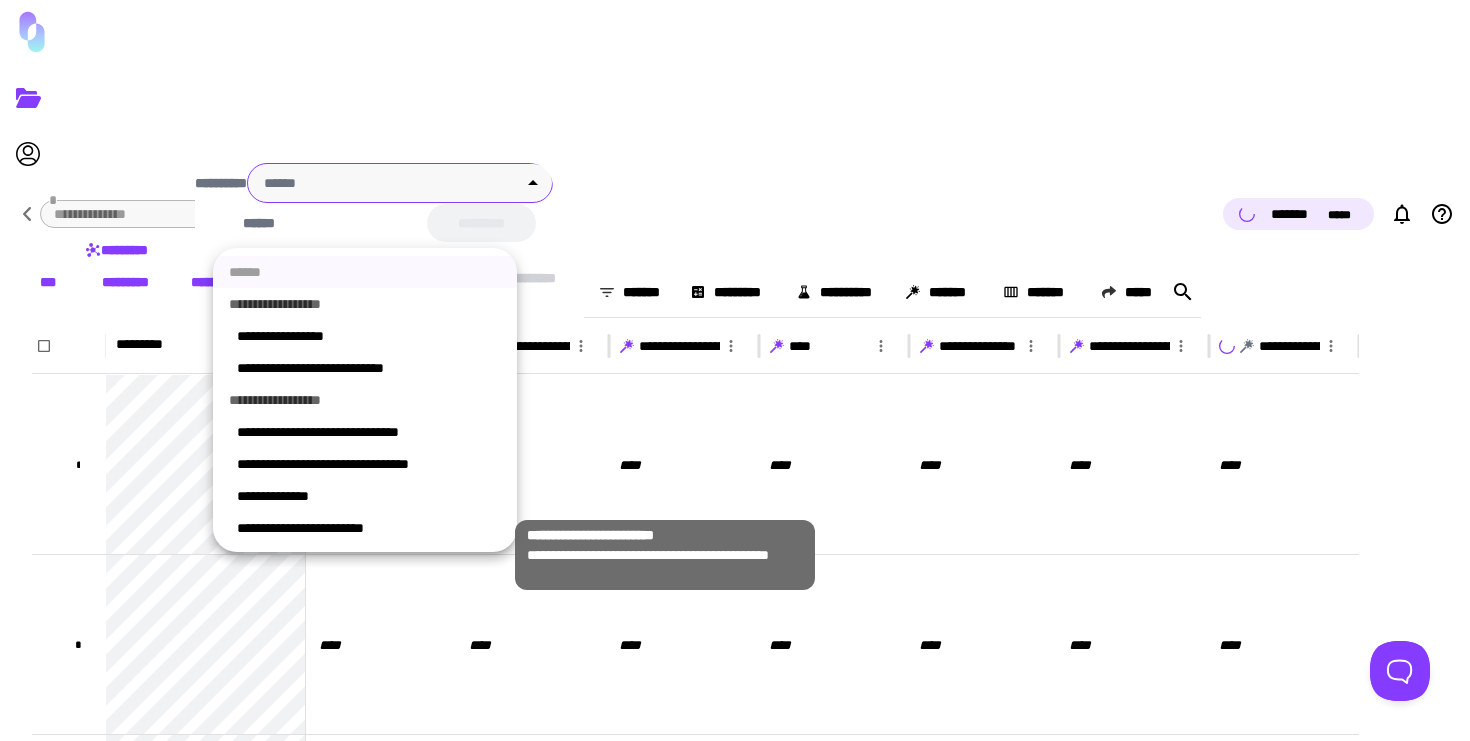 click on "**********" at bounding box center [369, 528] 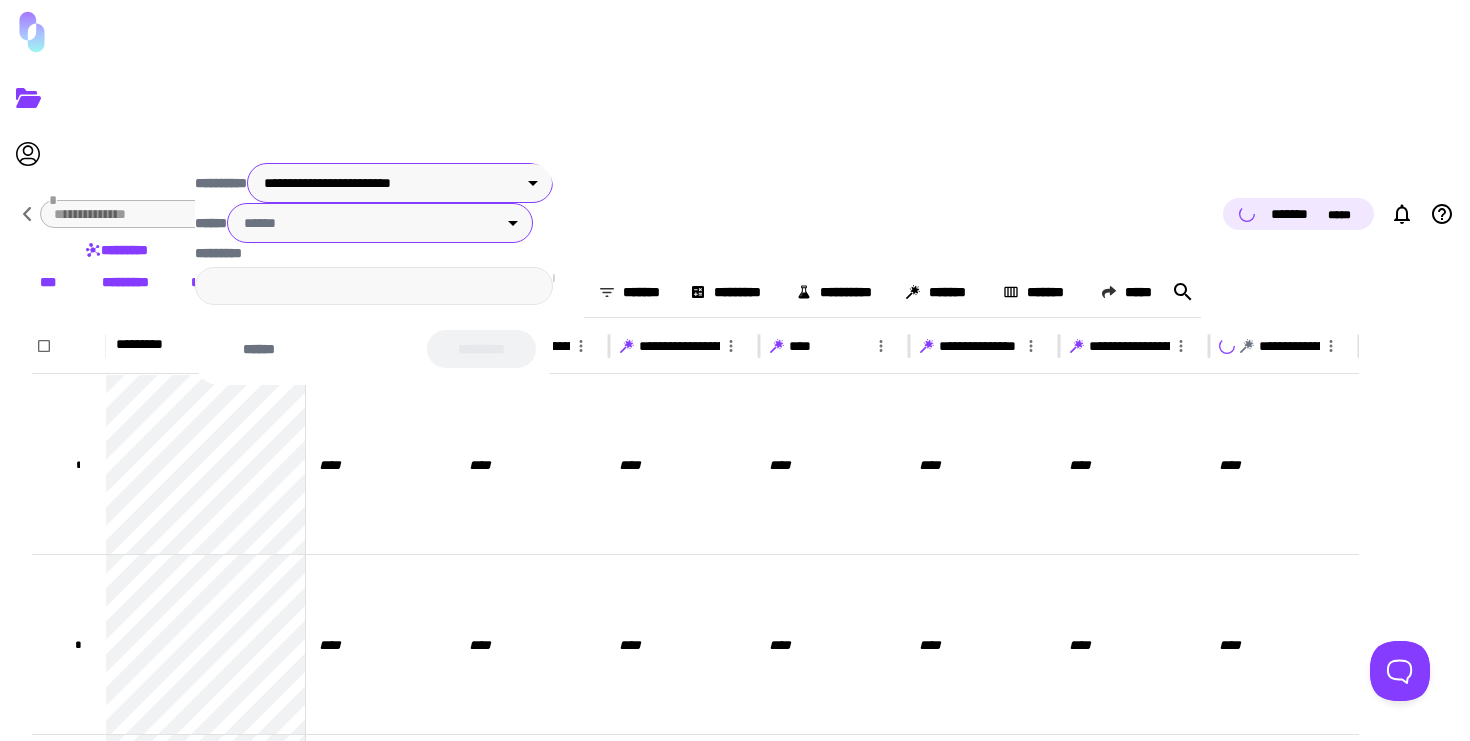 click on "**********" at bounding box center [735, 370] 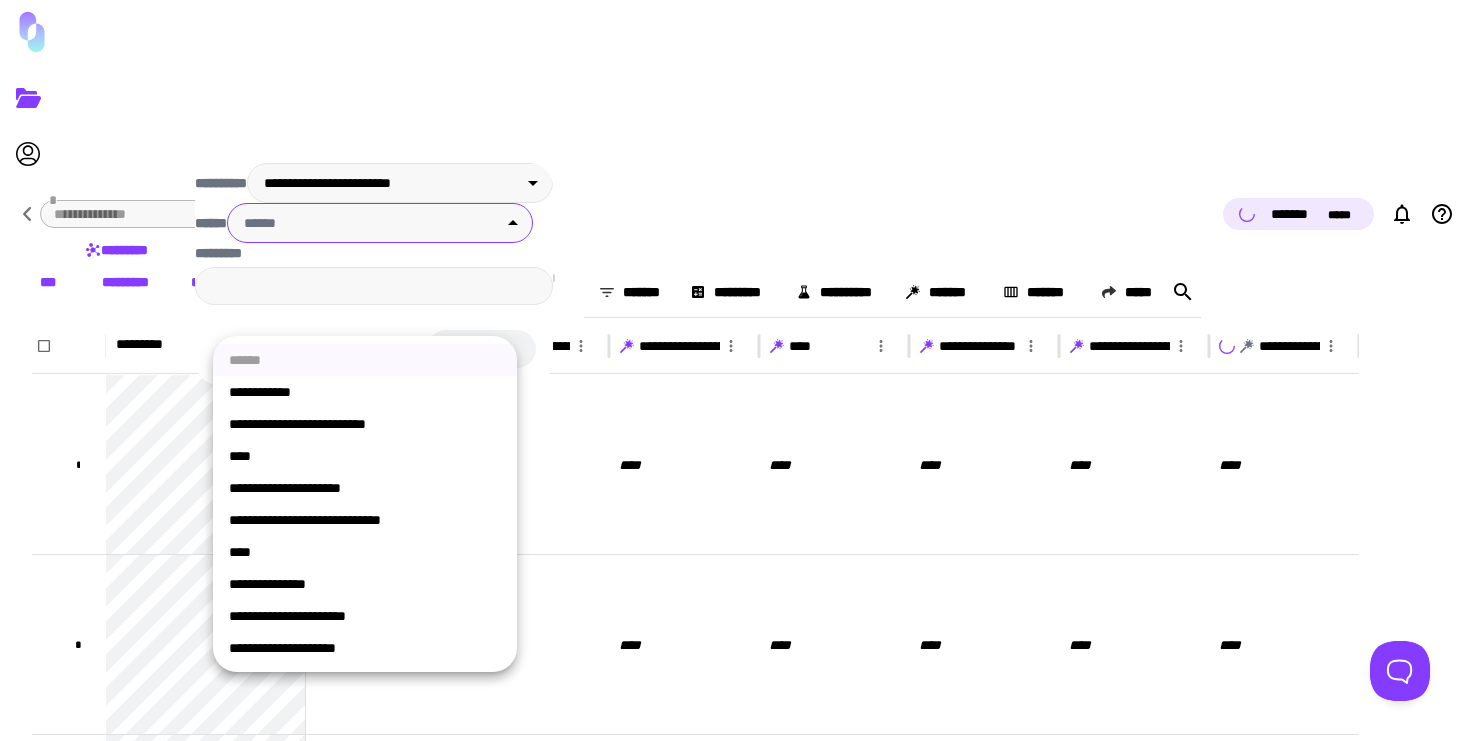 click on "**********" at bounding box center (365, 584) 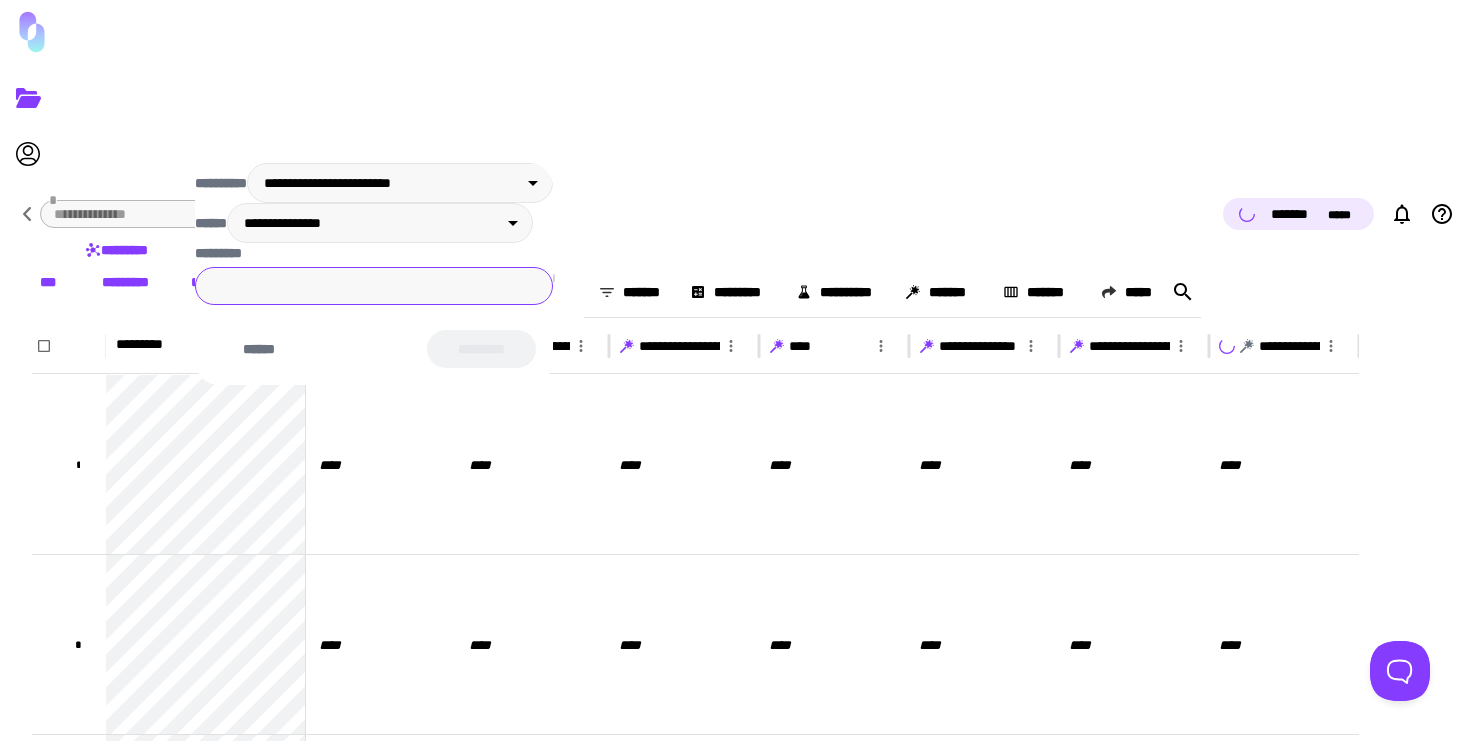 click on "*********" at bounding box center (374, 286) 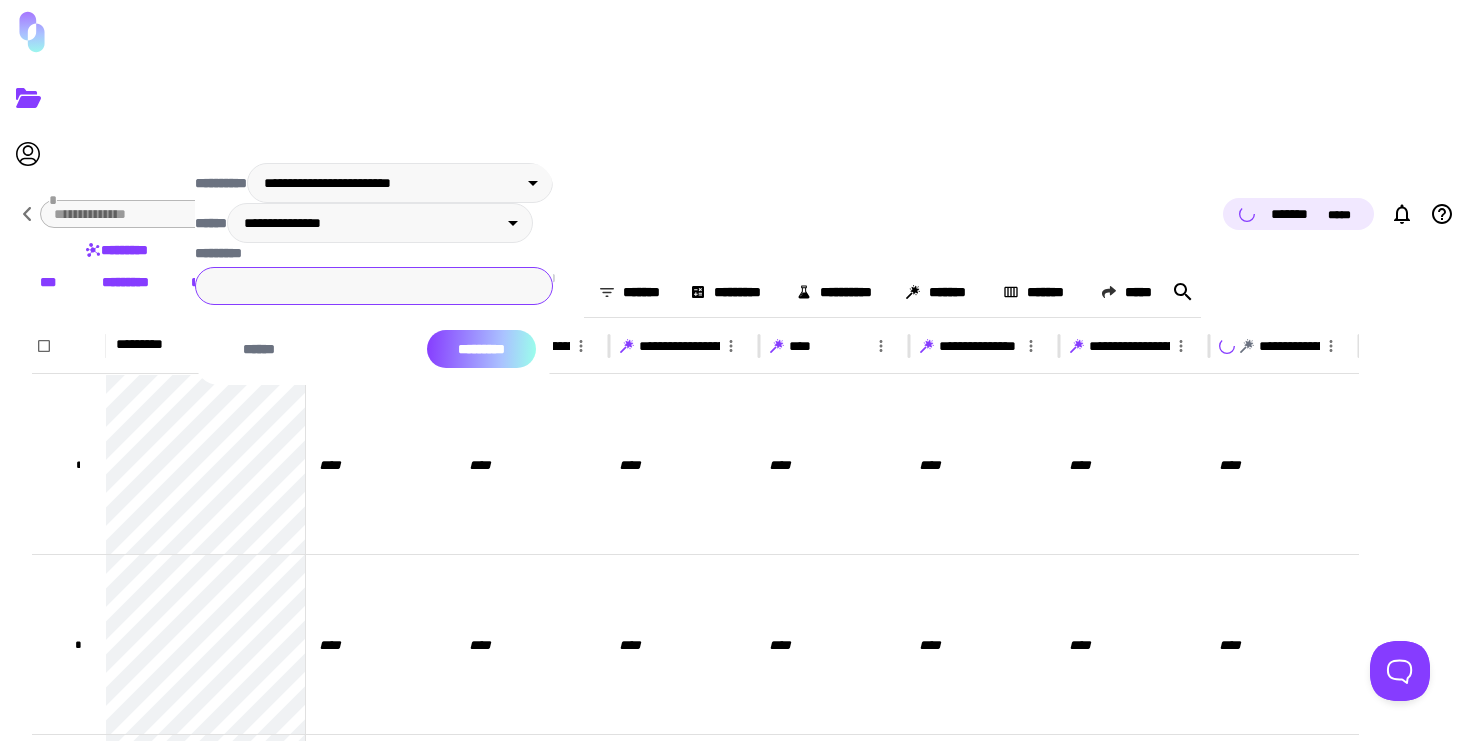 type on "*" 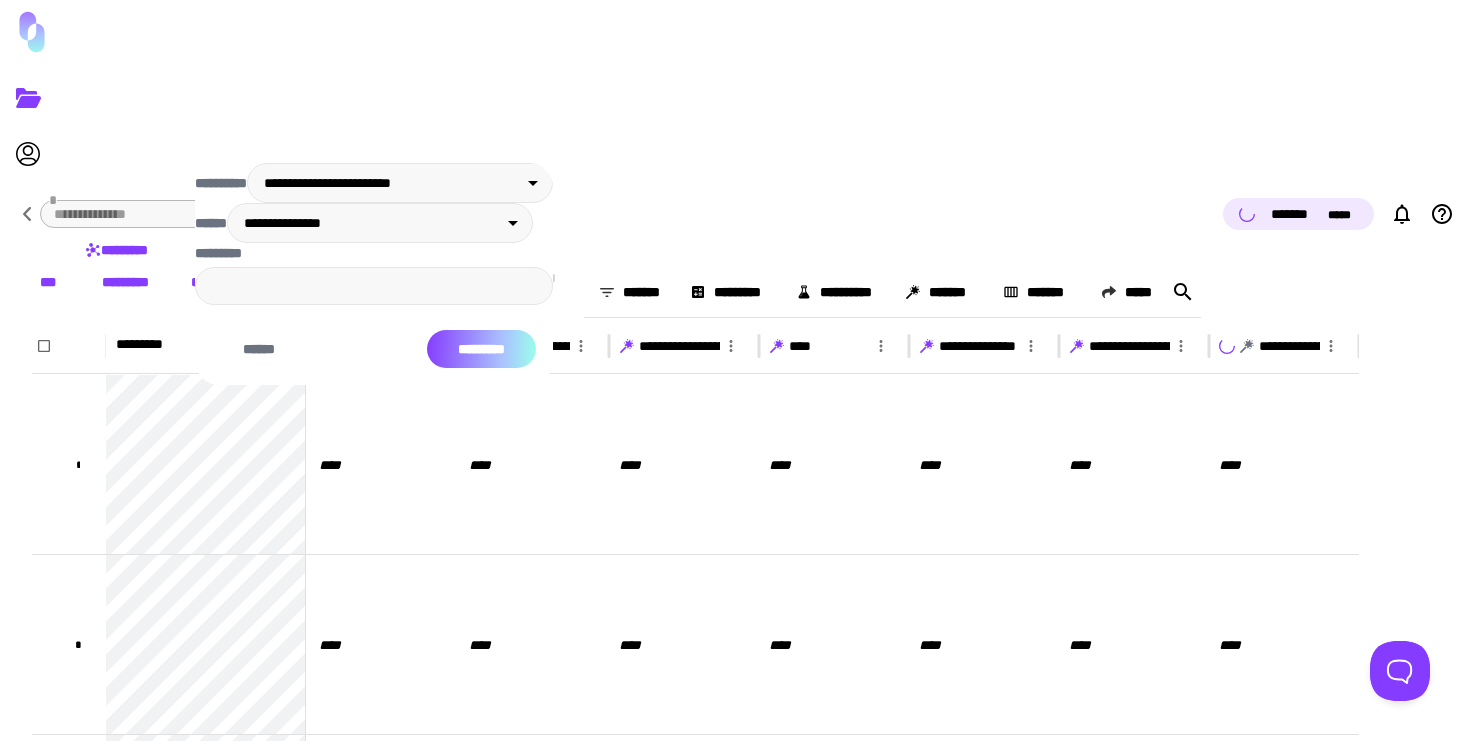 click on "*********" at bounding box center [481, 349] 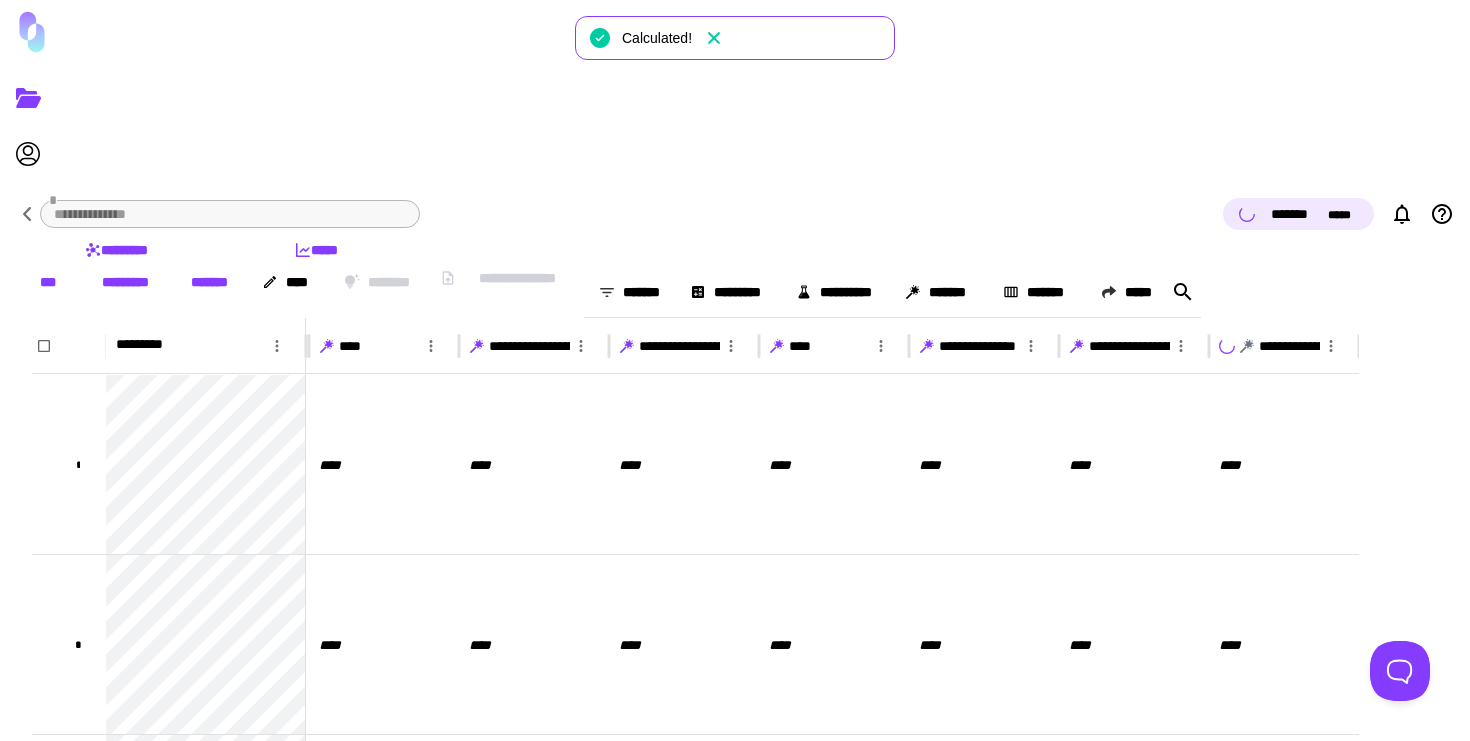 click 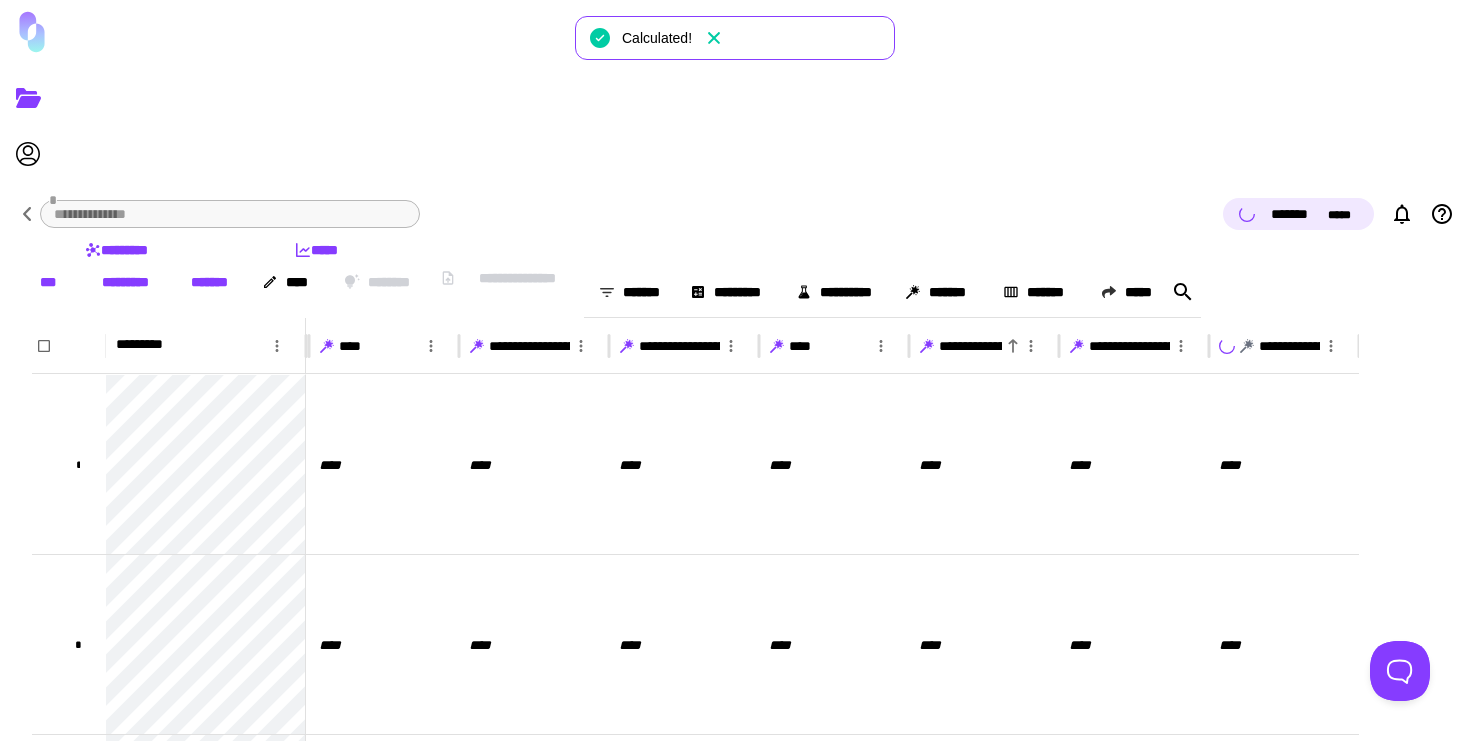 click 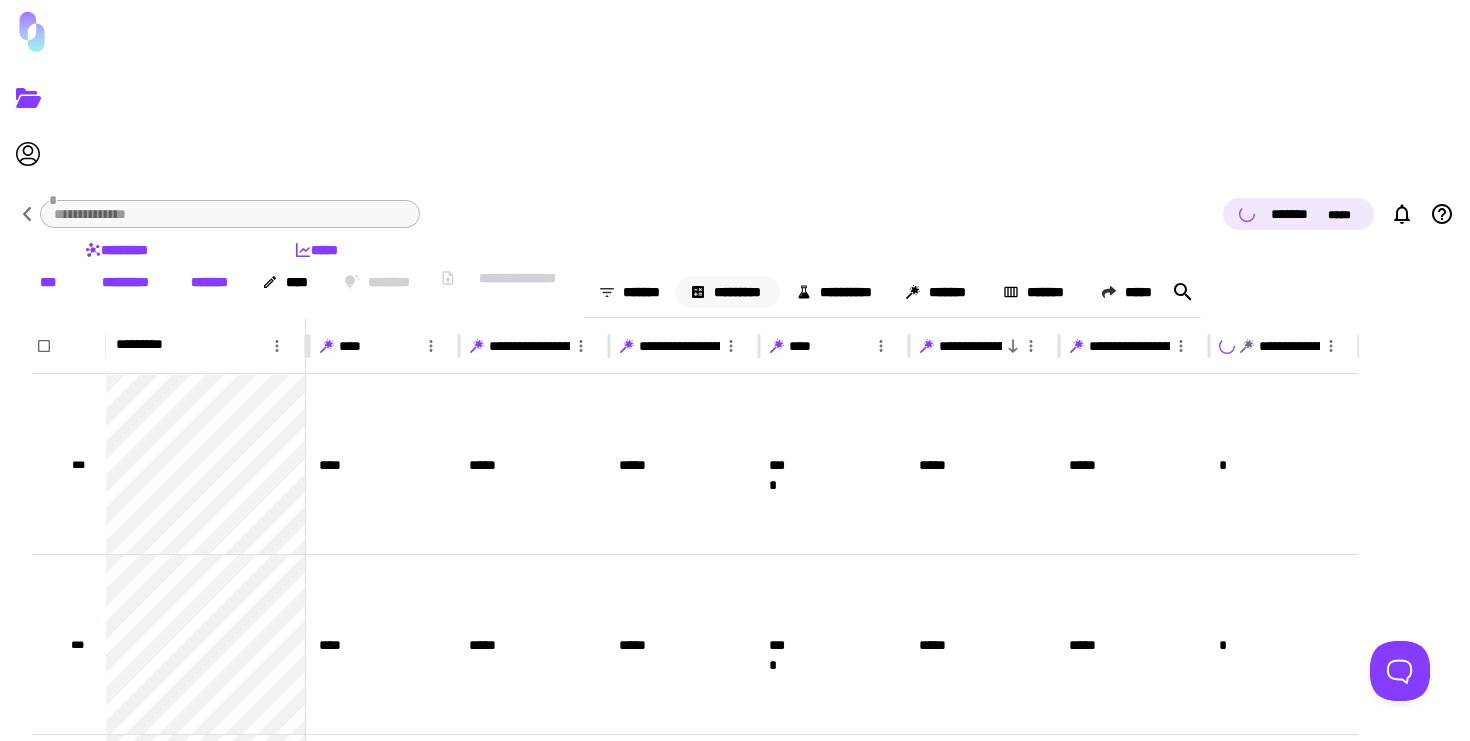 click on "*********" at bounding box center [727, 292] 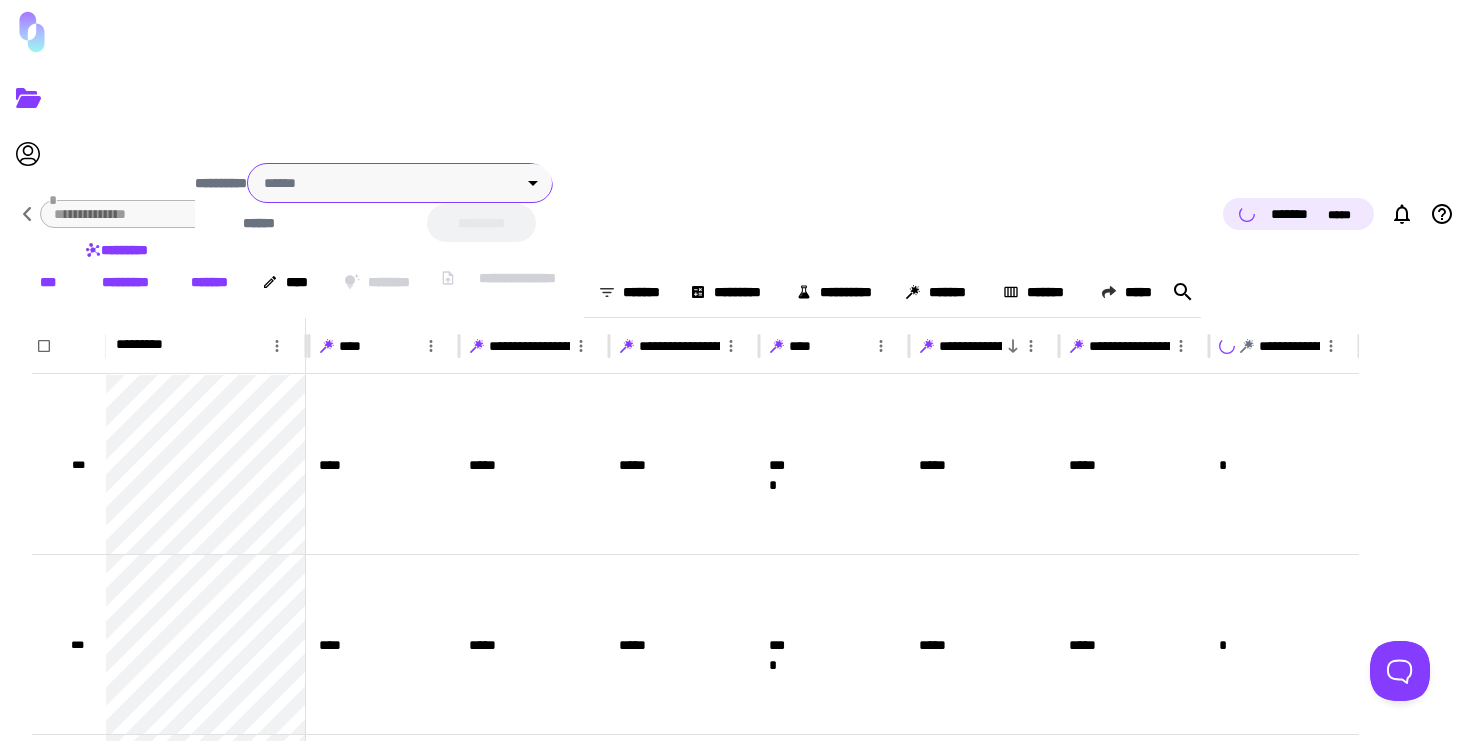 click on "**********" at bounding box center (735, 370) 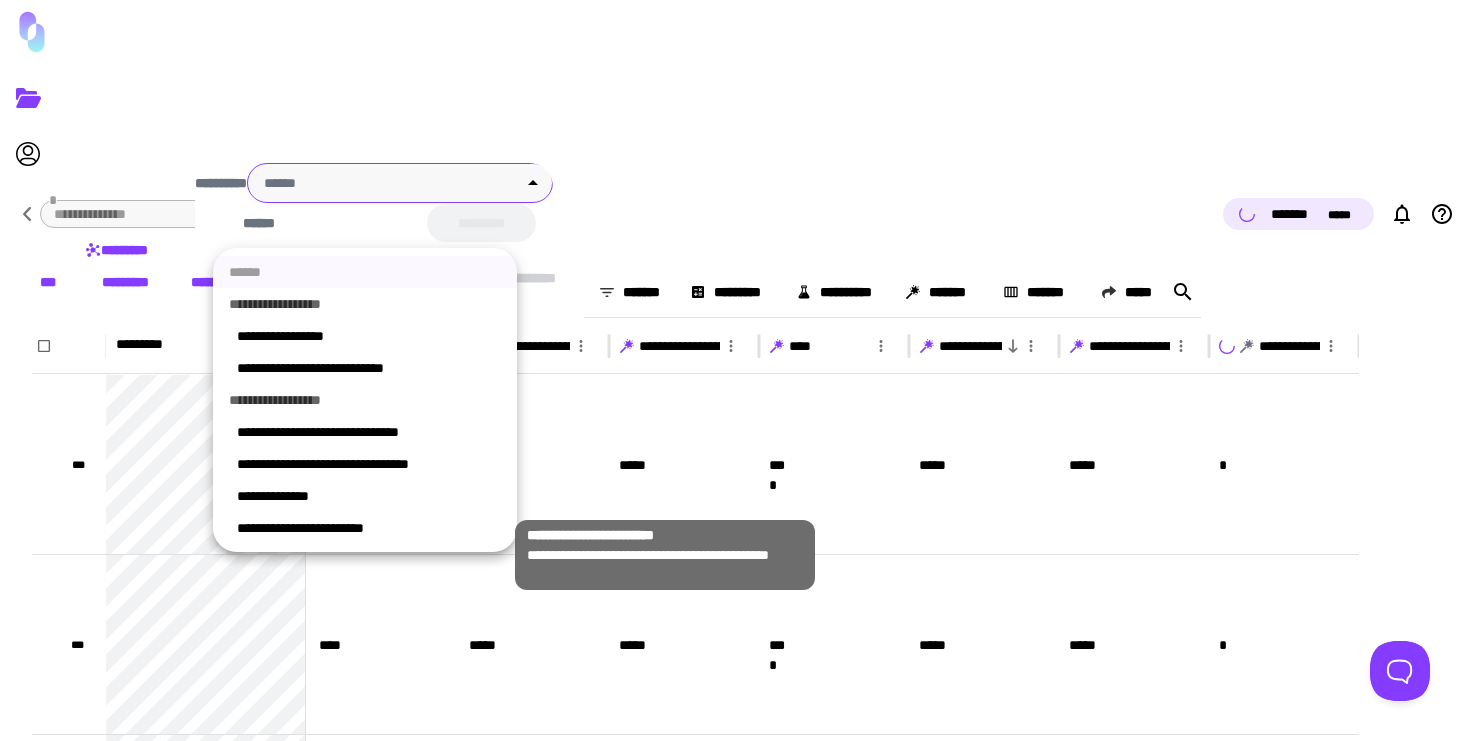 click on "**********" at bounding box center [369, 528] 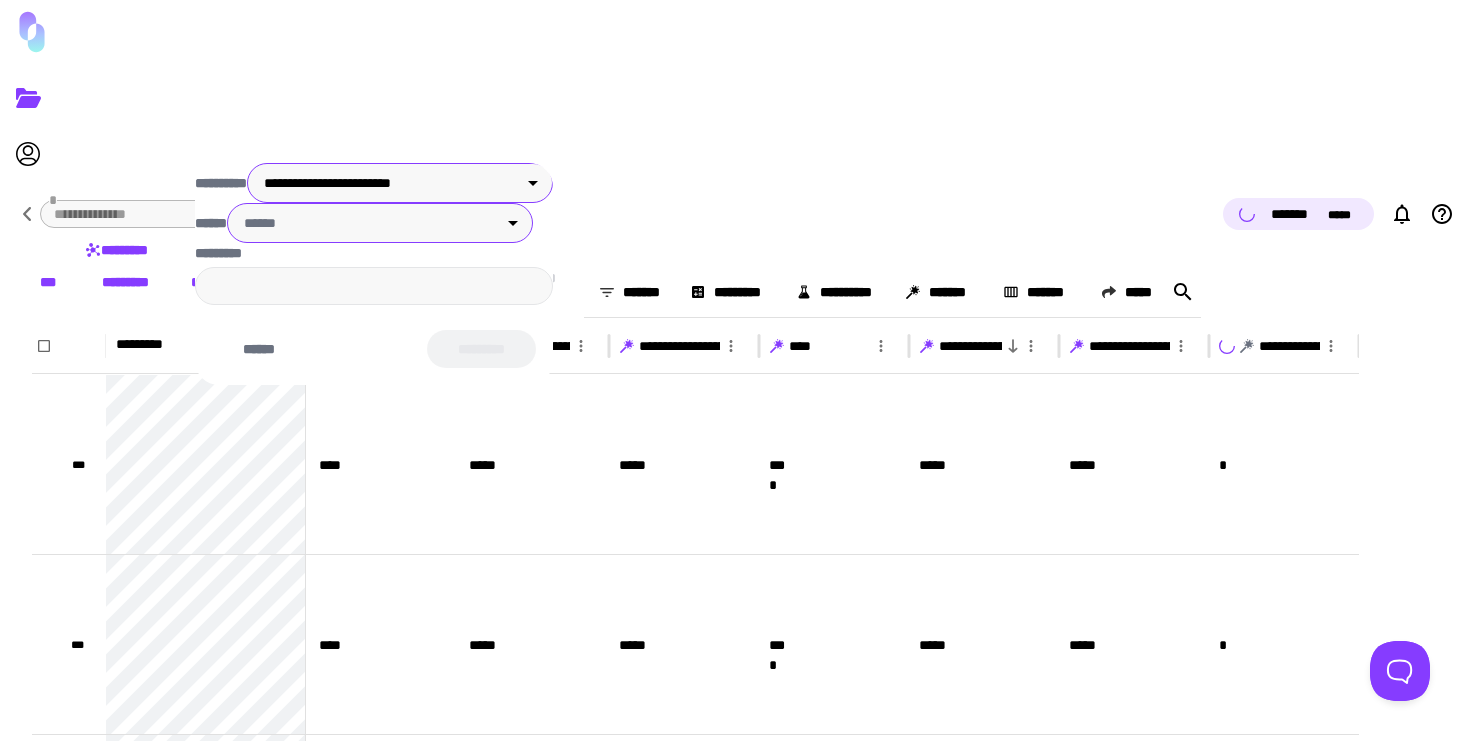 click on "**********" at bounding box center [735, 370] 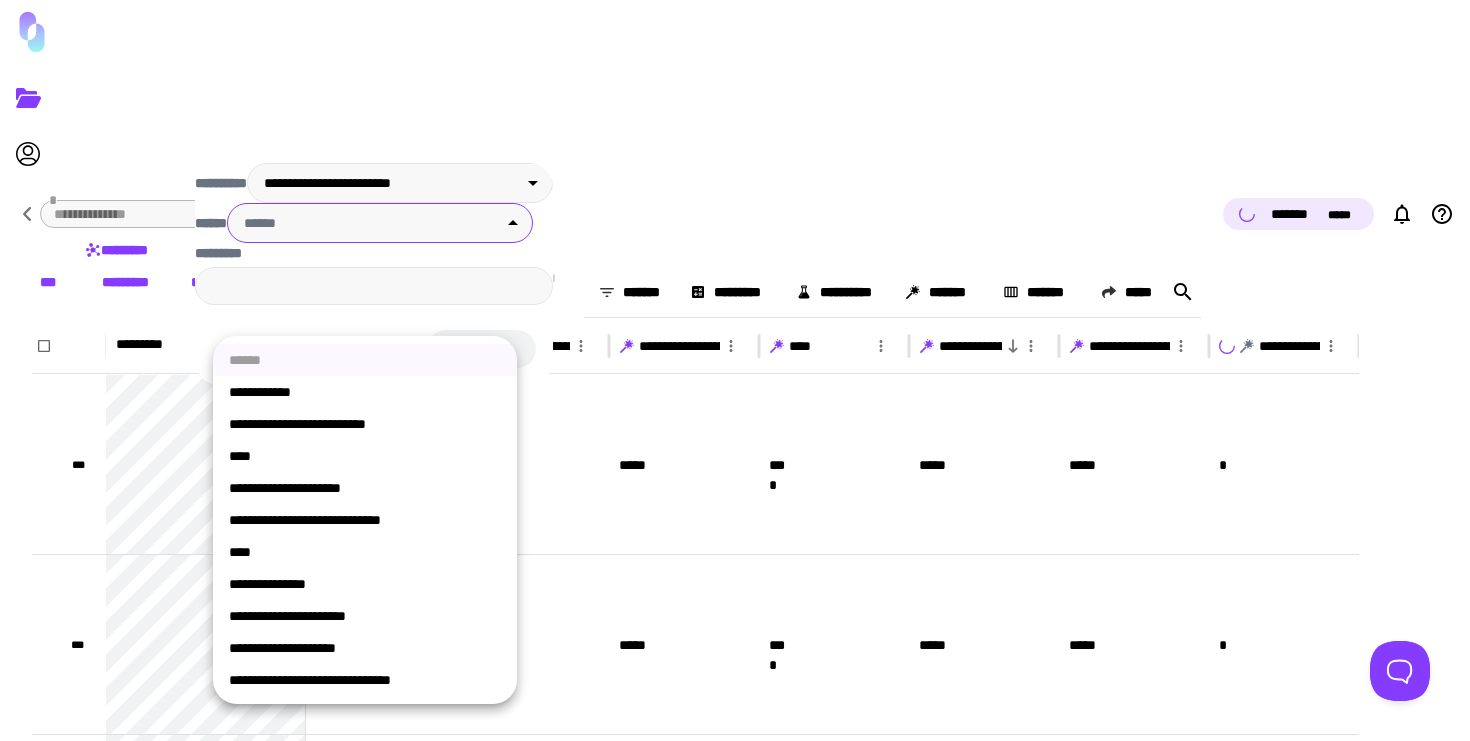 click on "**********" at bounding box center (365, 584) 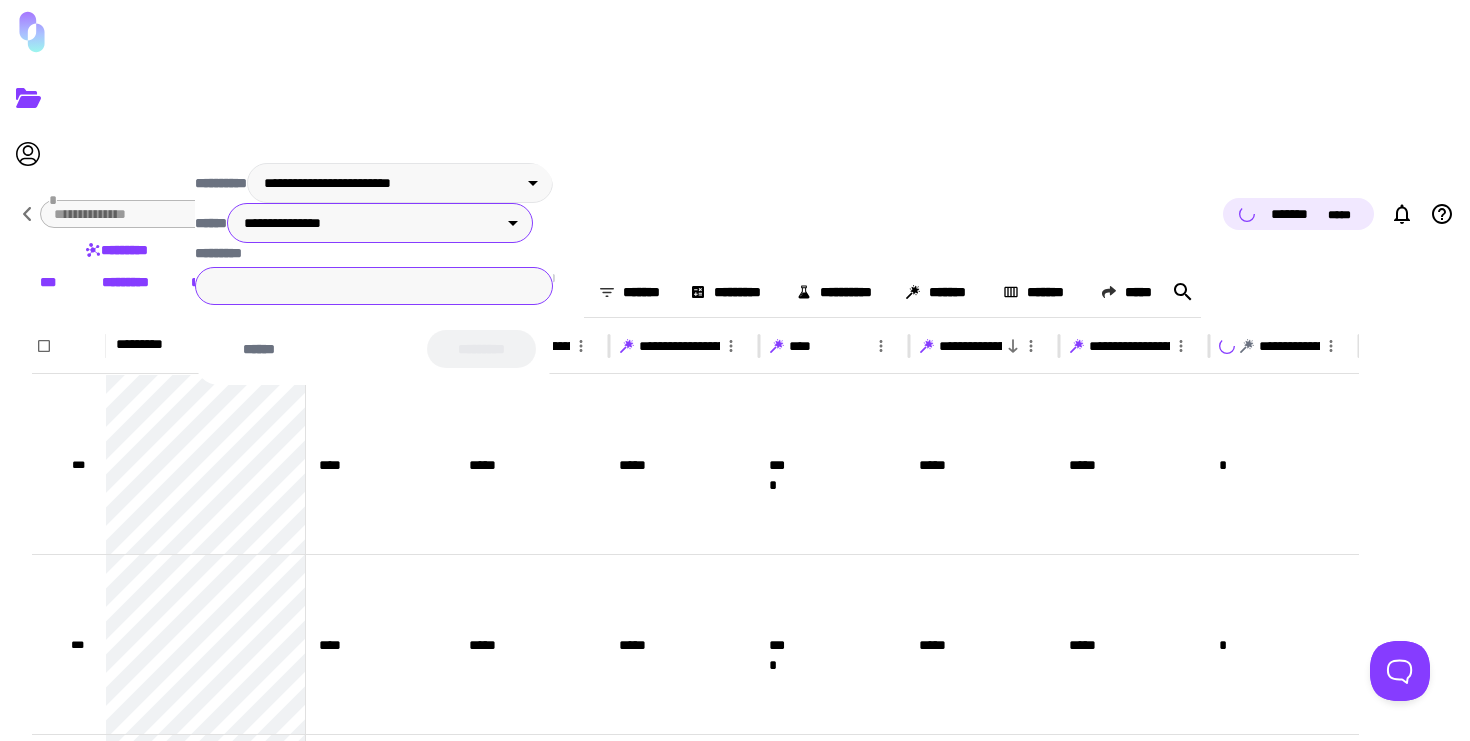 click on "*********" at bounding box center [374, 286] 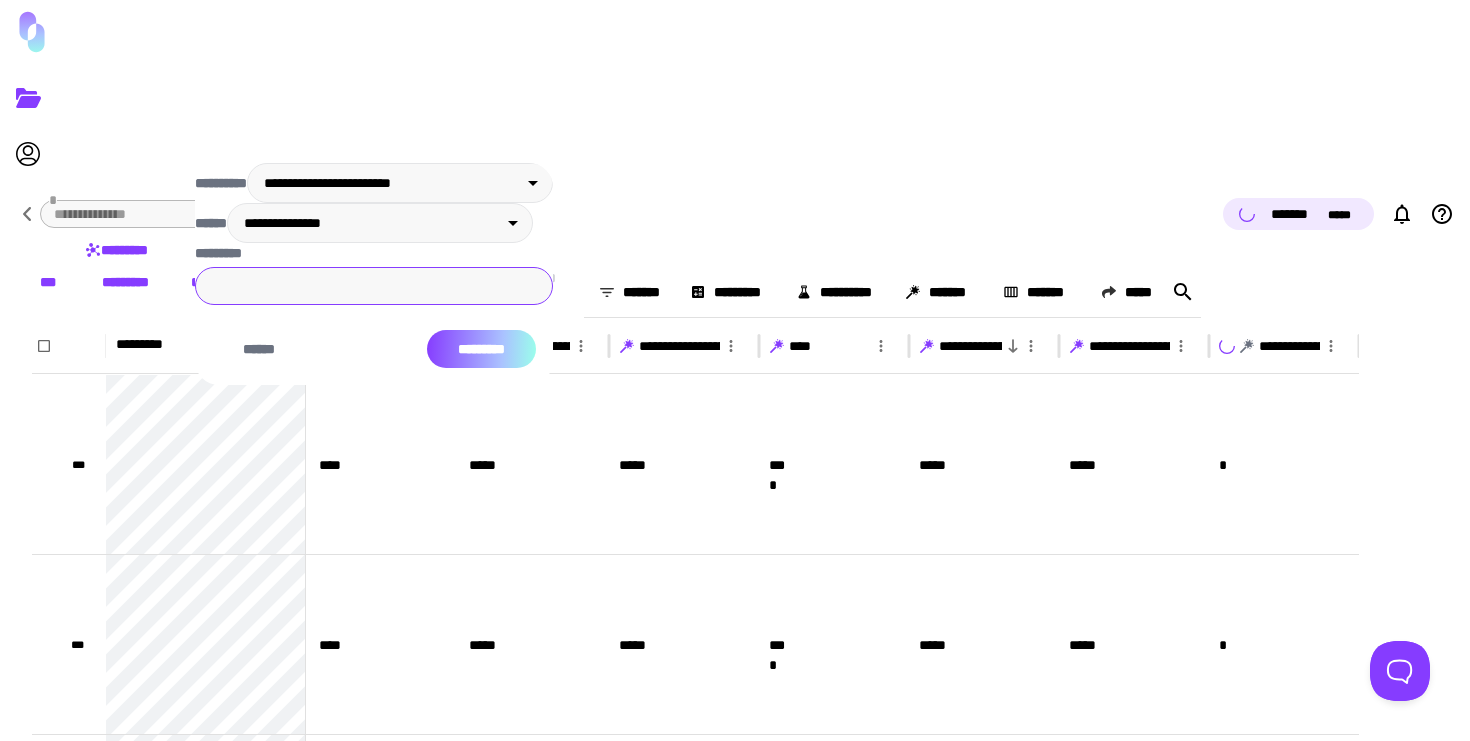 type on "**" 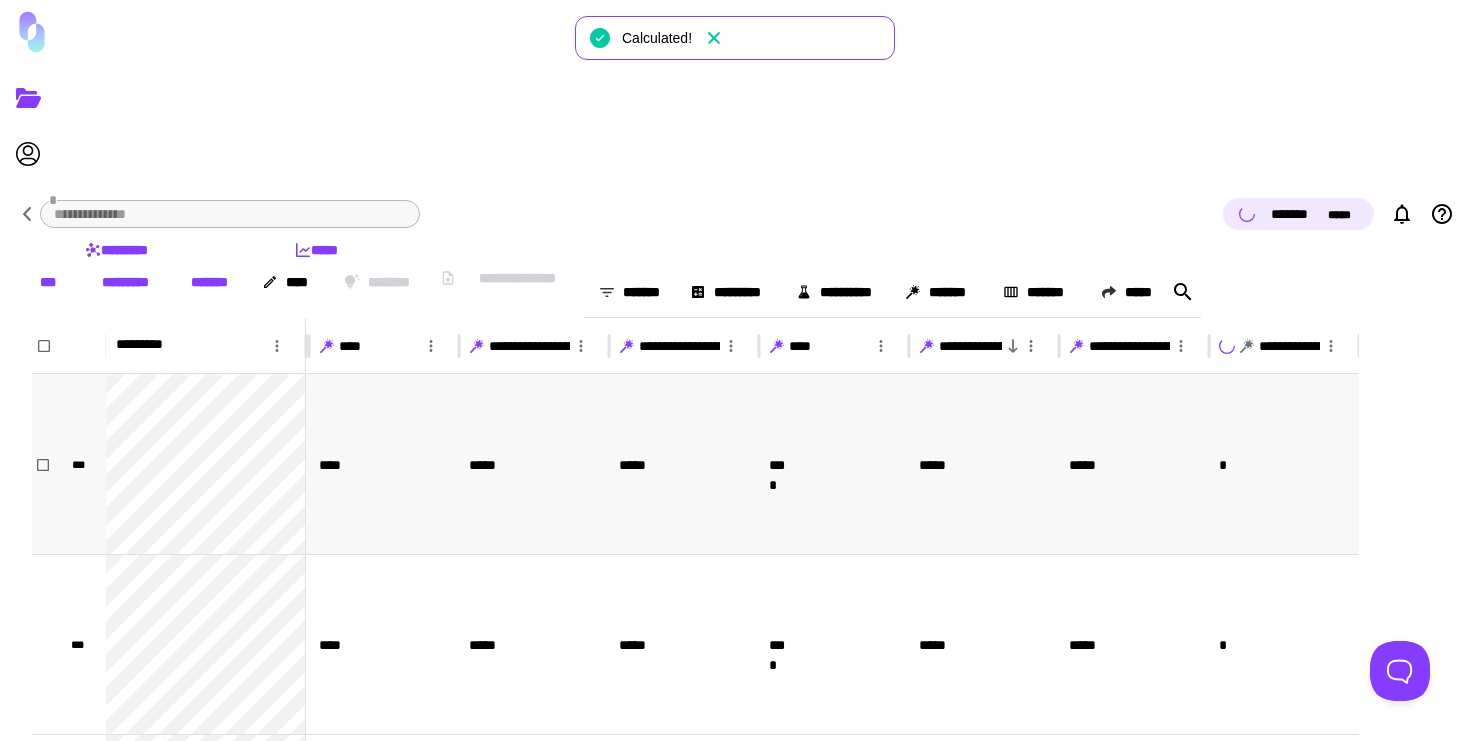 scroll, scrollTop: 0, scrollLeft: 481, axis: horizontal 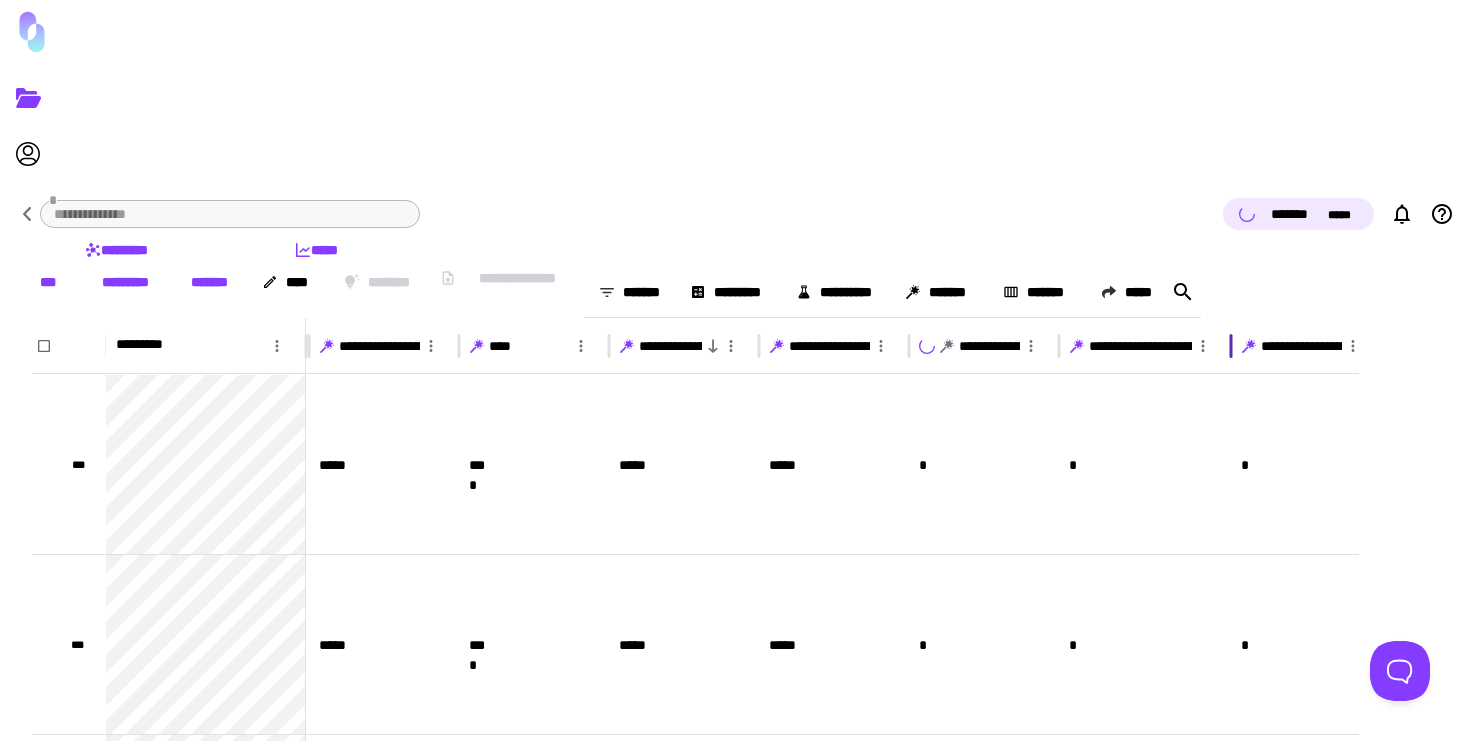 drag, startPoint x: 1287, startPoint y: 213, endPoint x: 1307, endPoint y: 214, distance: 20.024984 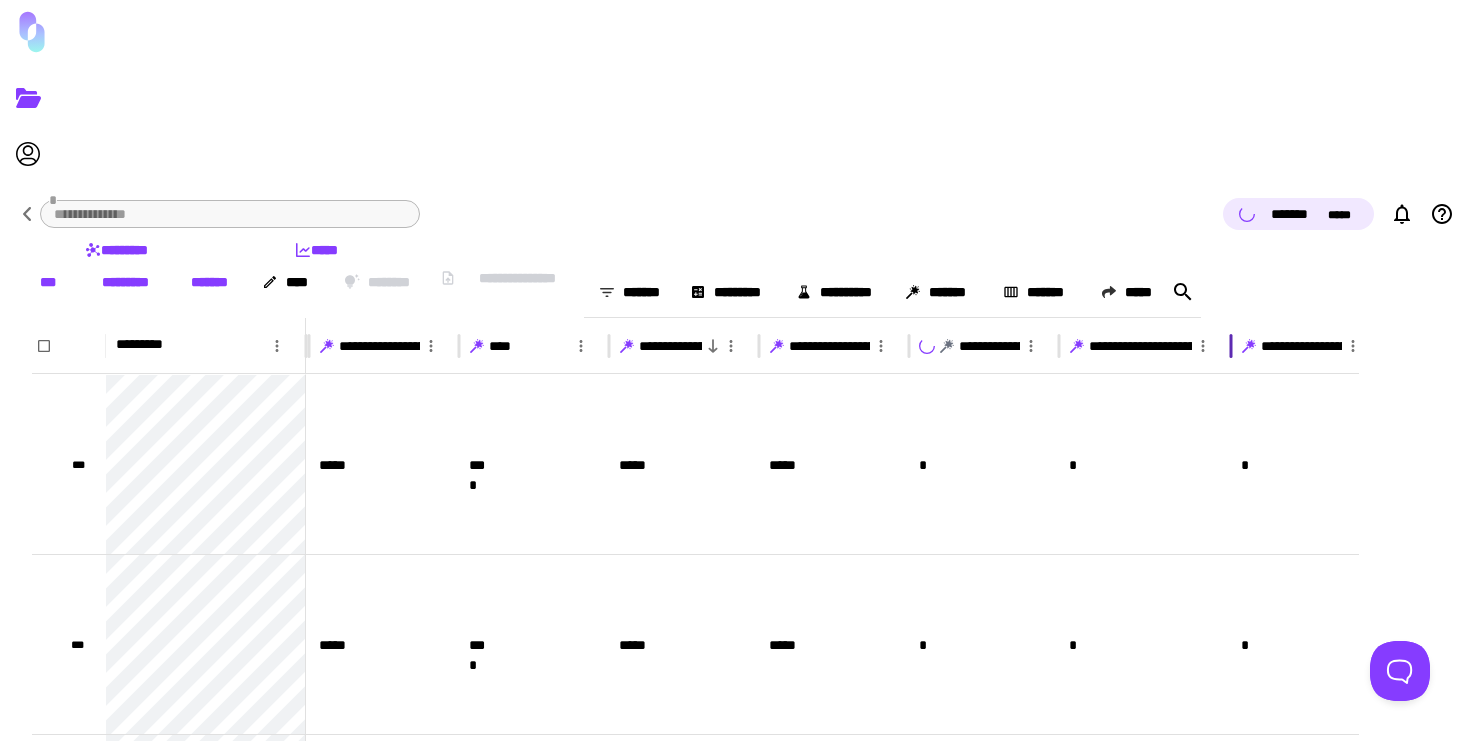 click at bounding box center [1231, 346] 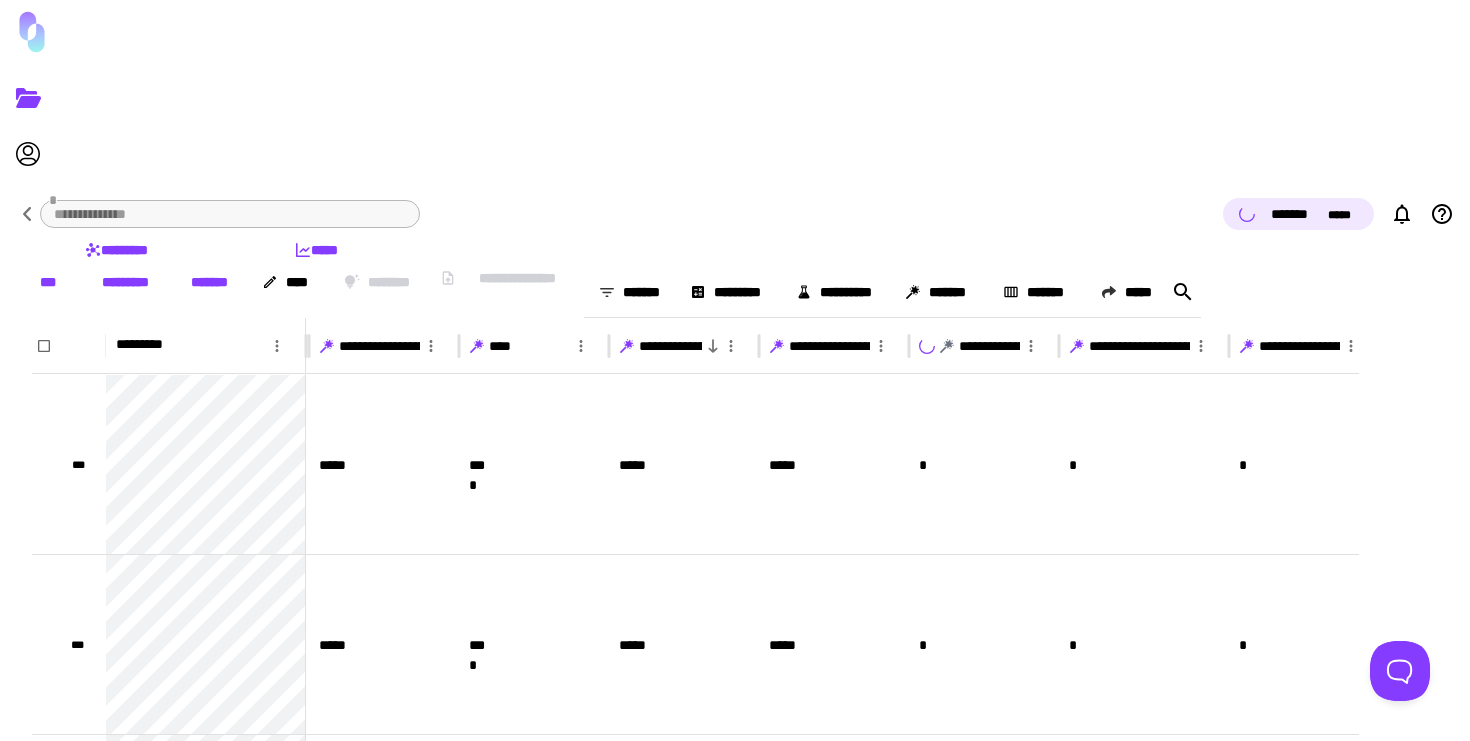 click 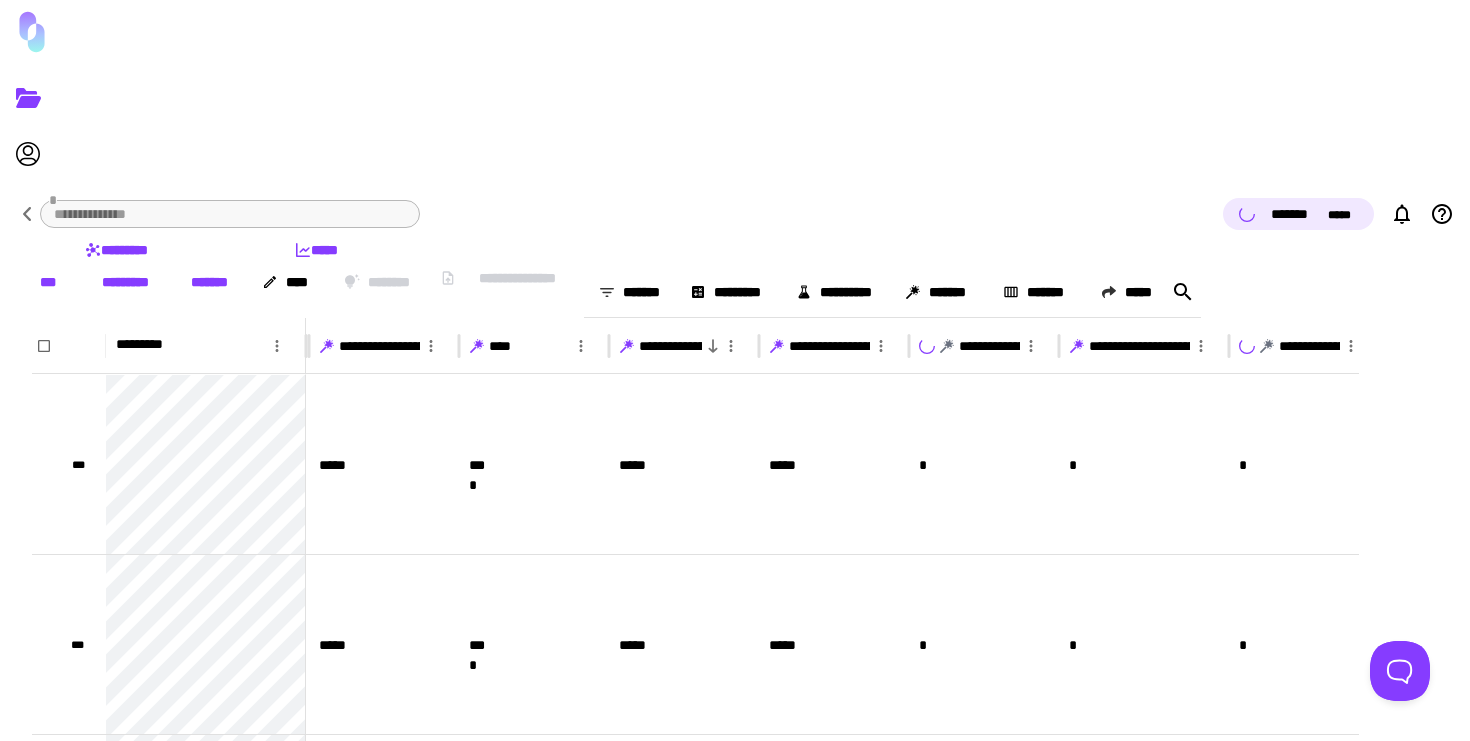 type 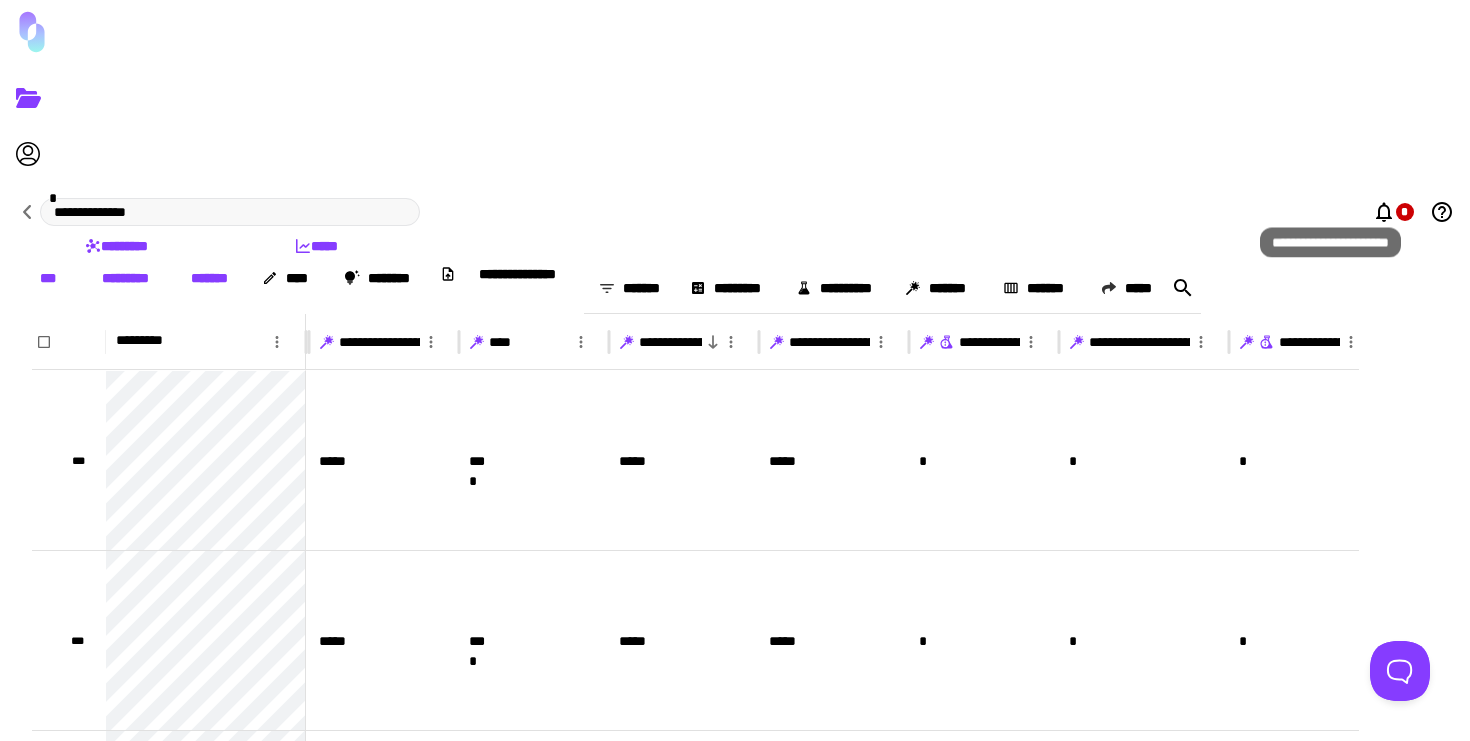 click 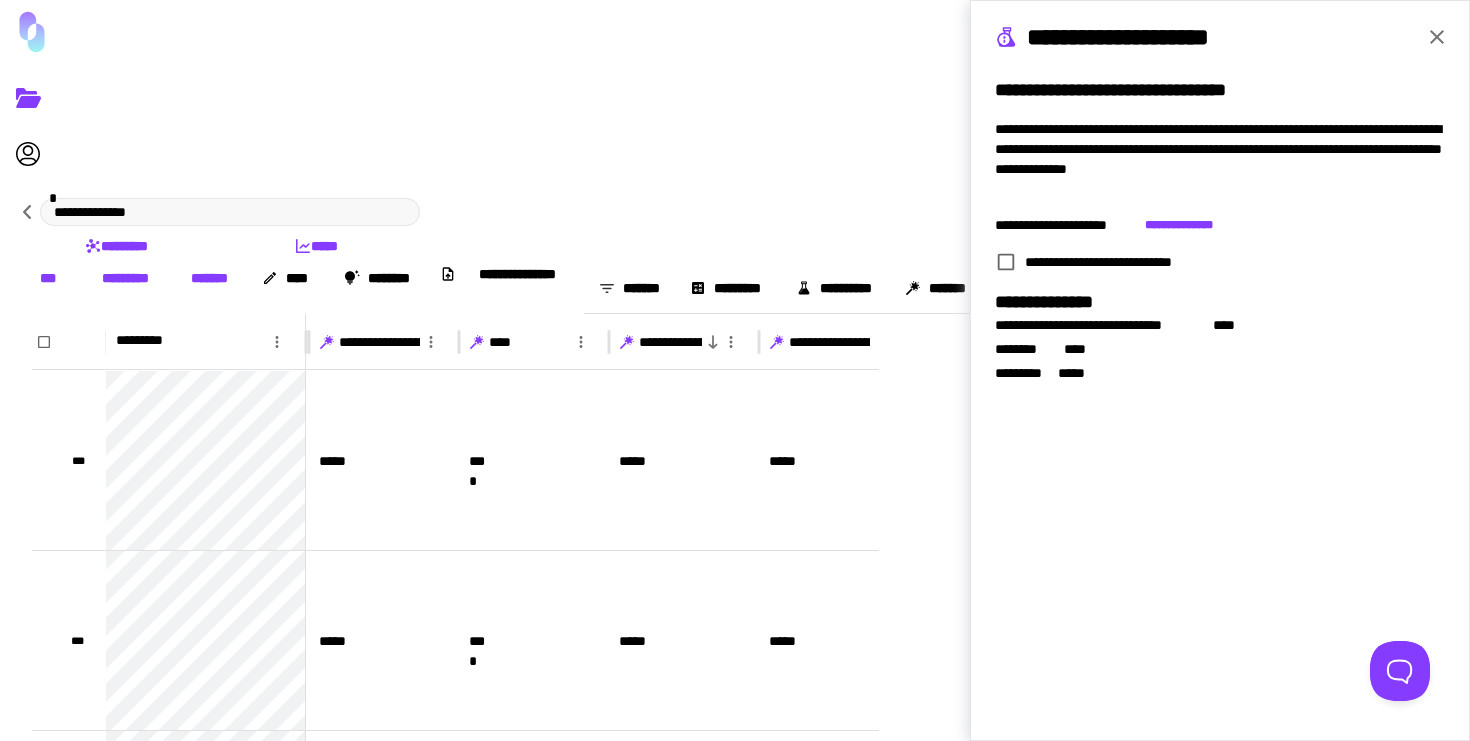click 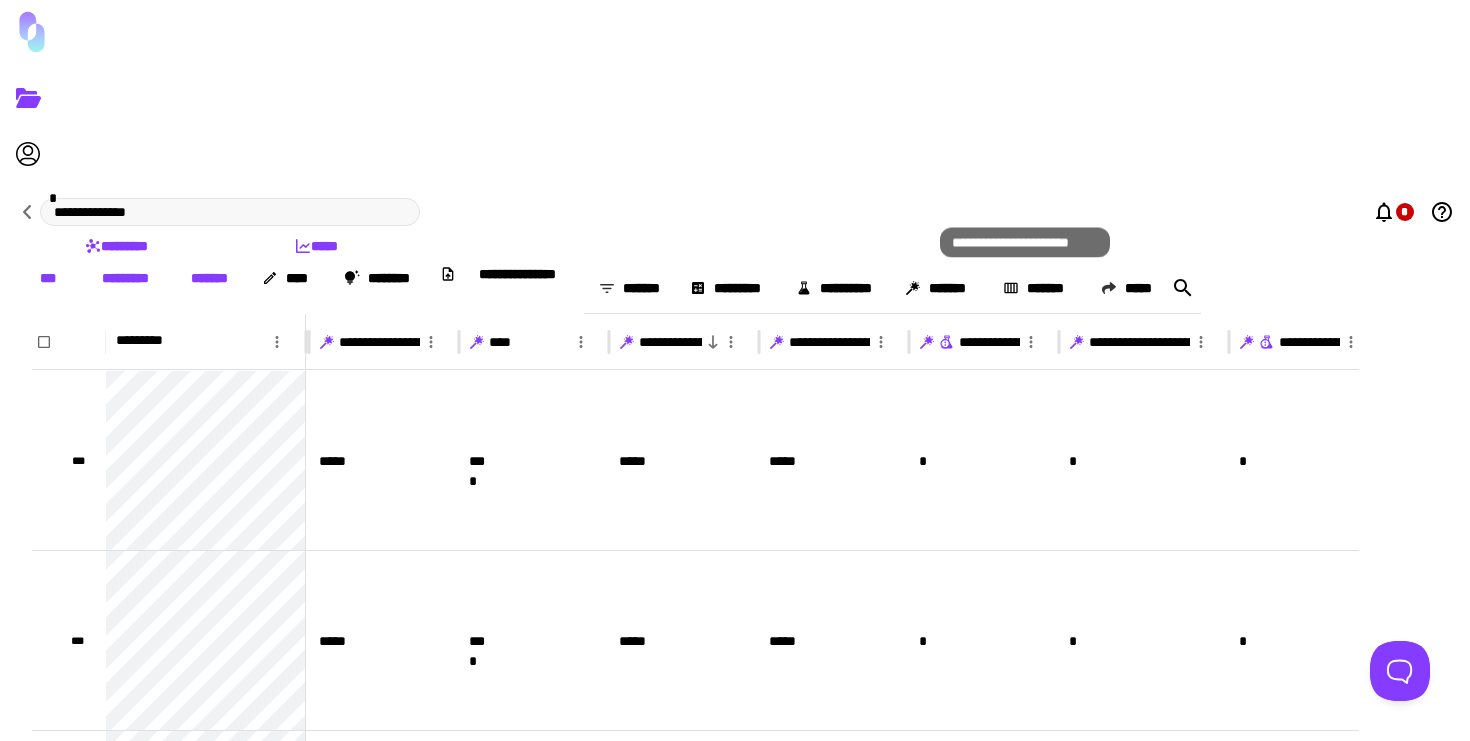 click 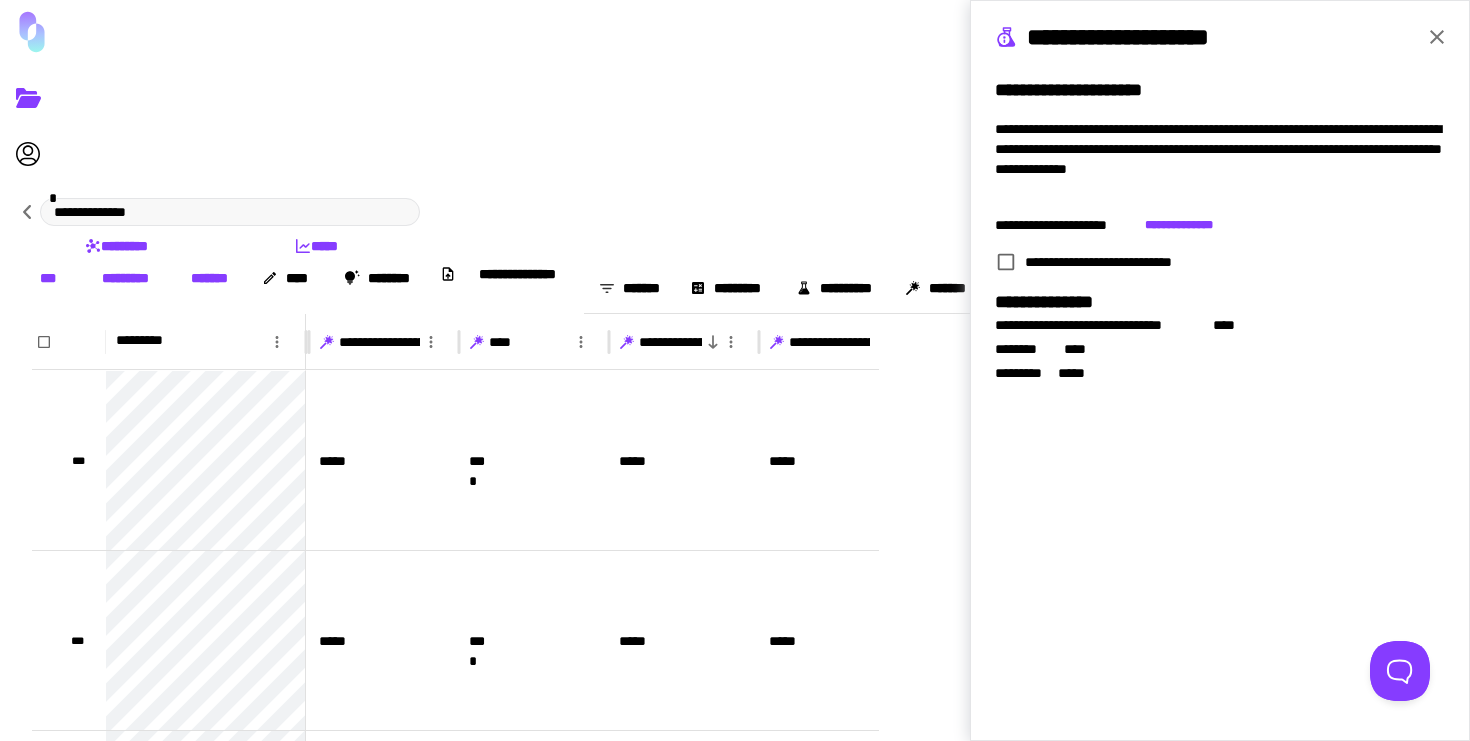 click 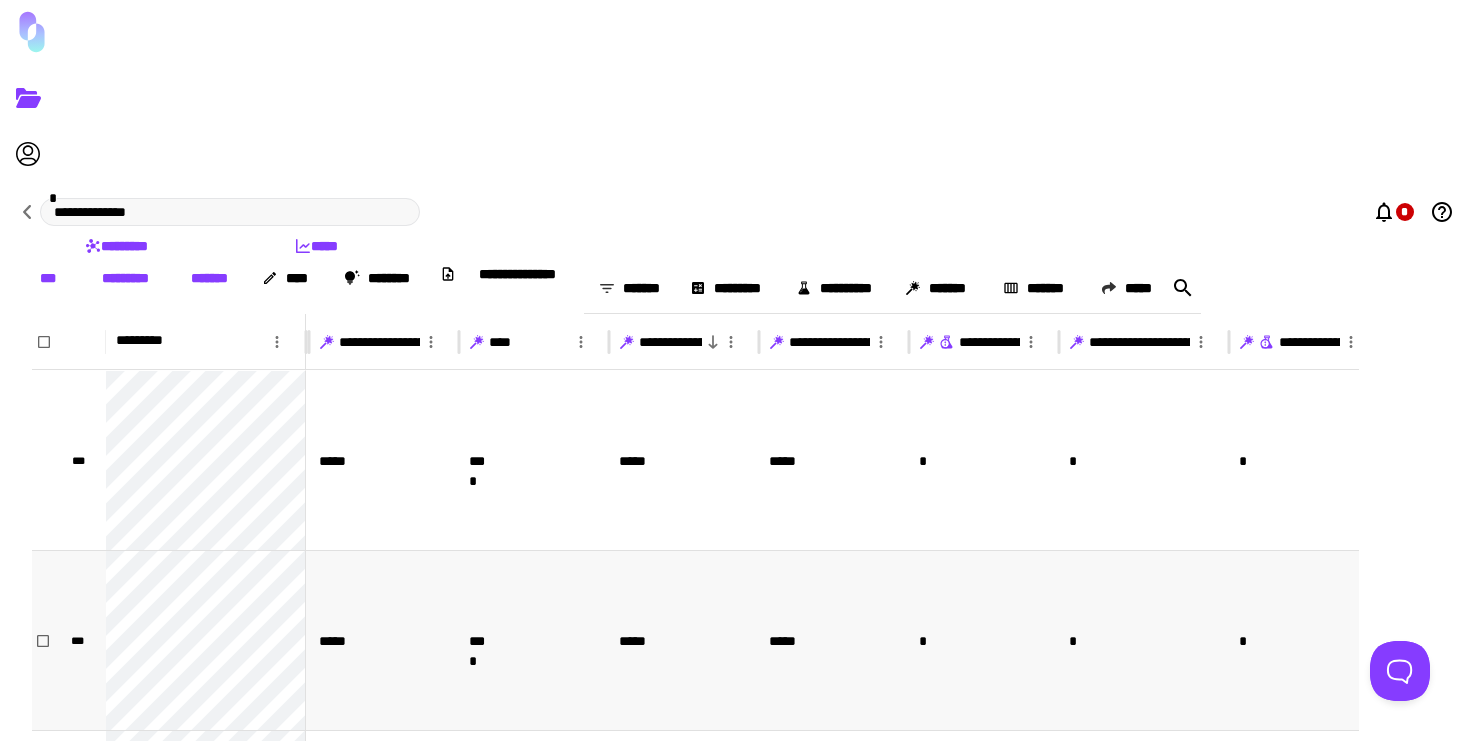 scroll, scrollTop: 0, scrollLeft: 620, axis: horizontal 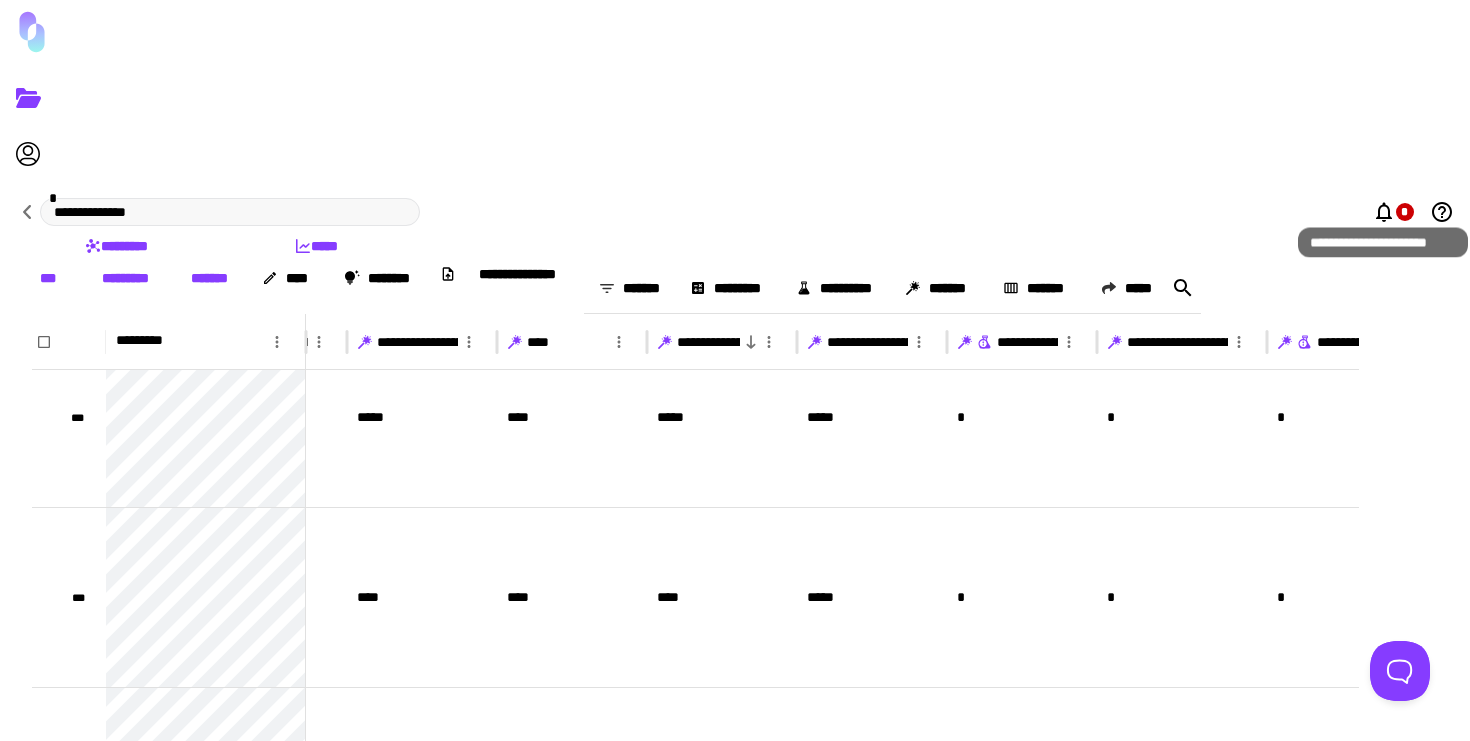 click 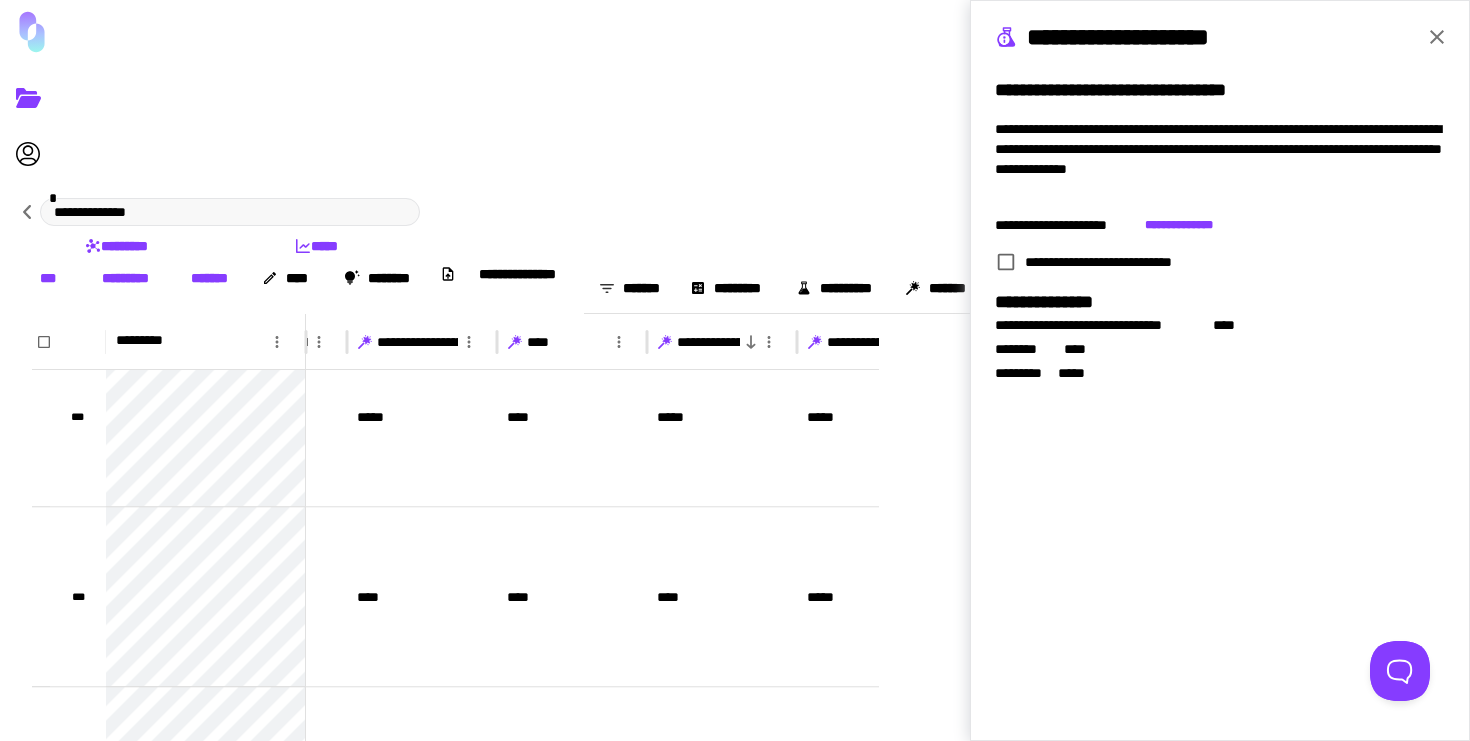 click 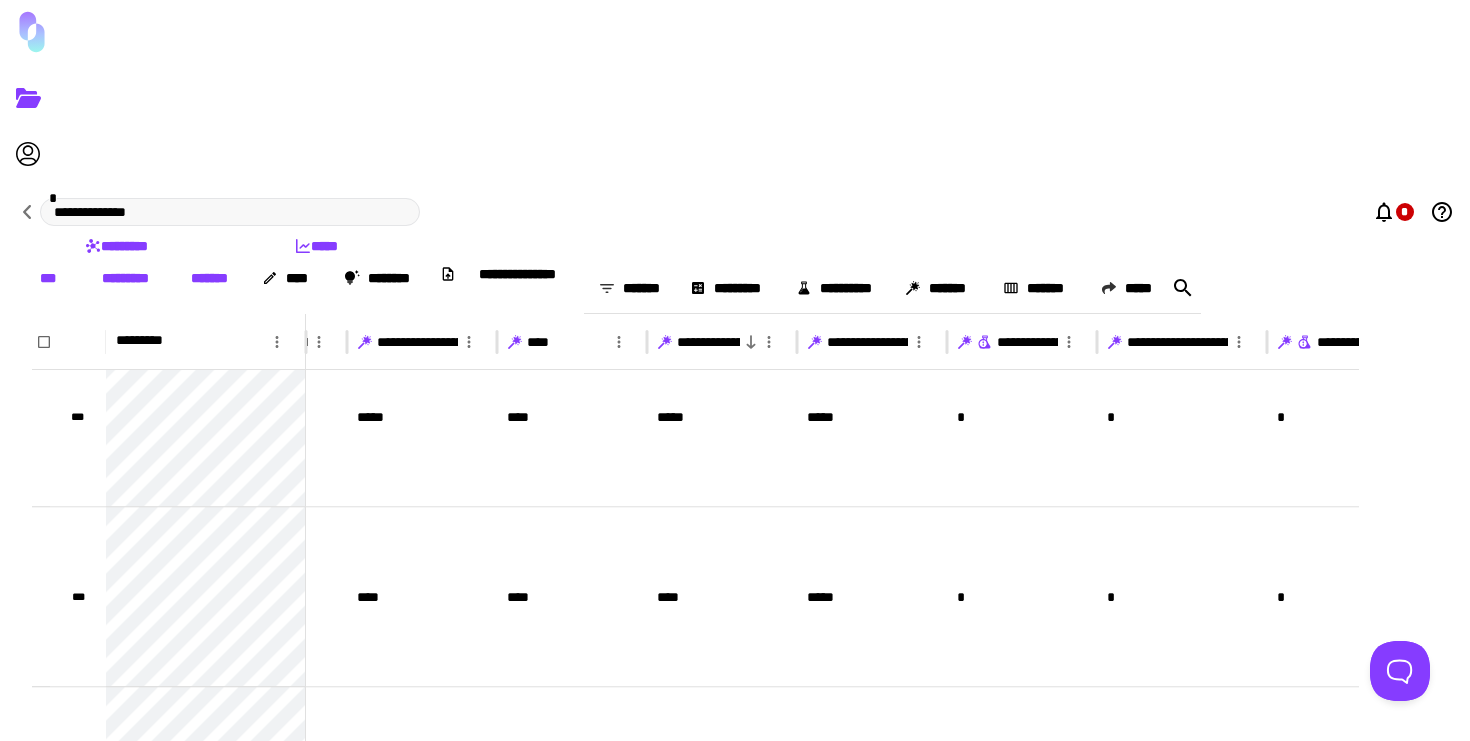 scroll, scrollTop: 1206, scrollLeft: 559, axis: both 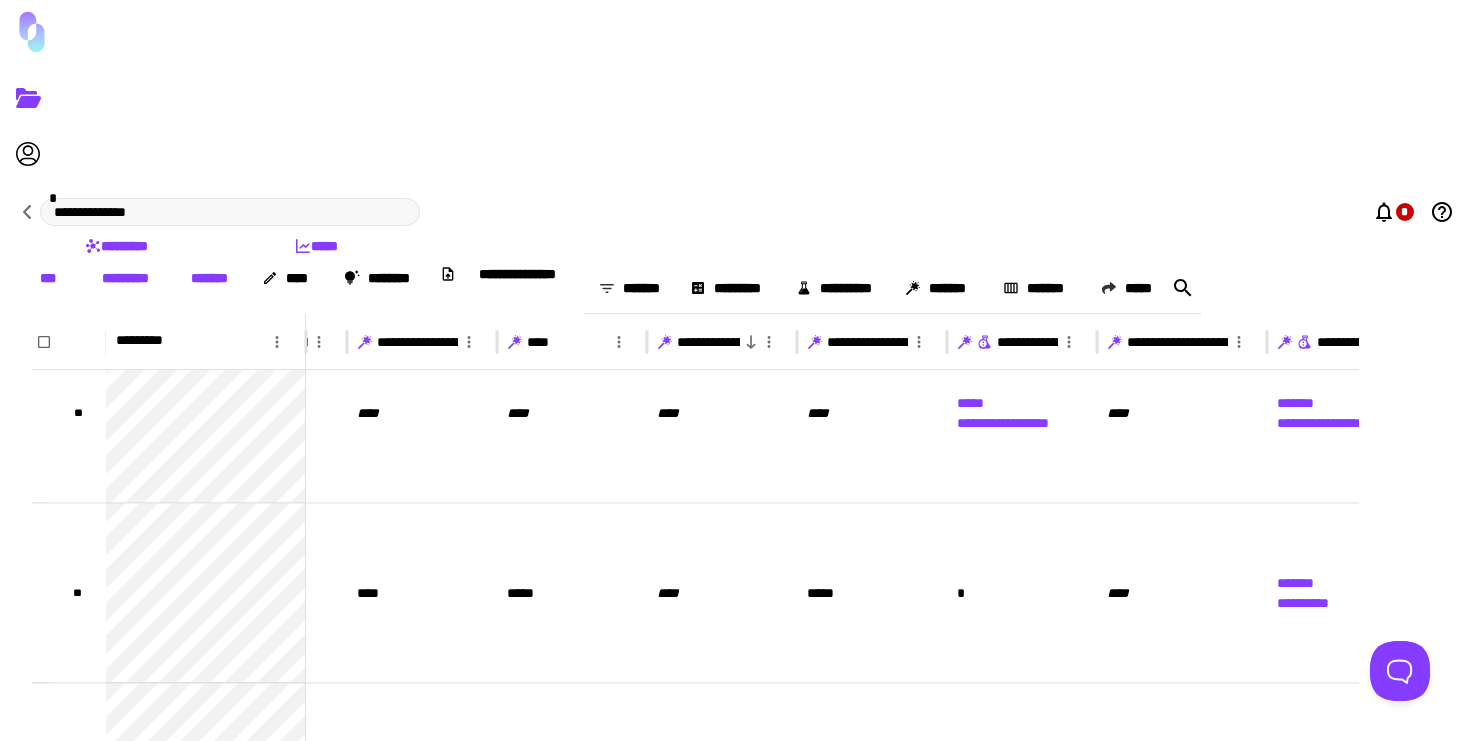 click 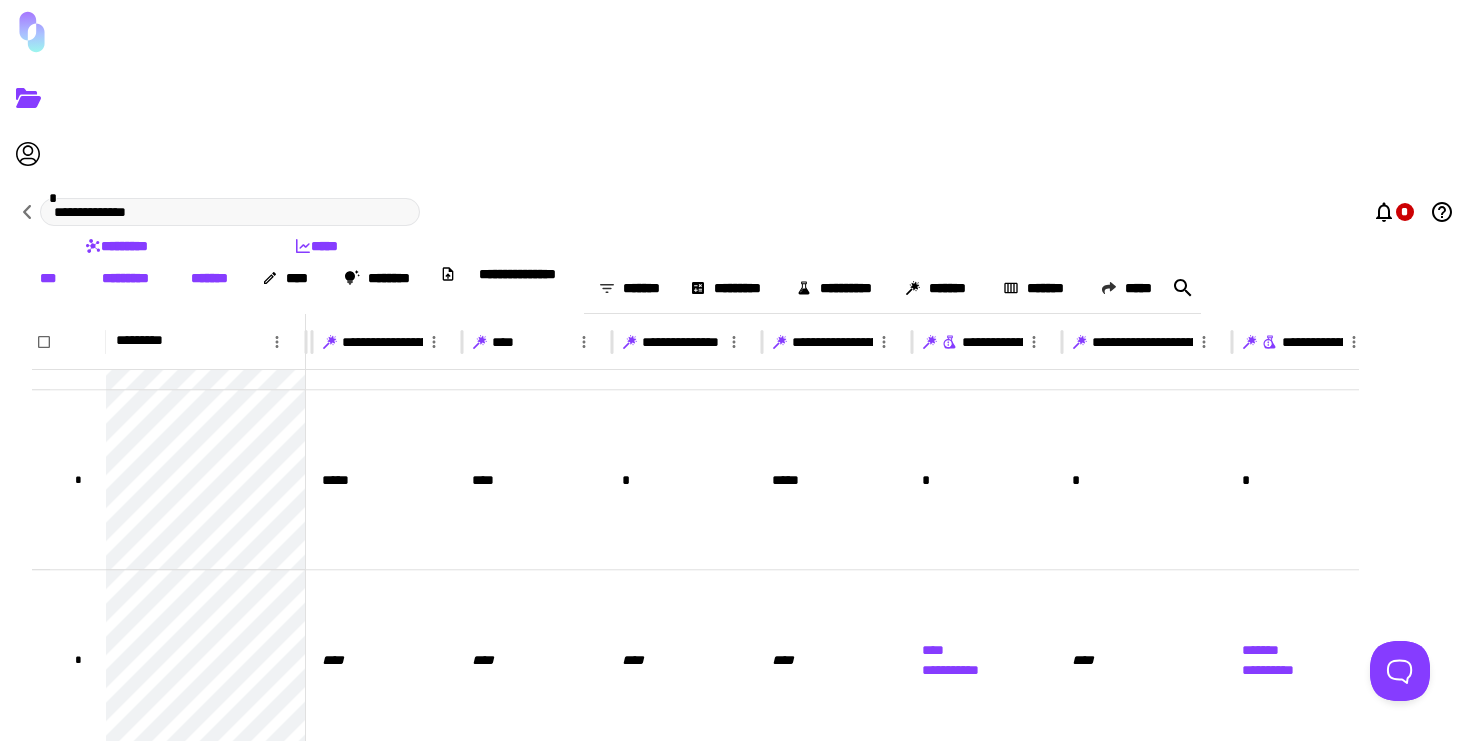 click 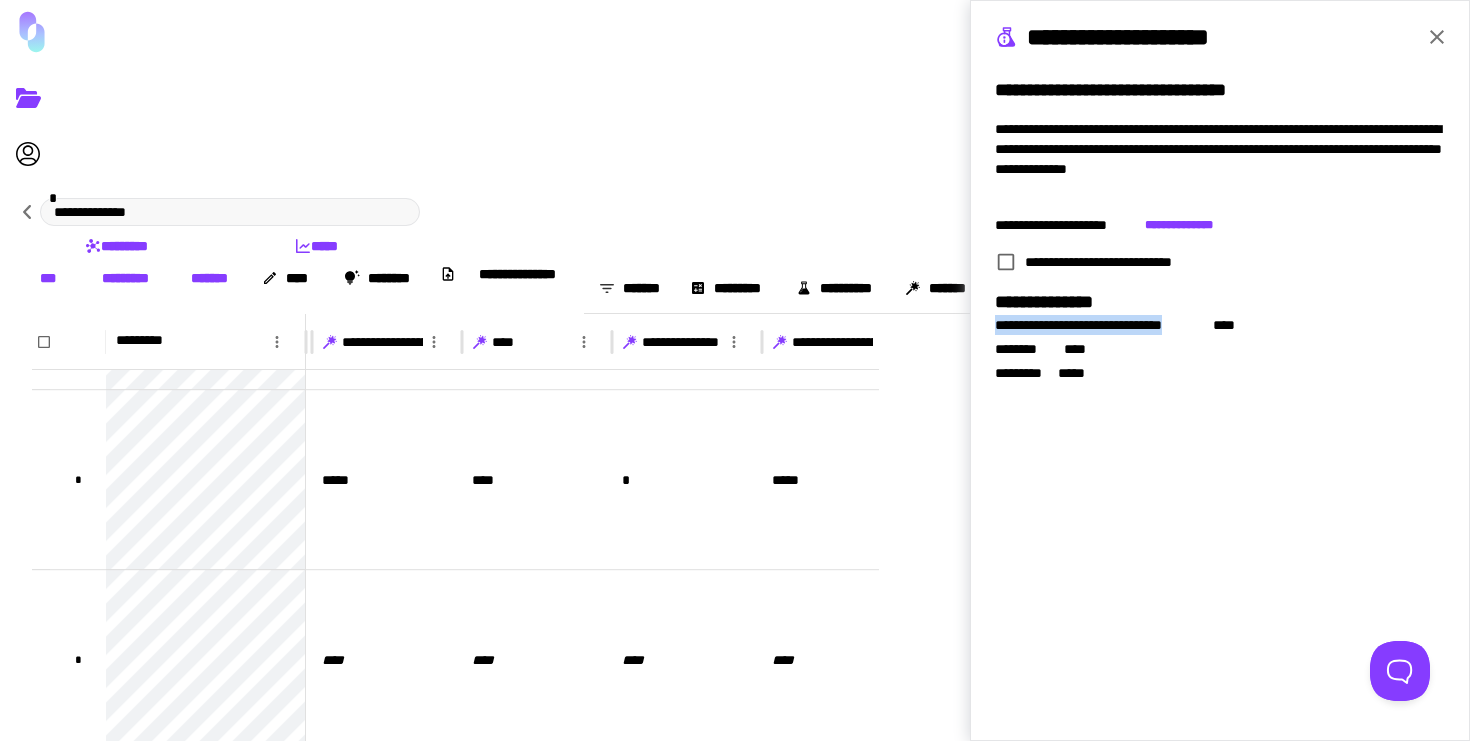 drag, startPoint x: 1210, startPoint y: 331, endPoint x: 976, endPoint y: 325, distance: 234.0769 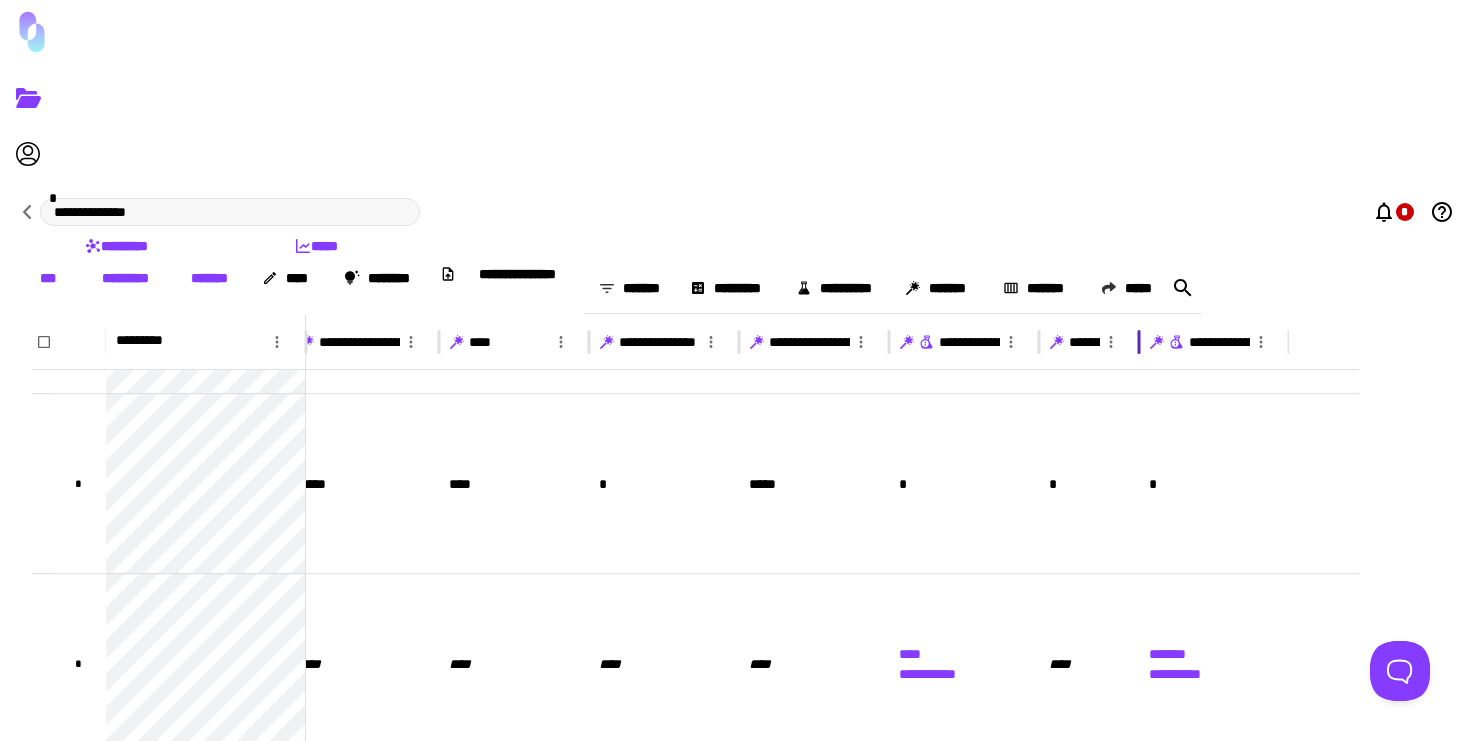 drag, startPoint x: 1288, startPoint y: 205, endPoint x: 1158, endPoint y: 205, distance: 130 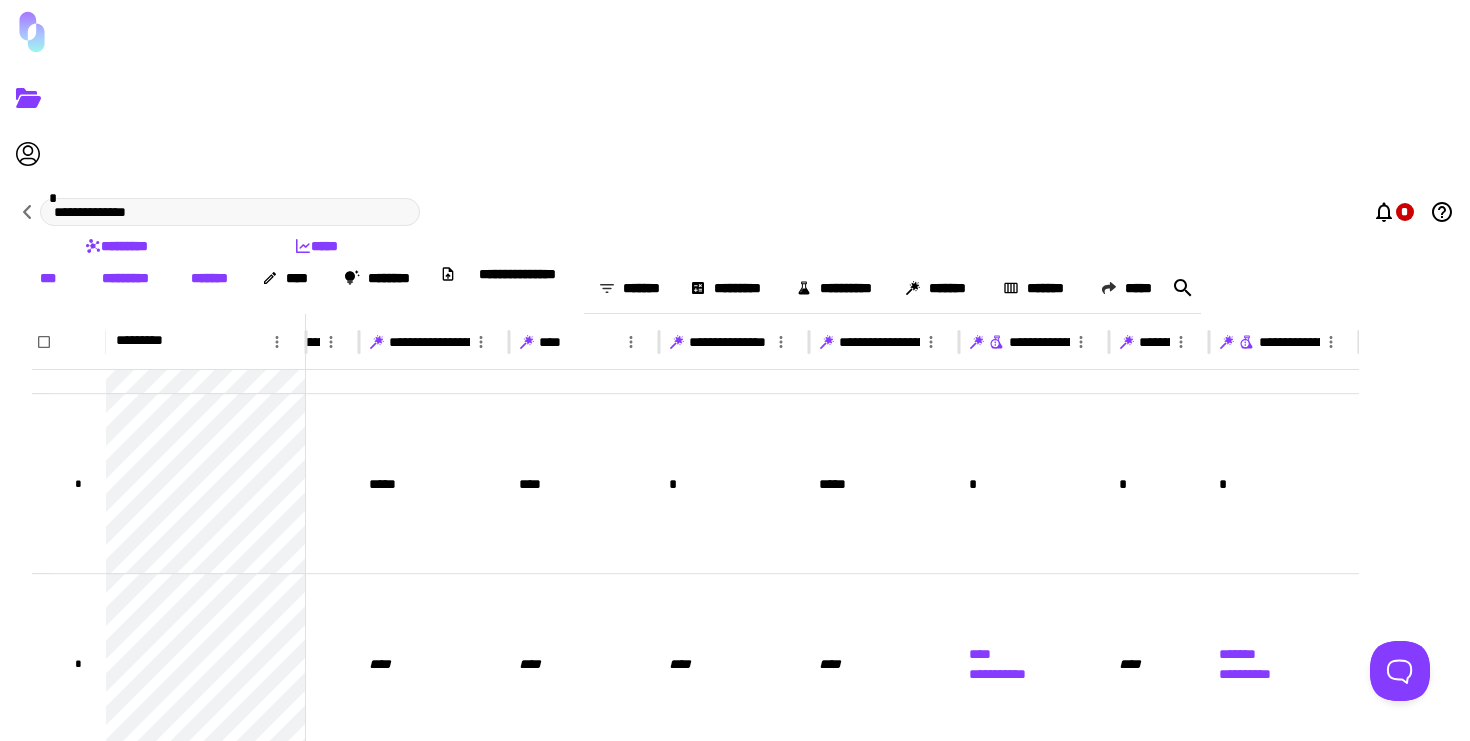 click 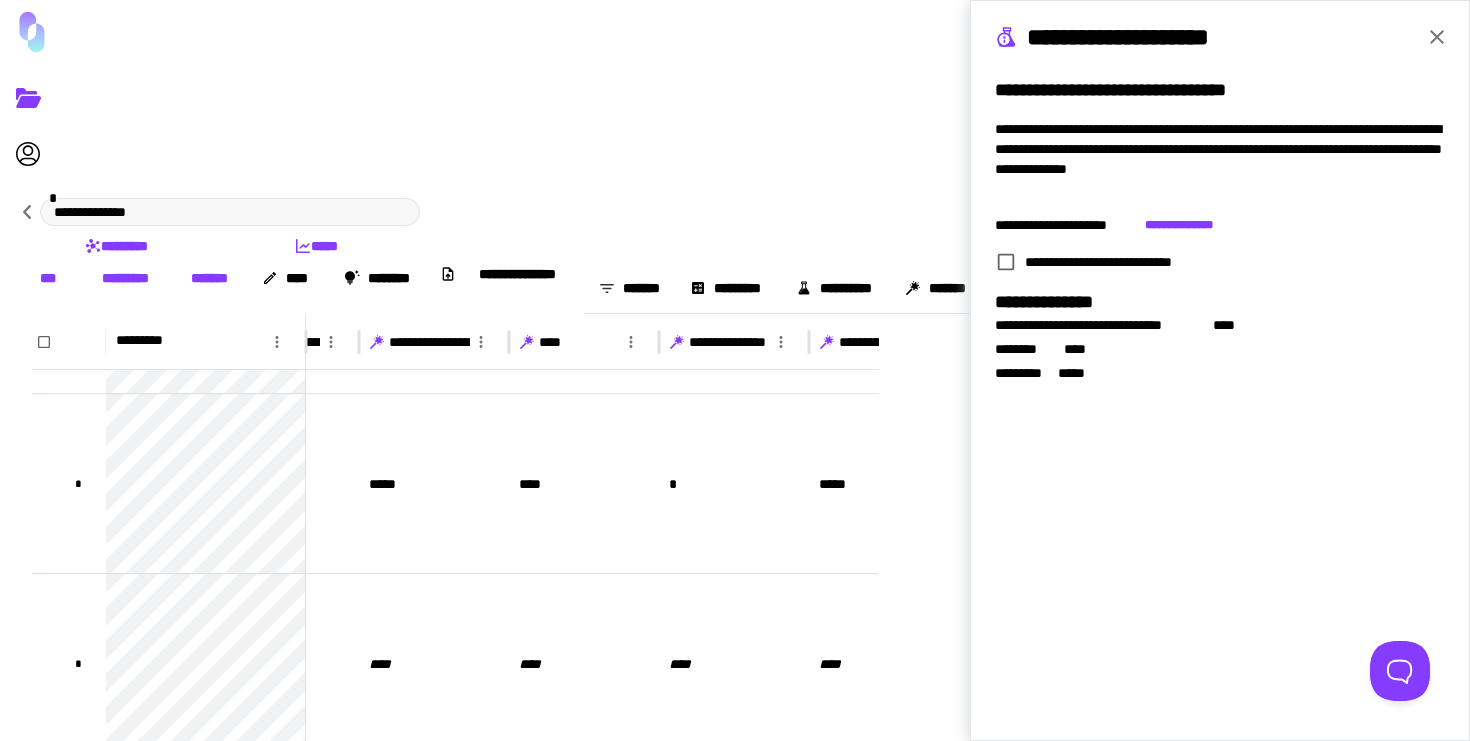 click 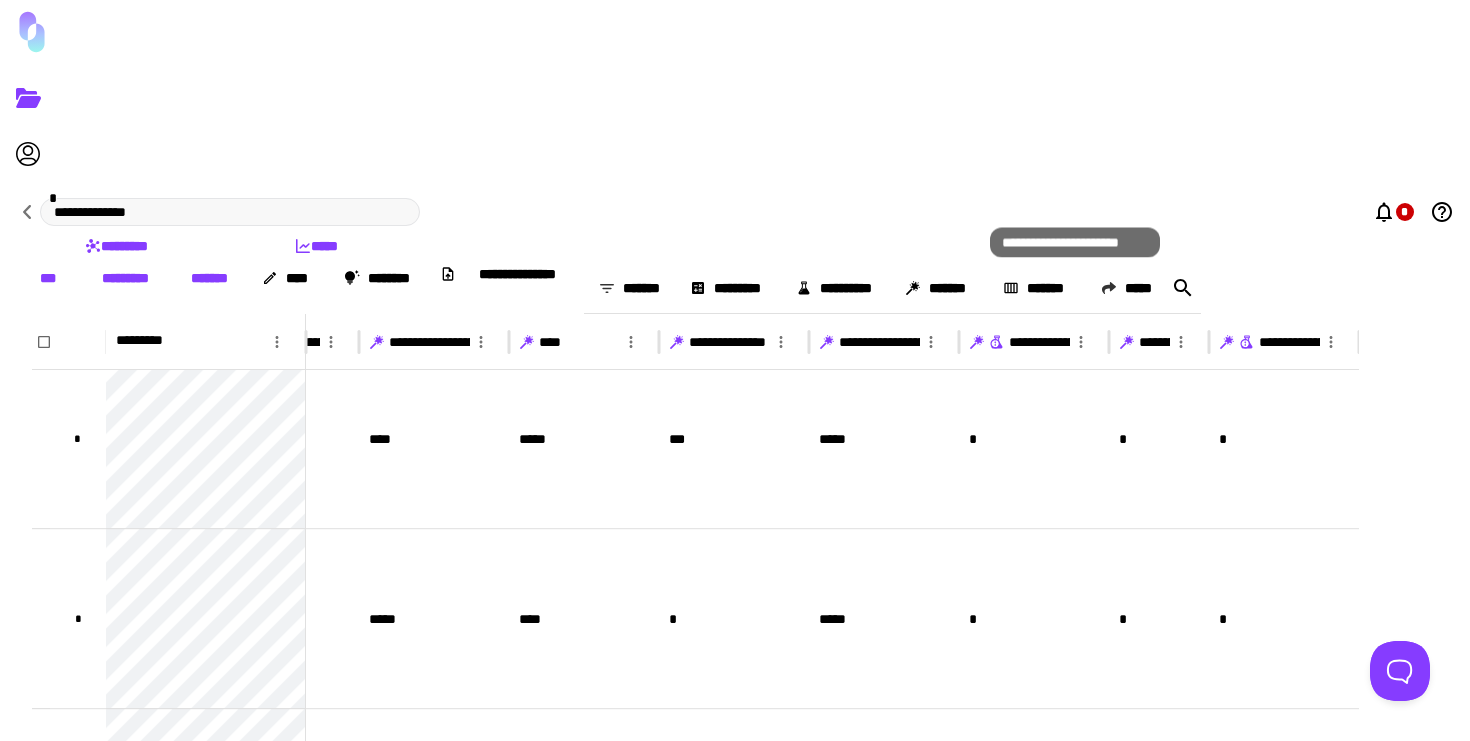click 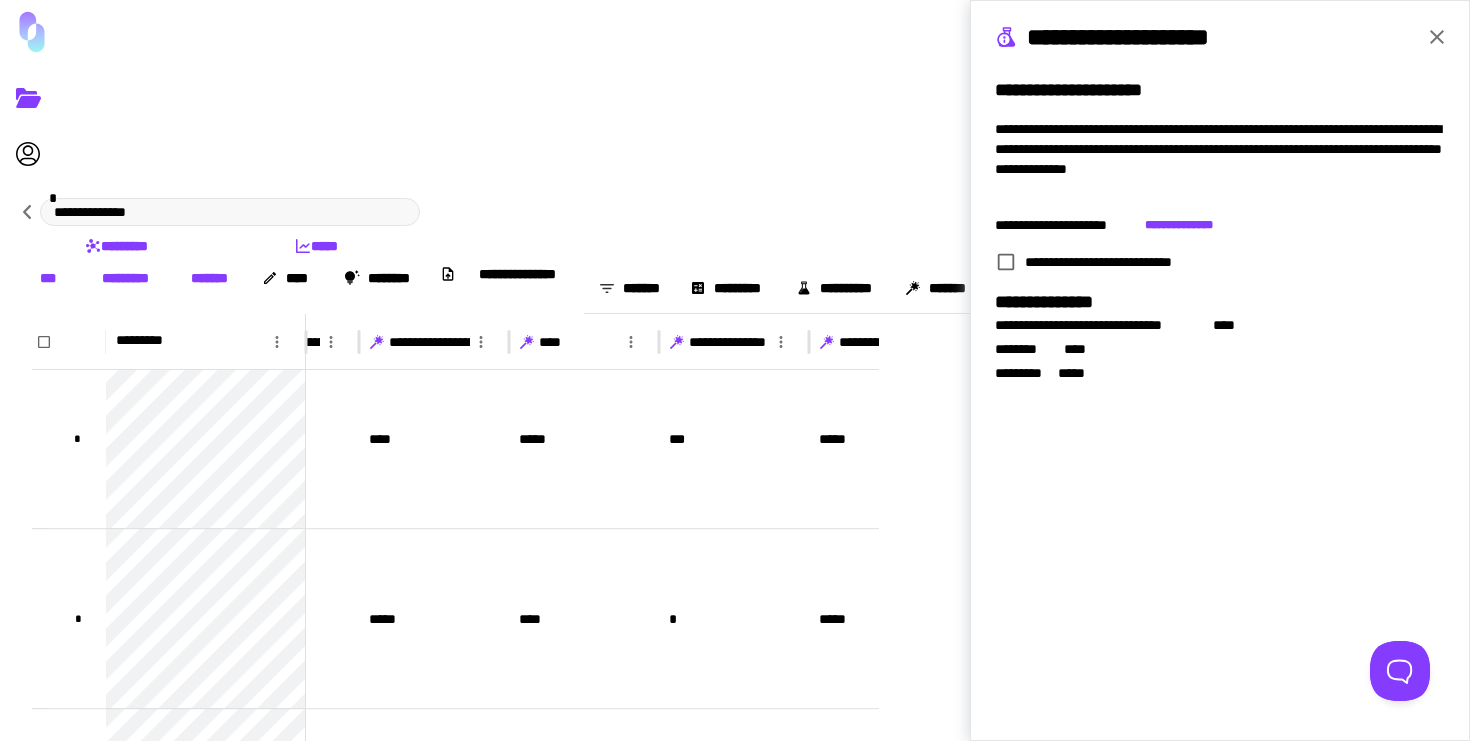 click 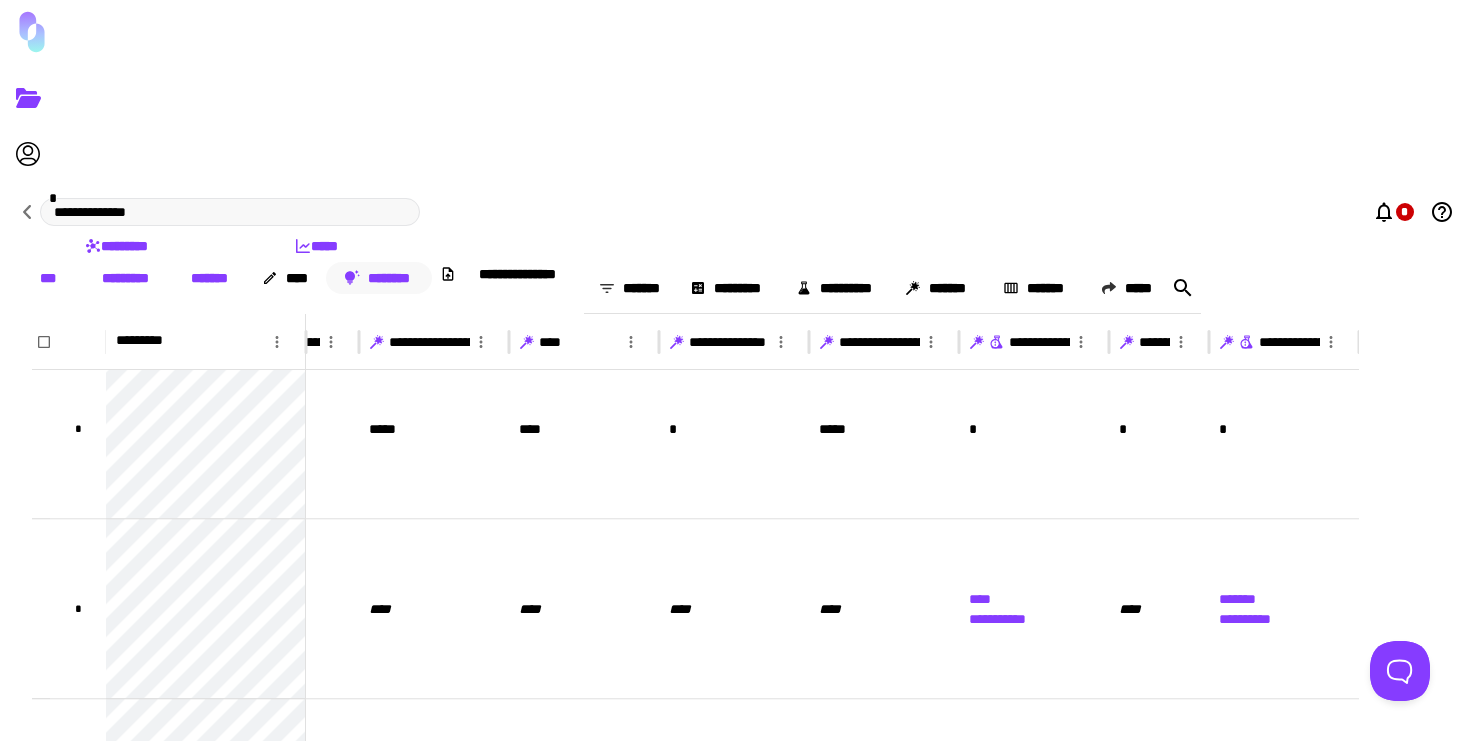 click on "********" at bounding box center [379, 278] 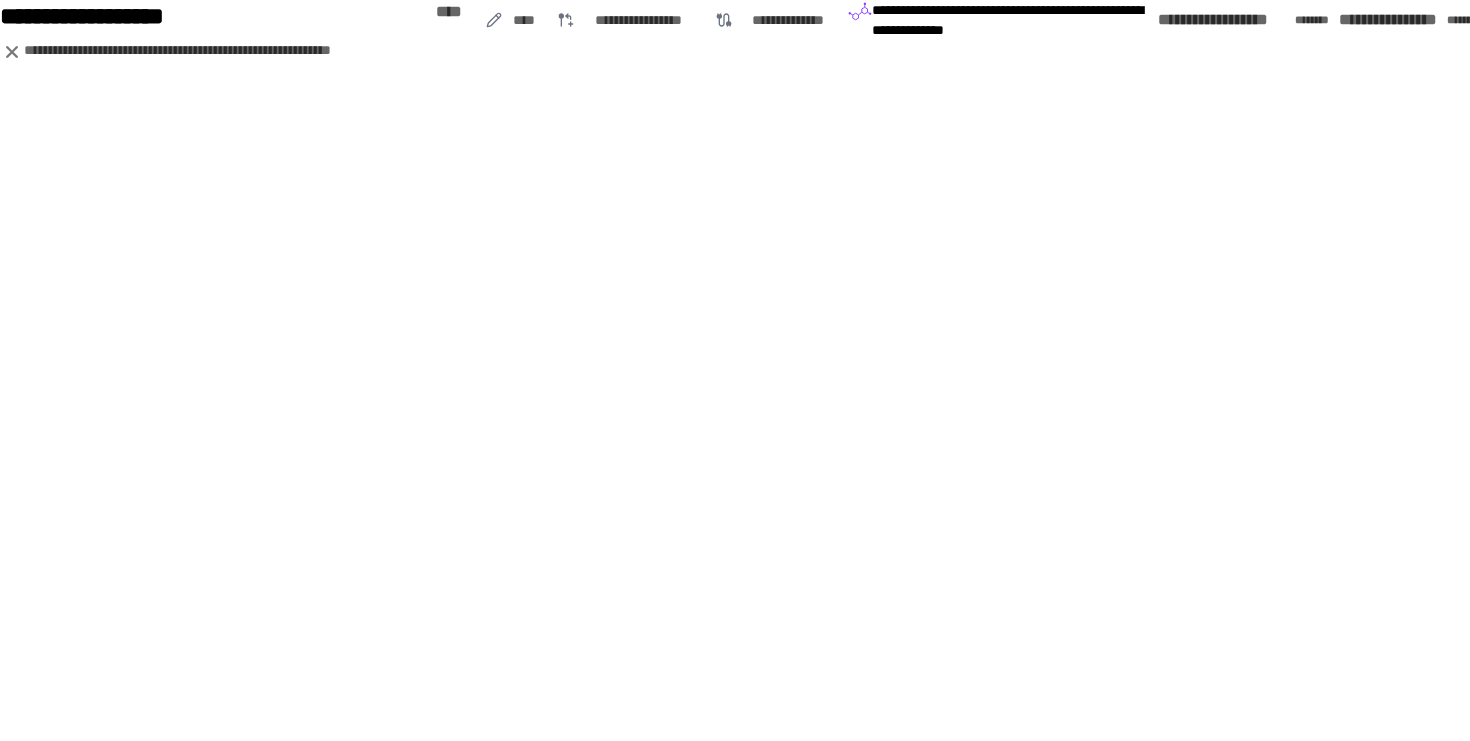 click on "**********" at bounding box center (1393, 20) 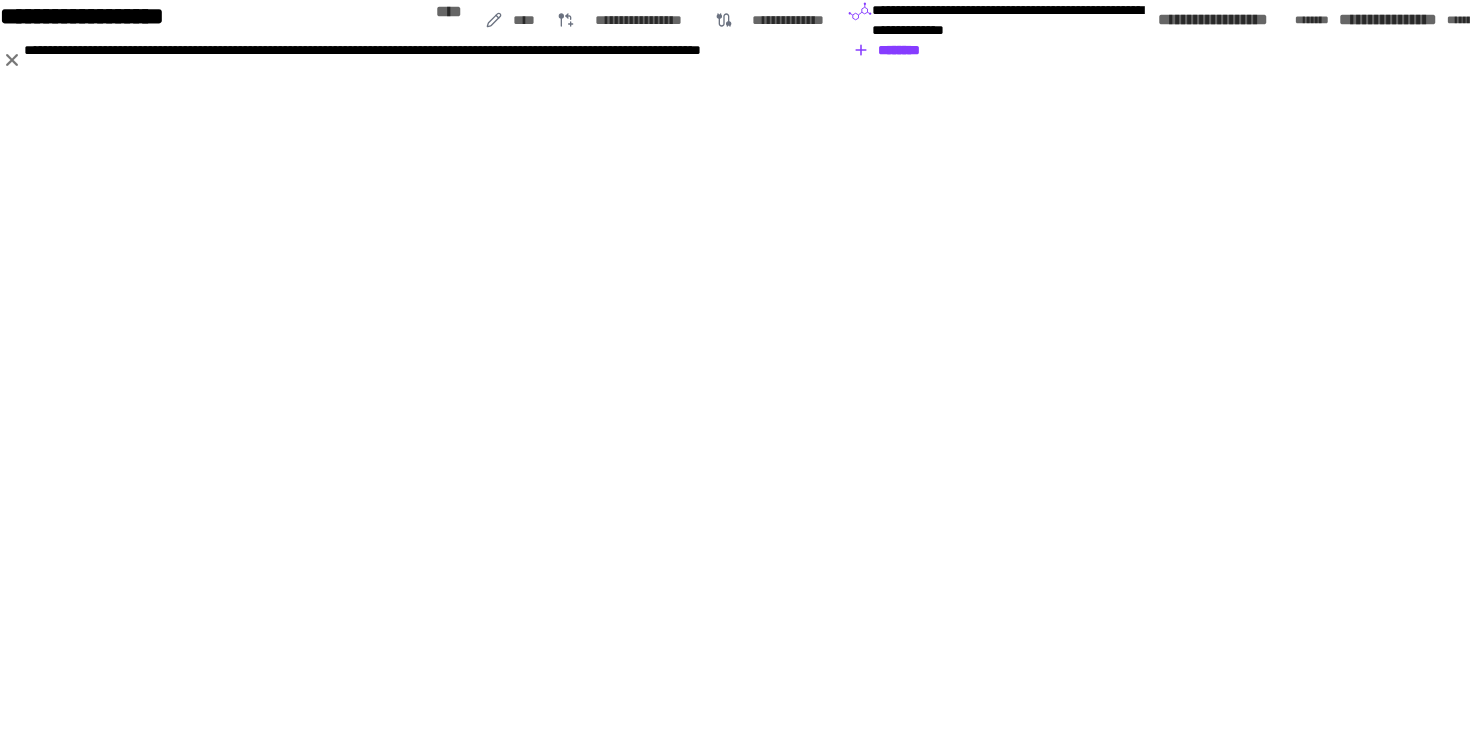 click on "********" at bounding box center (887, 50) 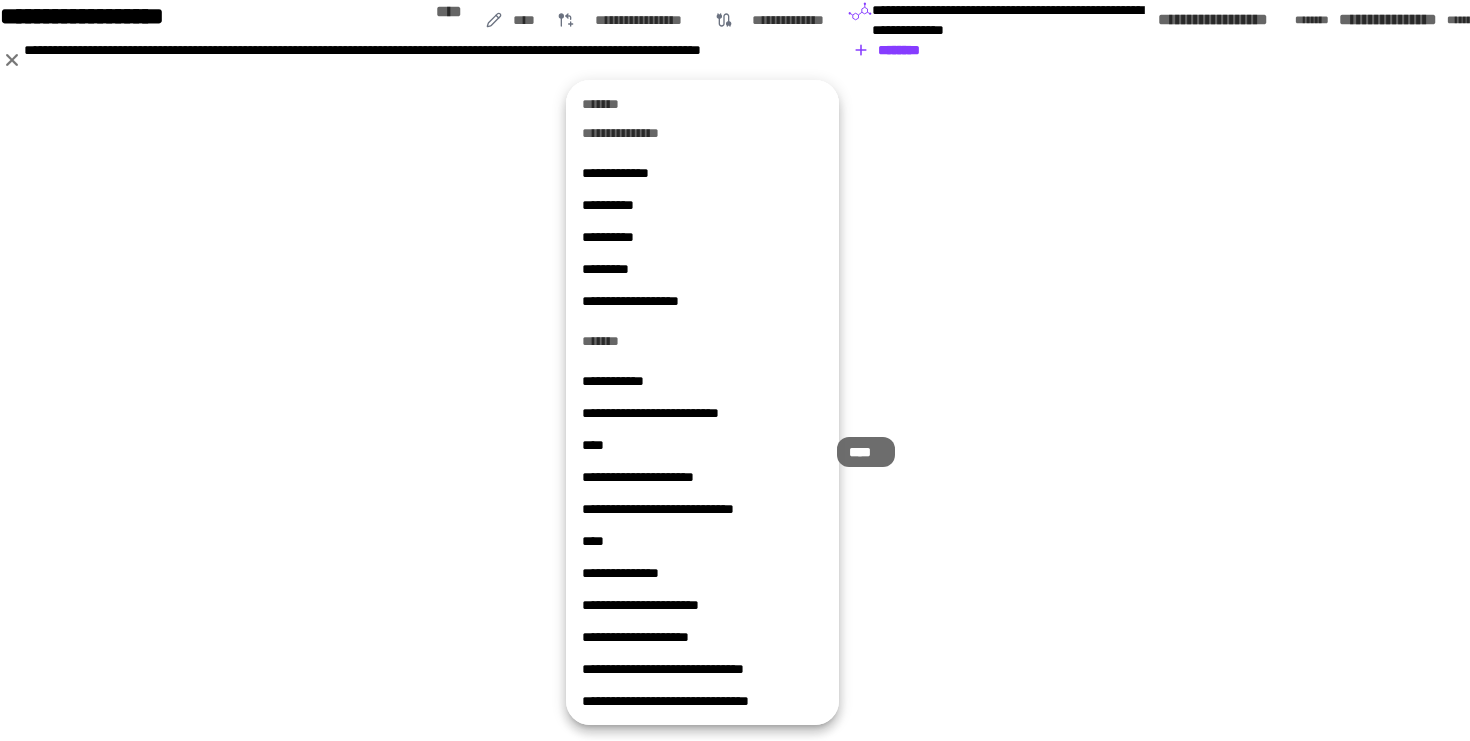 click on "****" at bounding box center (702, 445) 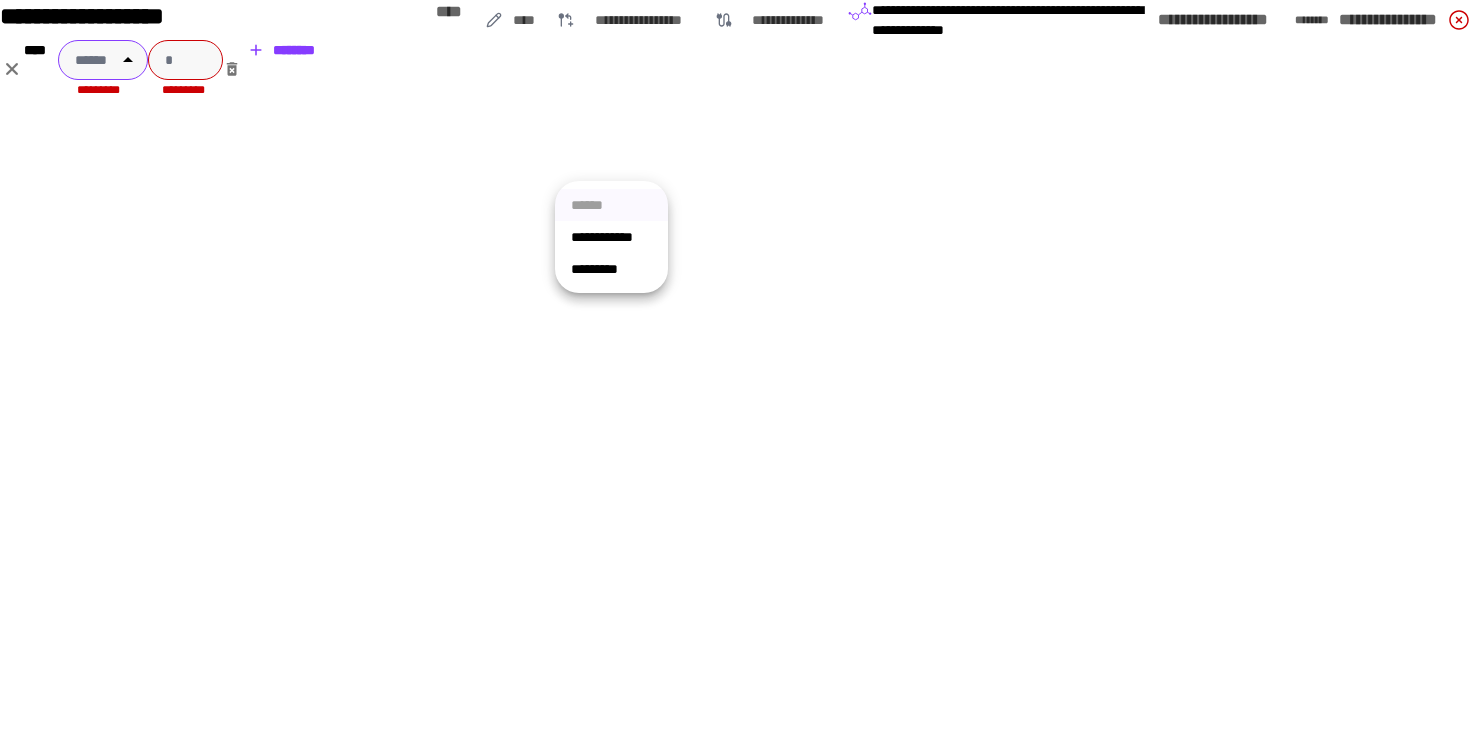 click on "**********" at bounding box center [735, 370] 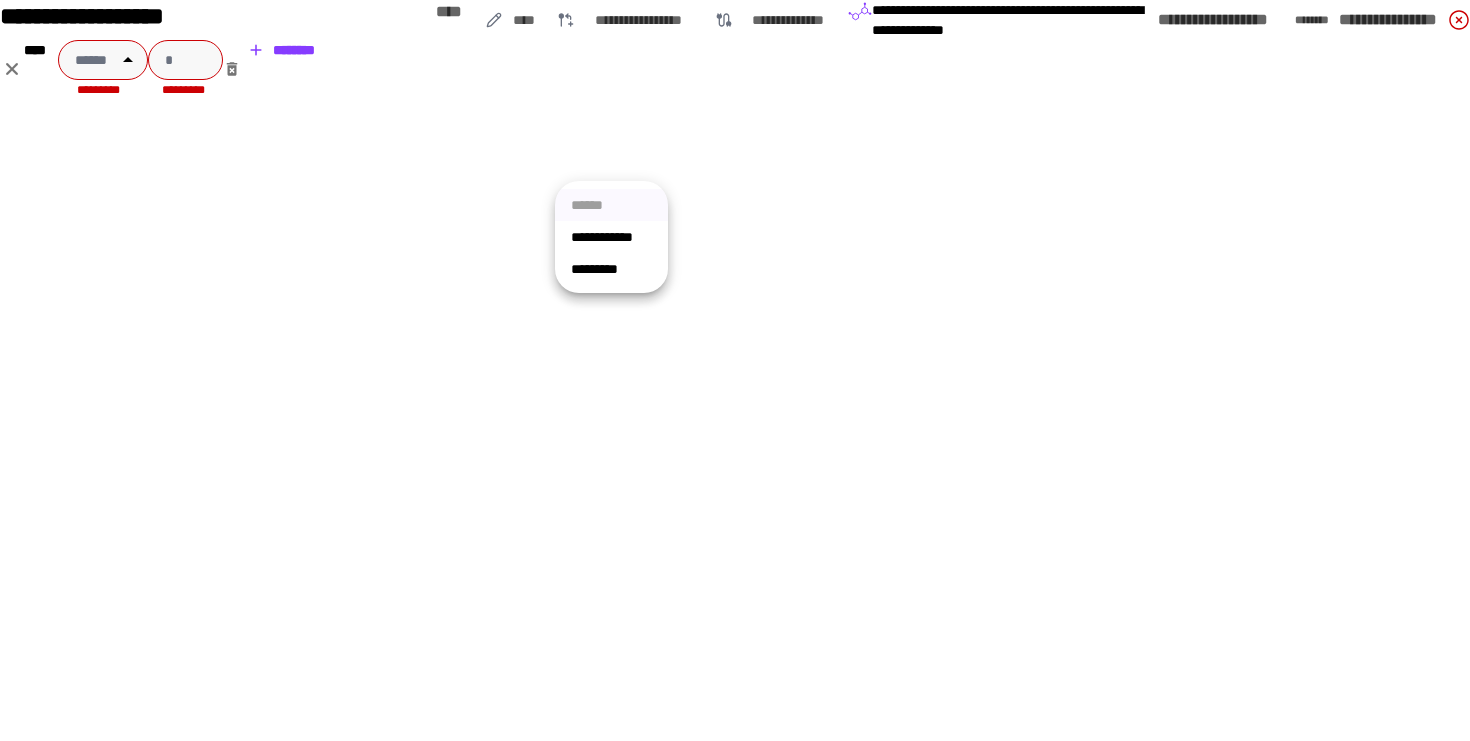 click on "*********" at bounding box center (611, 269) 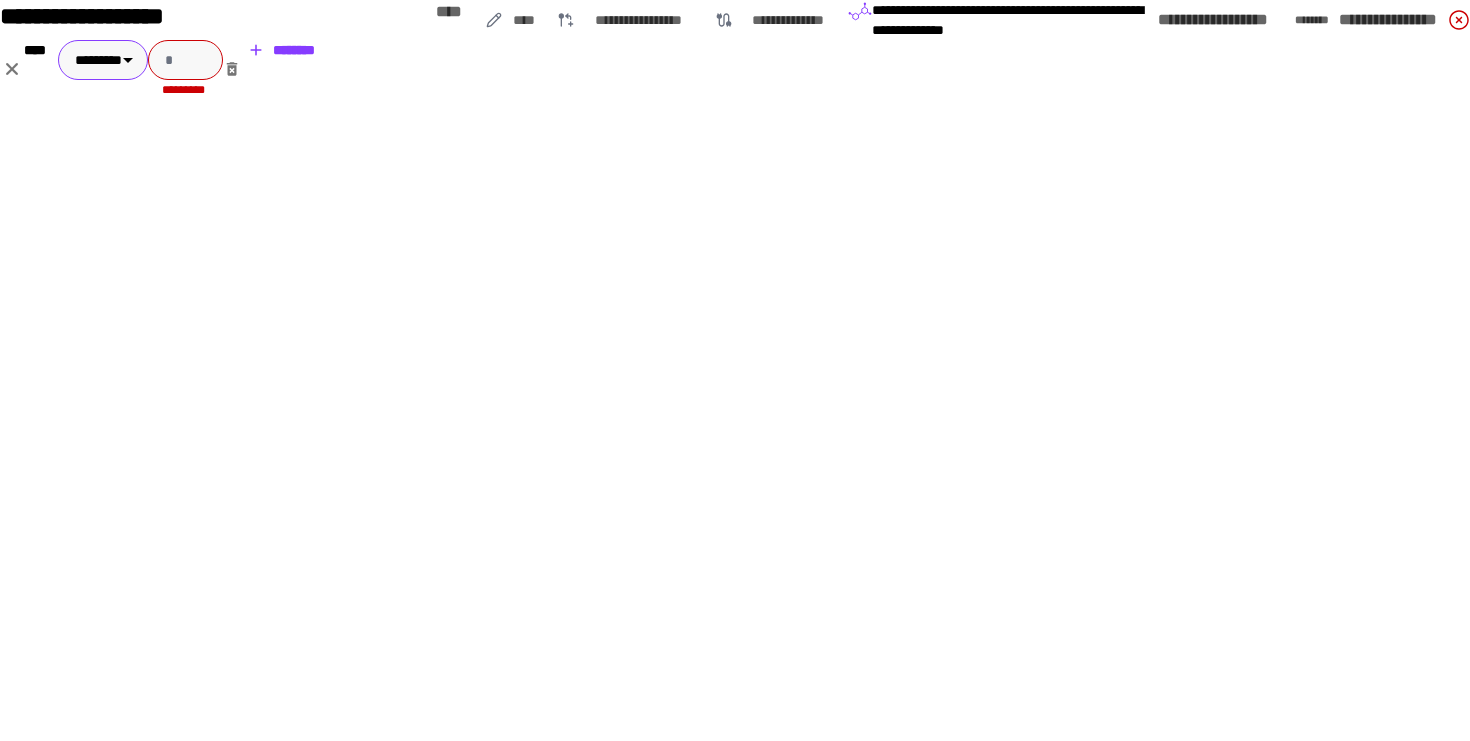 type on "*********" 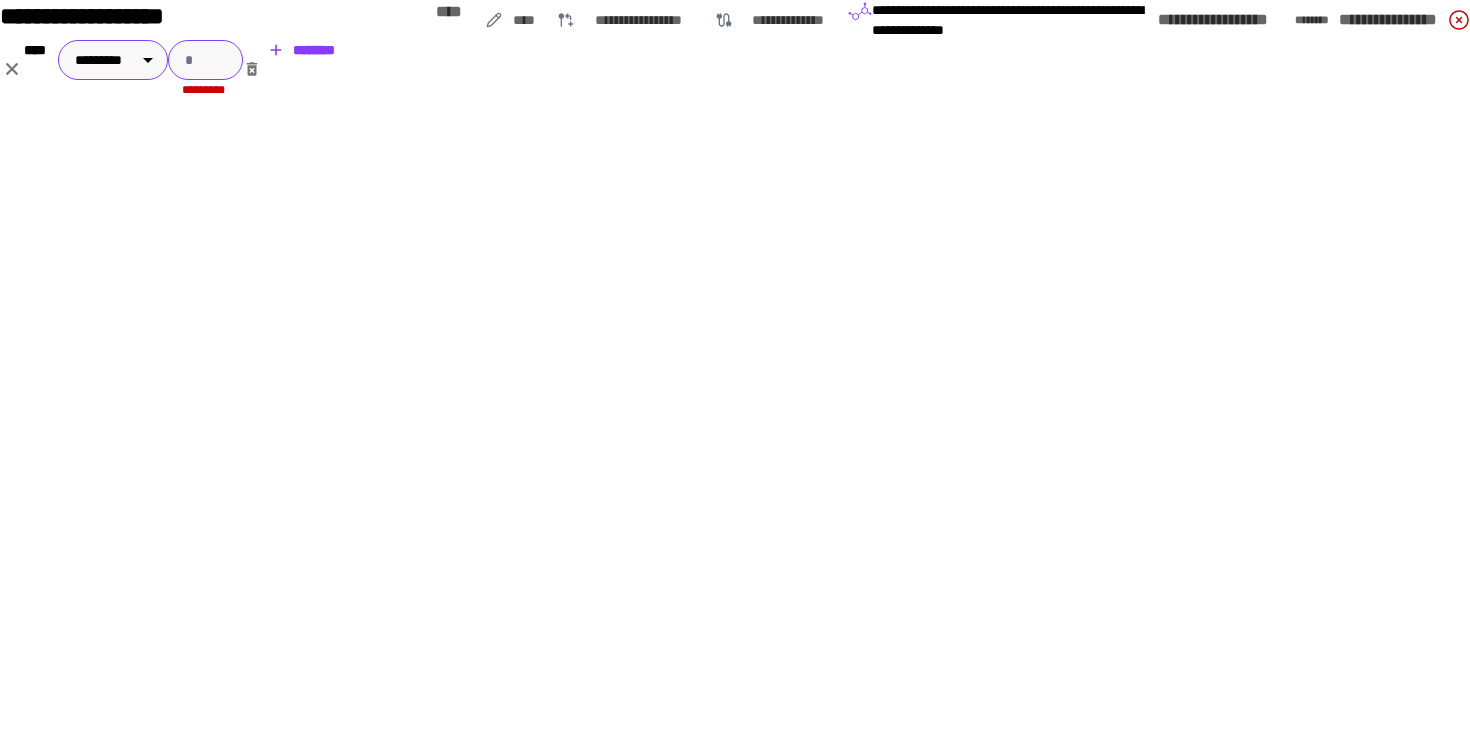 click at bounding box center (205, 60) 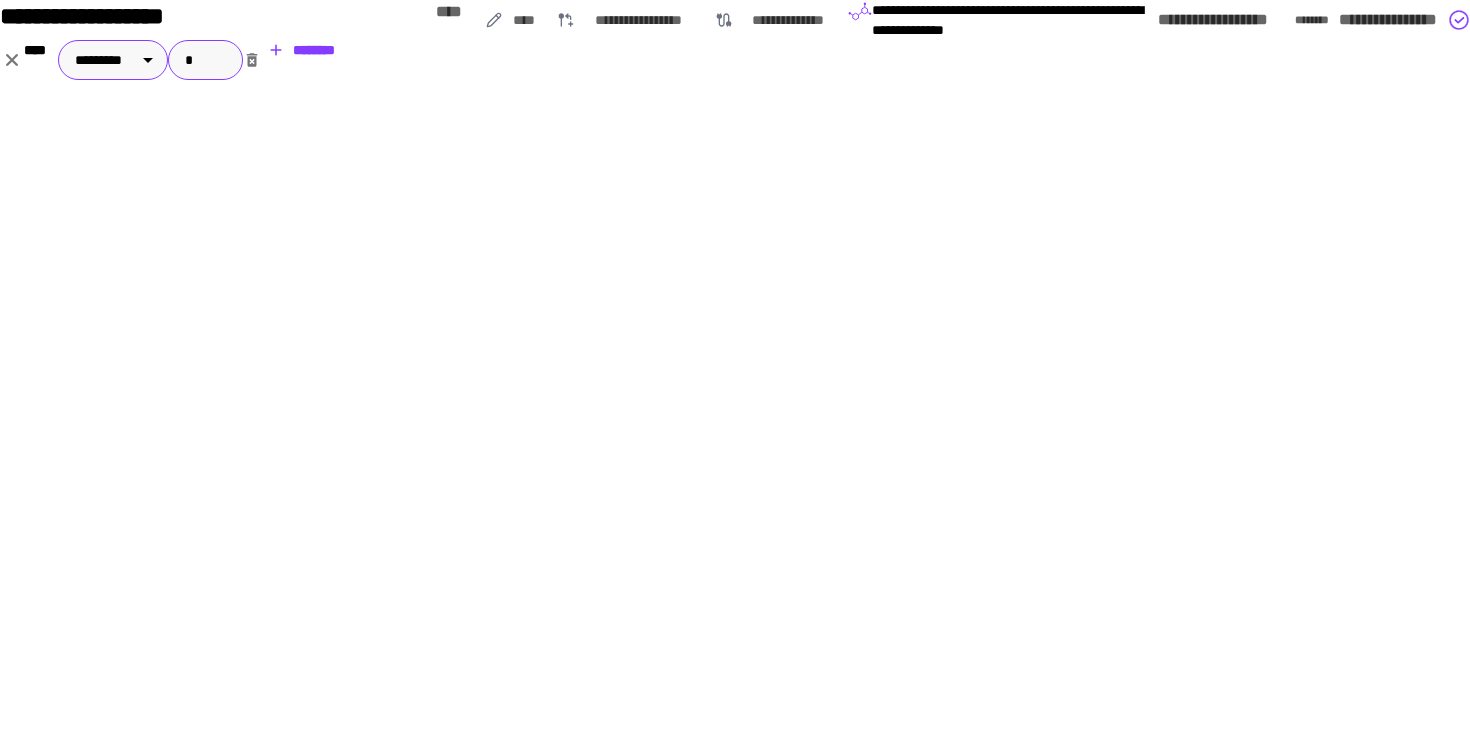 type on "*" 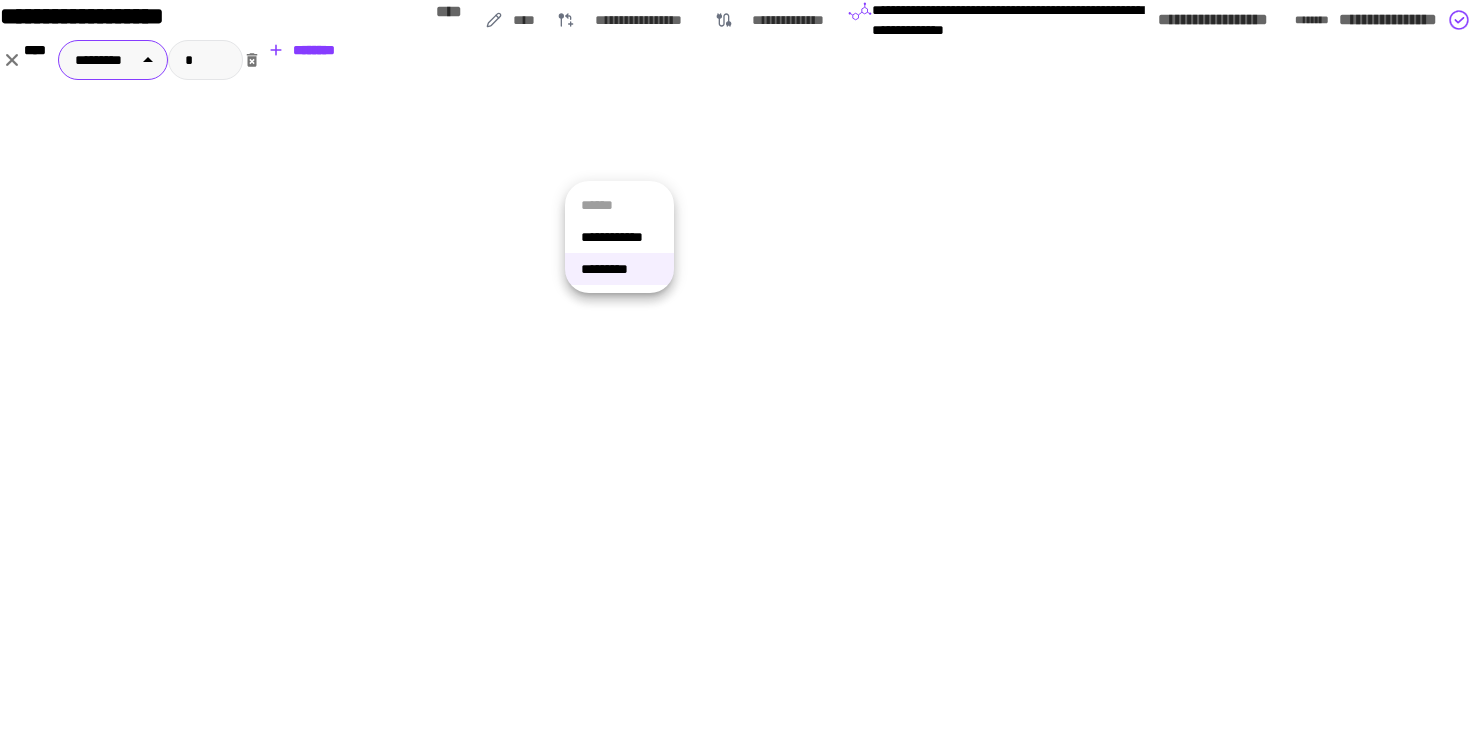 click on "**********" at bounding box center [735, 370] 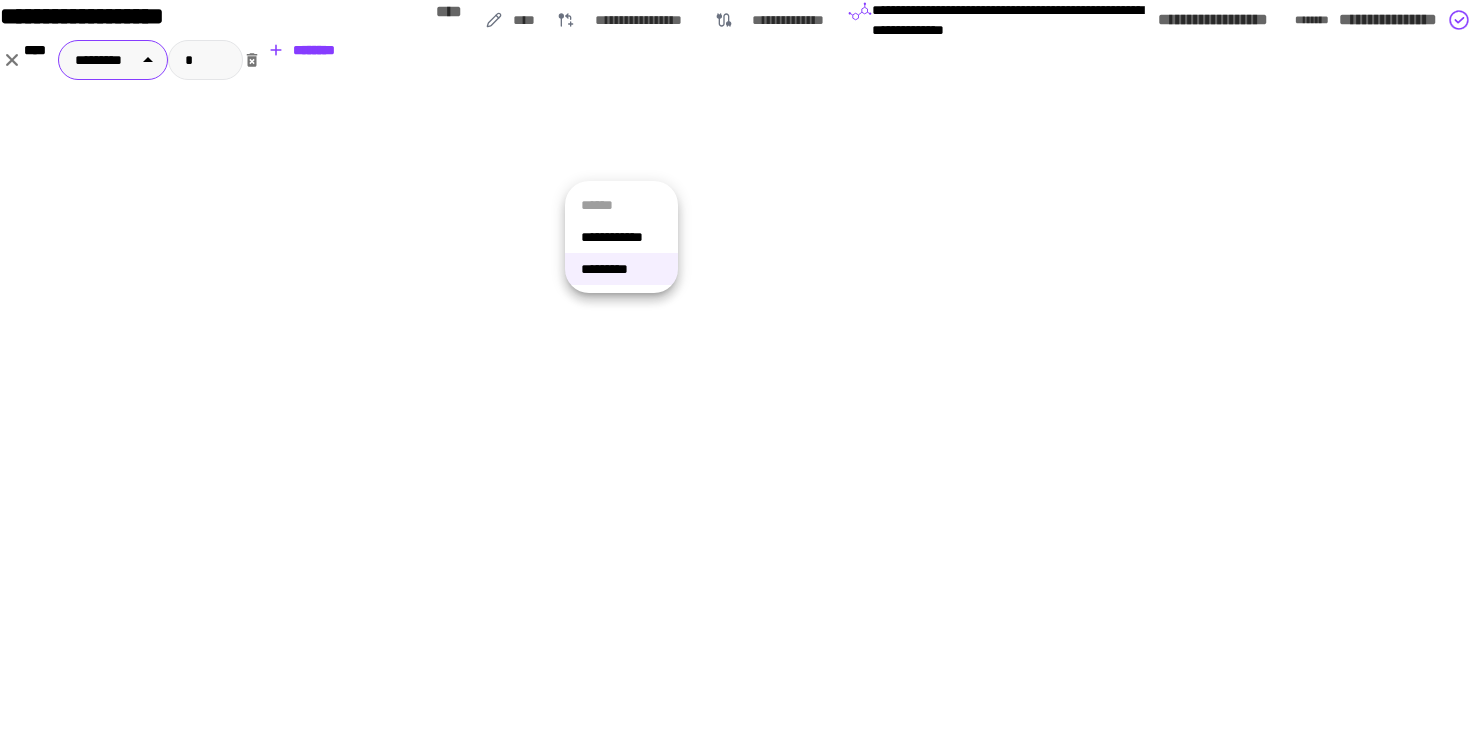 click at bounding box center [735, 370] 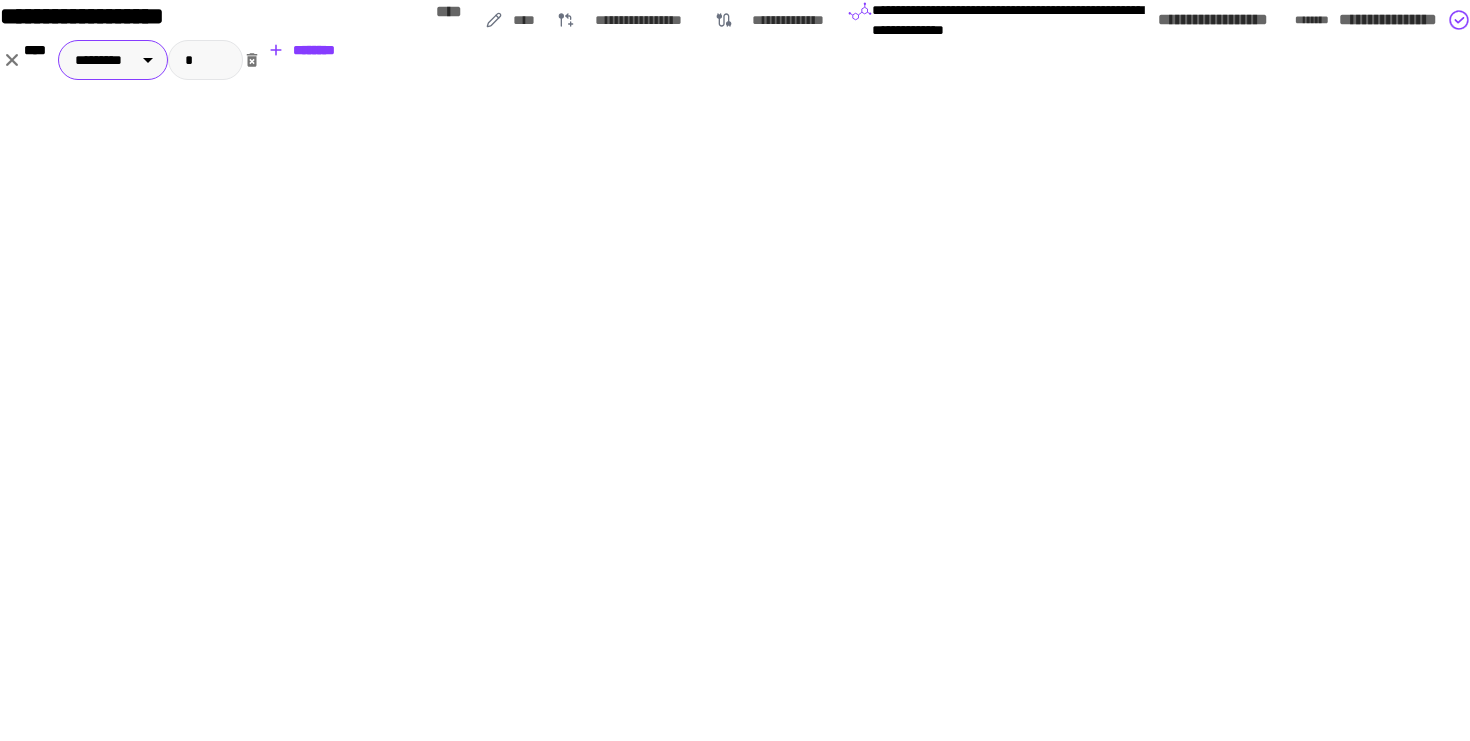 click 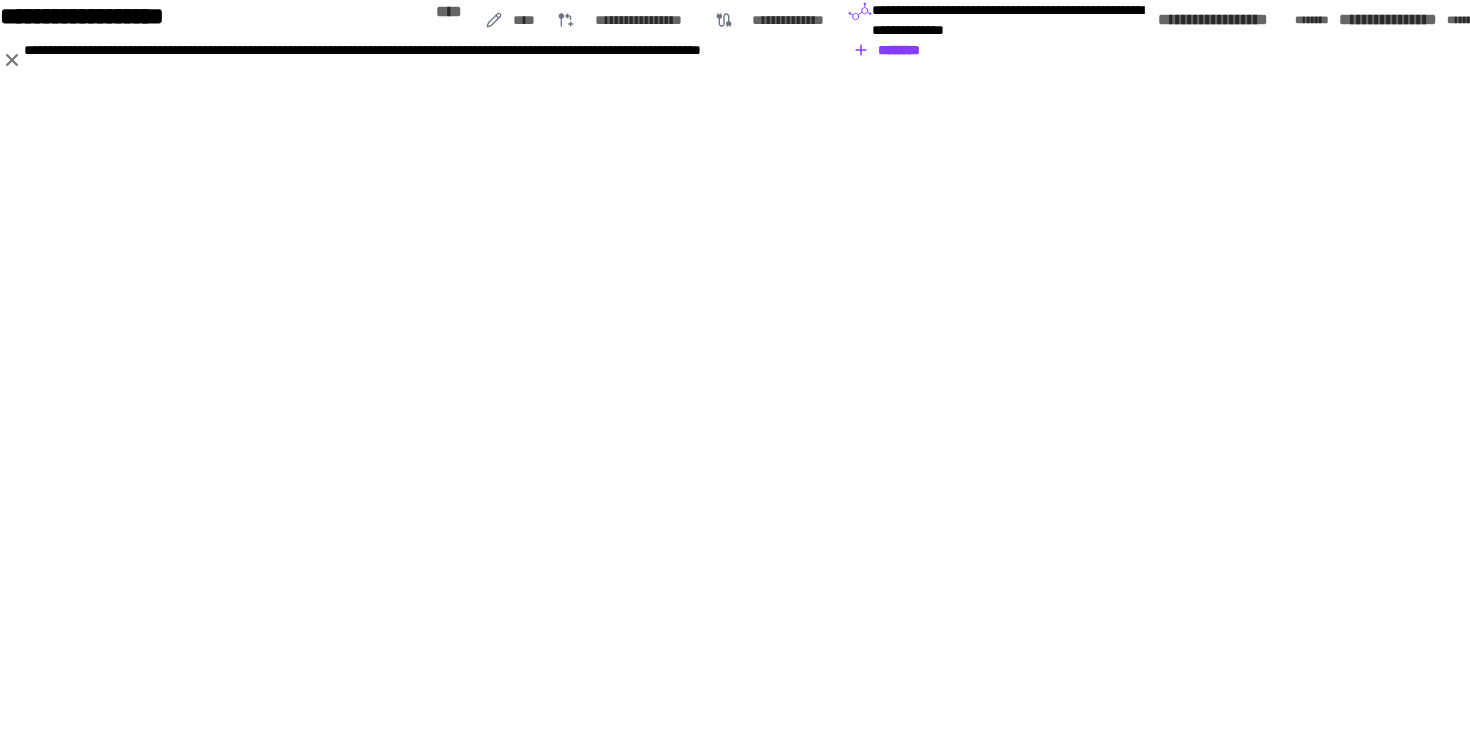 click on "********" at bounding box center [887, 50] 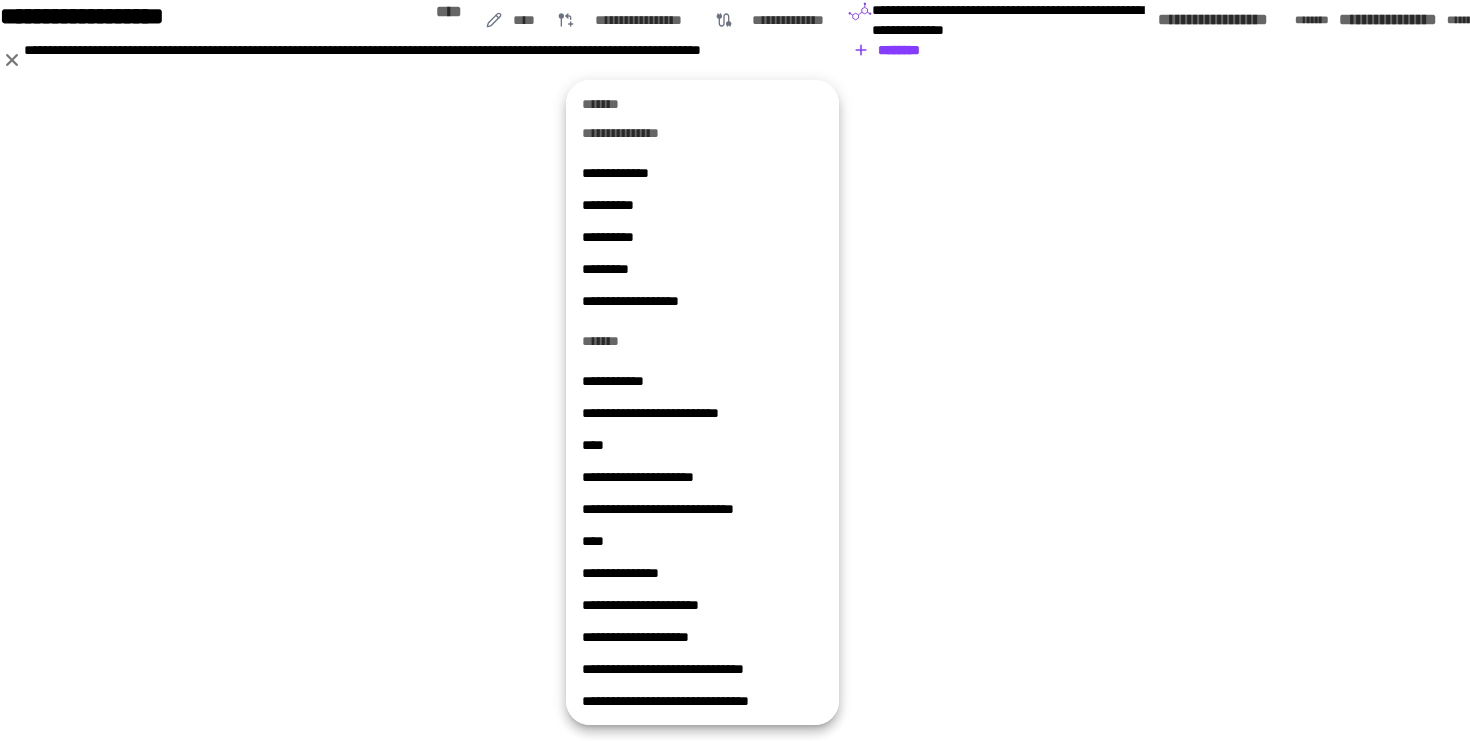 click on "**********" at bounding box center (702, 637) 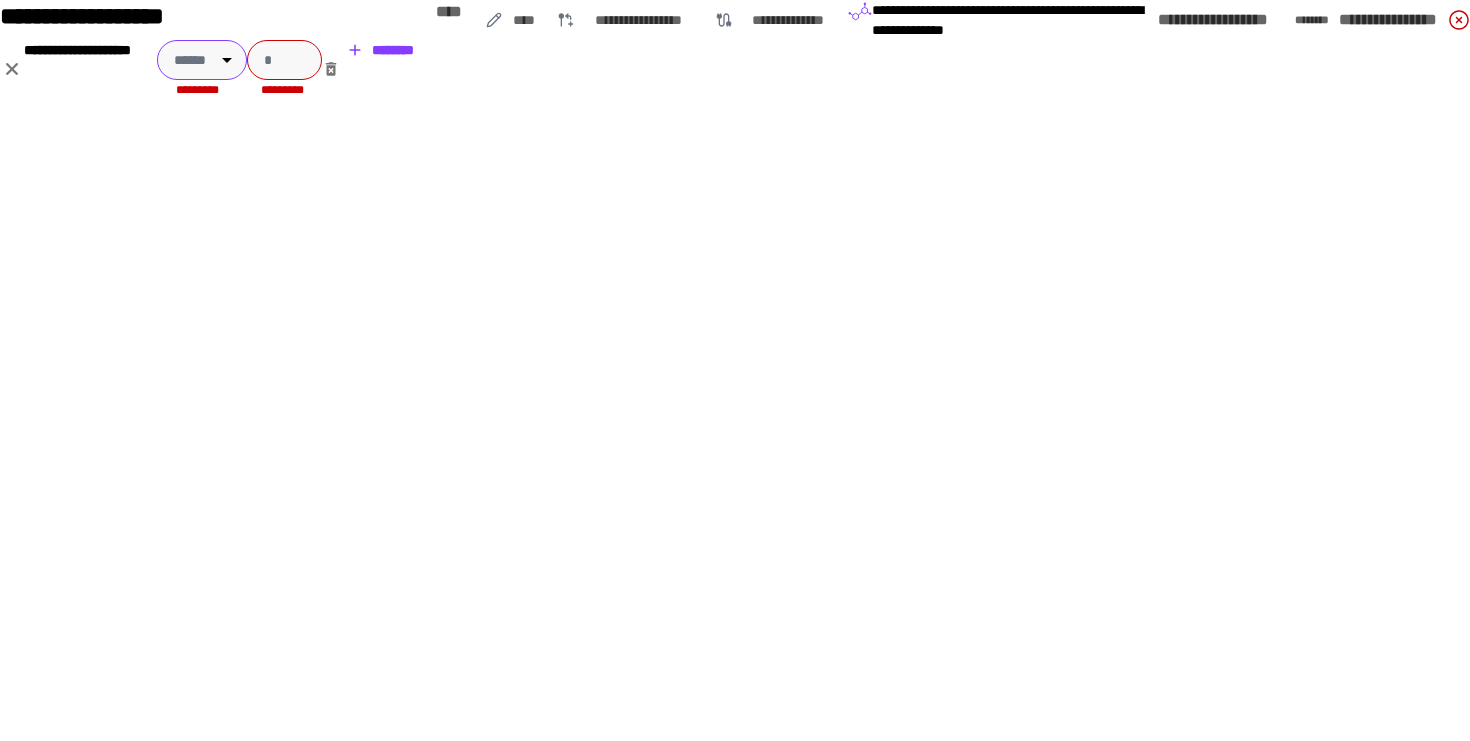 click on "**********" at bounding box center [735, 370] 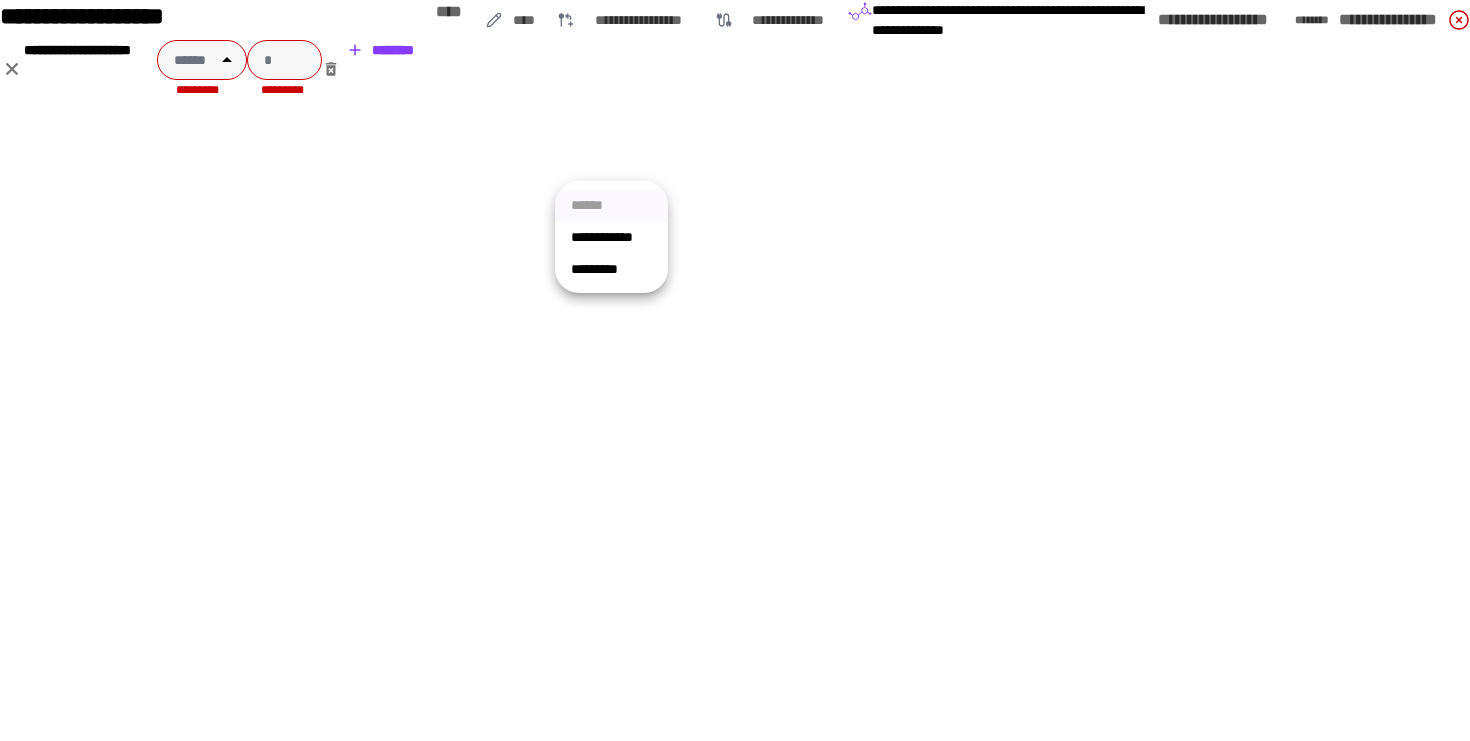 click on "**********" at bounding box center [611, 237] 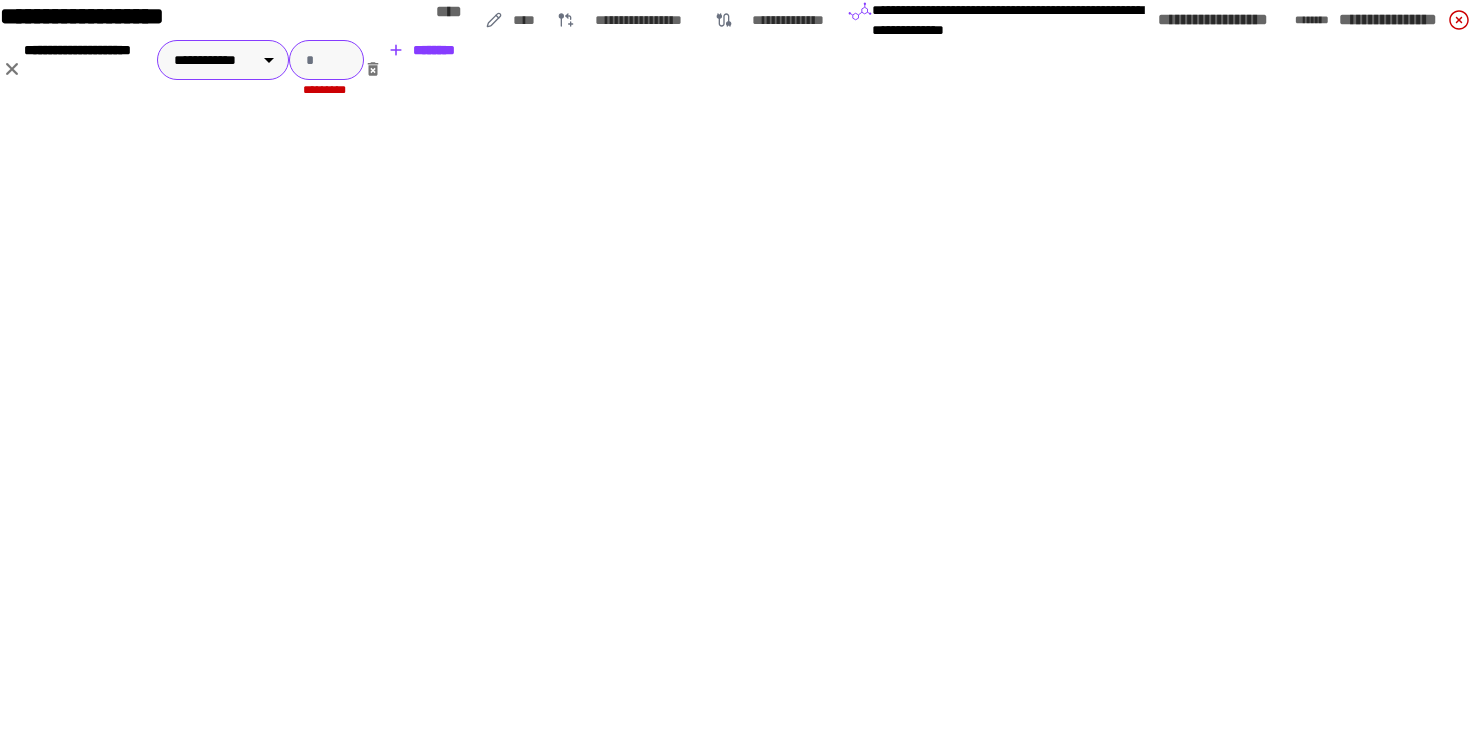 click at bounding box center [326, 60] 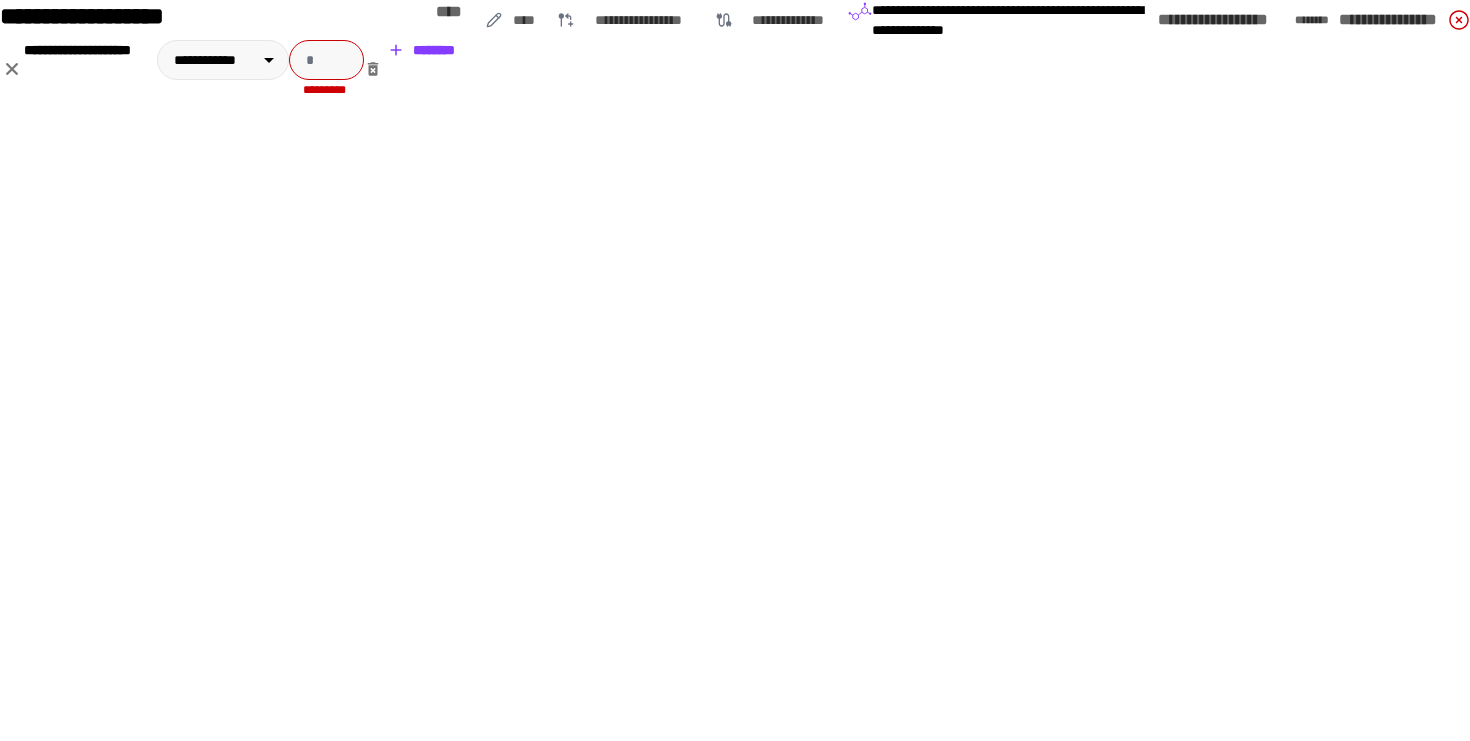 click on "********" at bounding box center [422, 50] 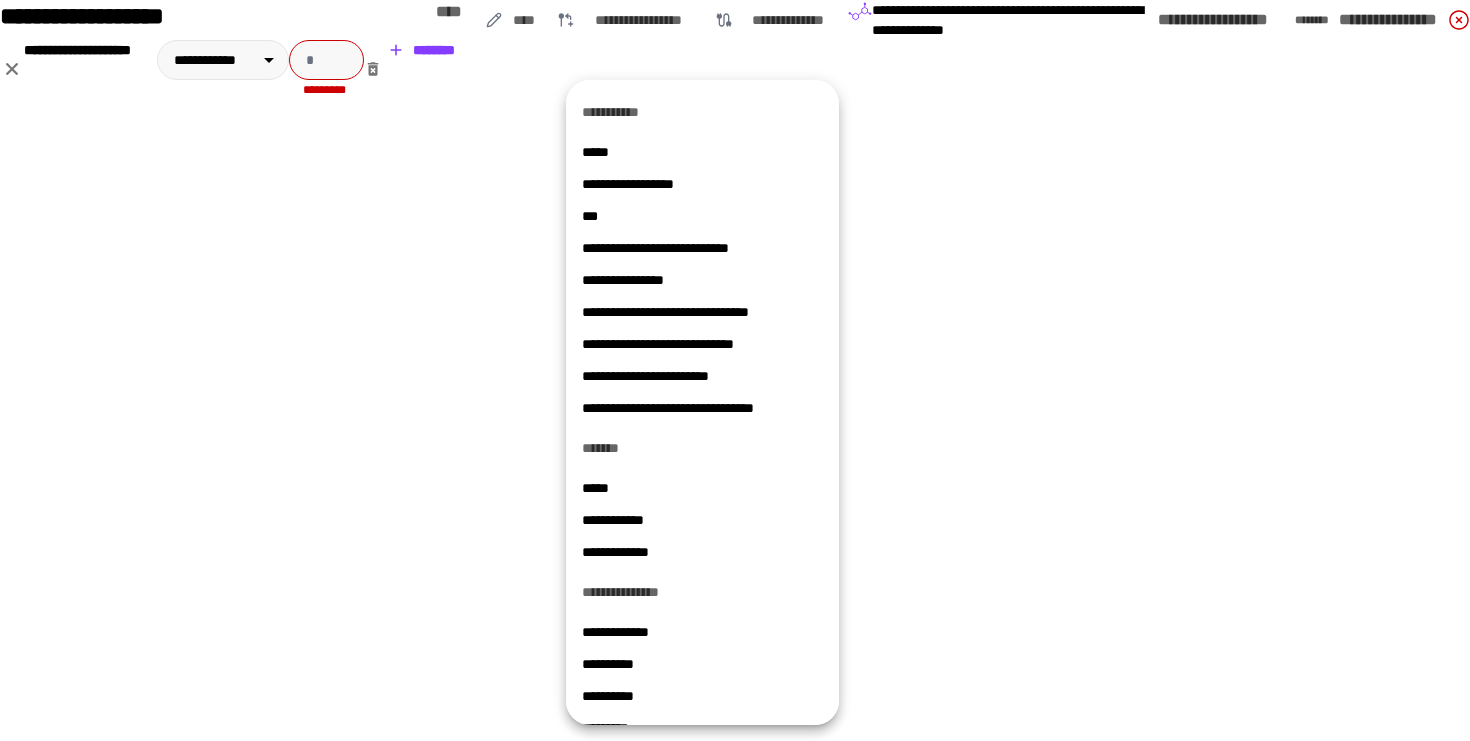 scroll, scrollTop: 164, scrollLeft: 0, axis: vertical 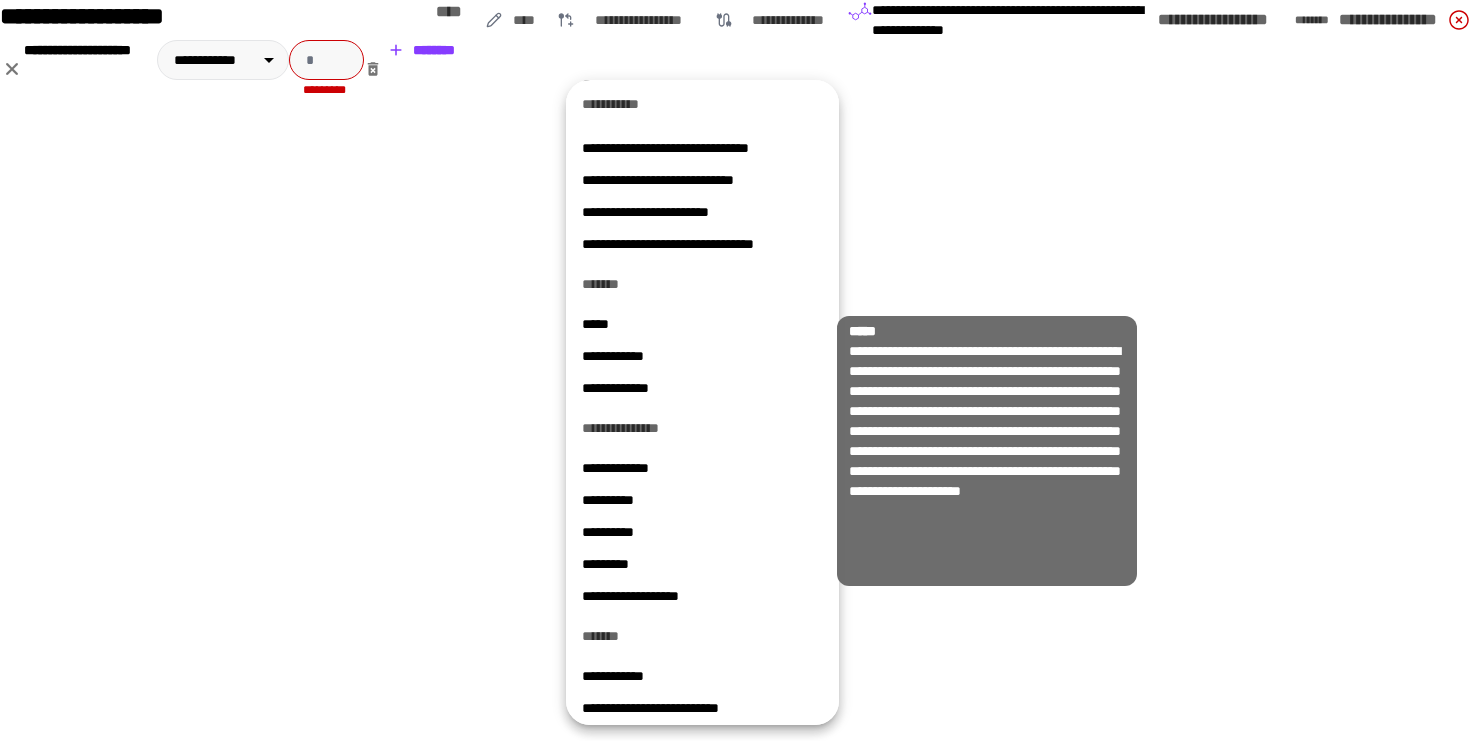click on "*****" at bounding box center [702, 324] 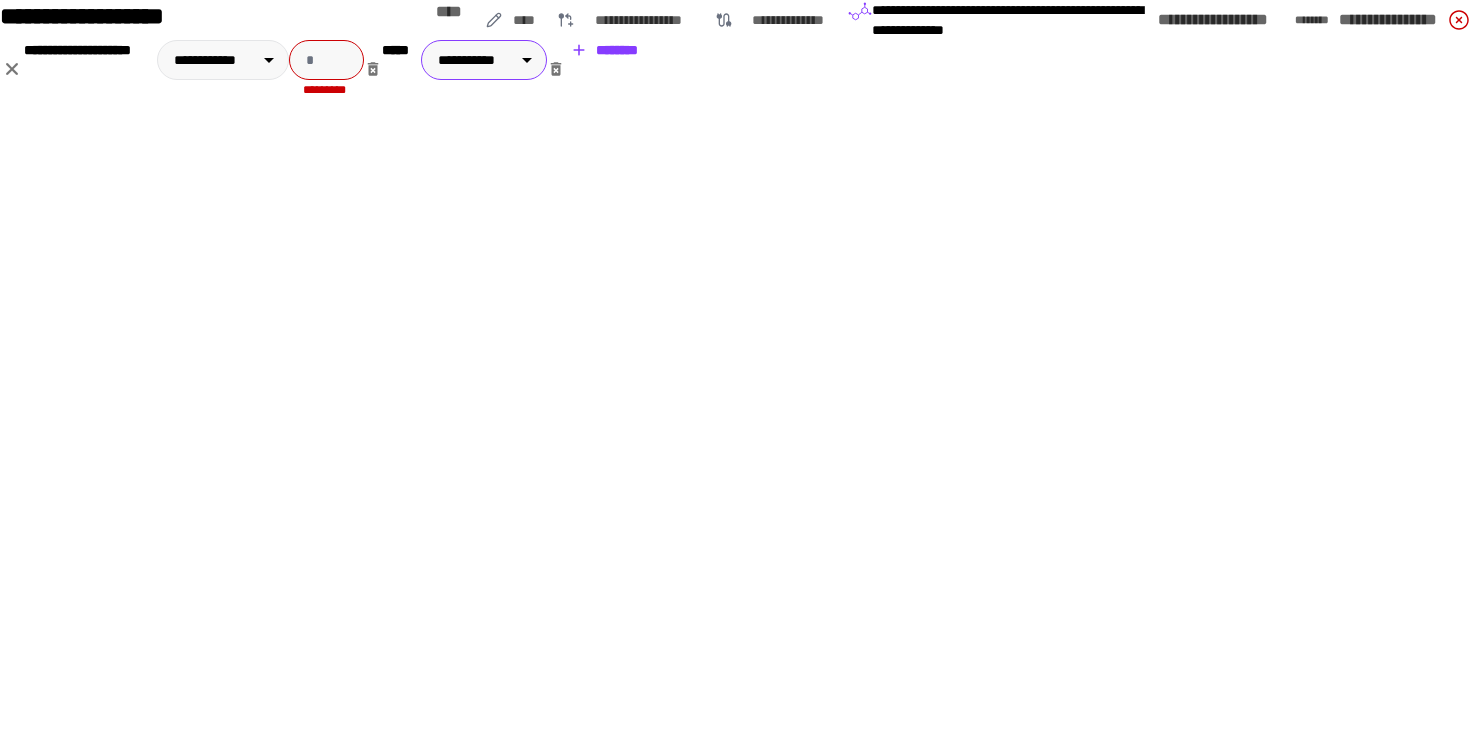 click on "**********" at bounding box center (735, 370) 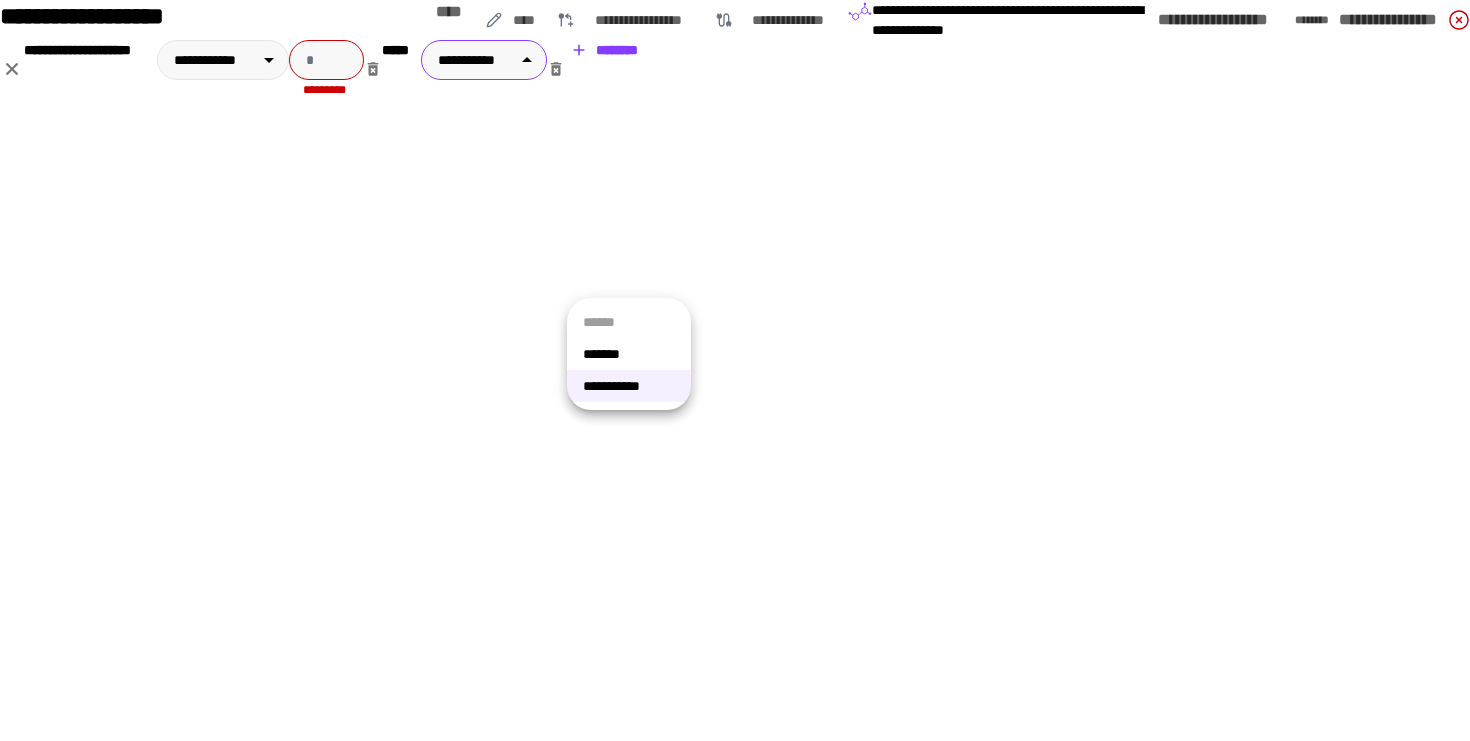 click at bounding box center (735, 370) 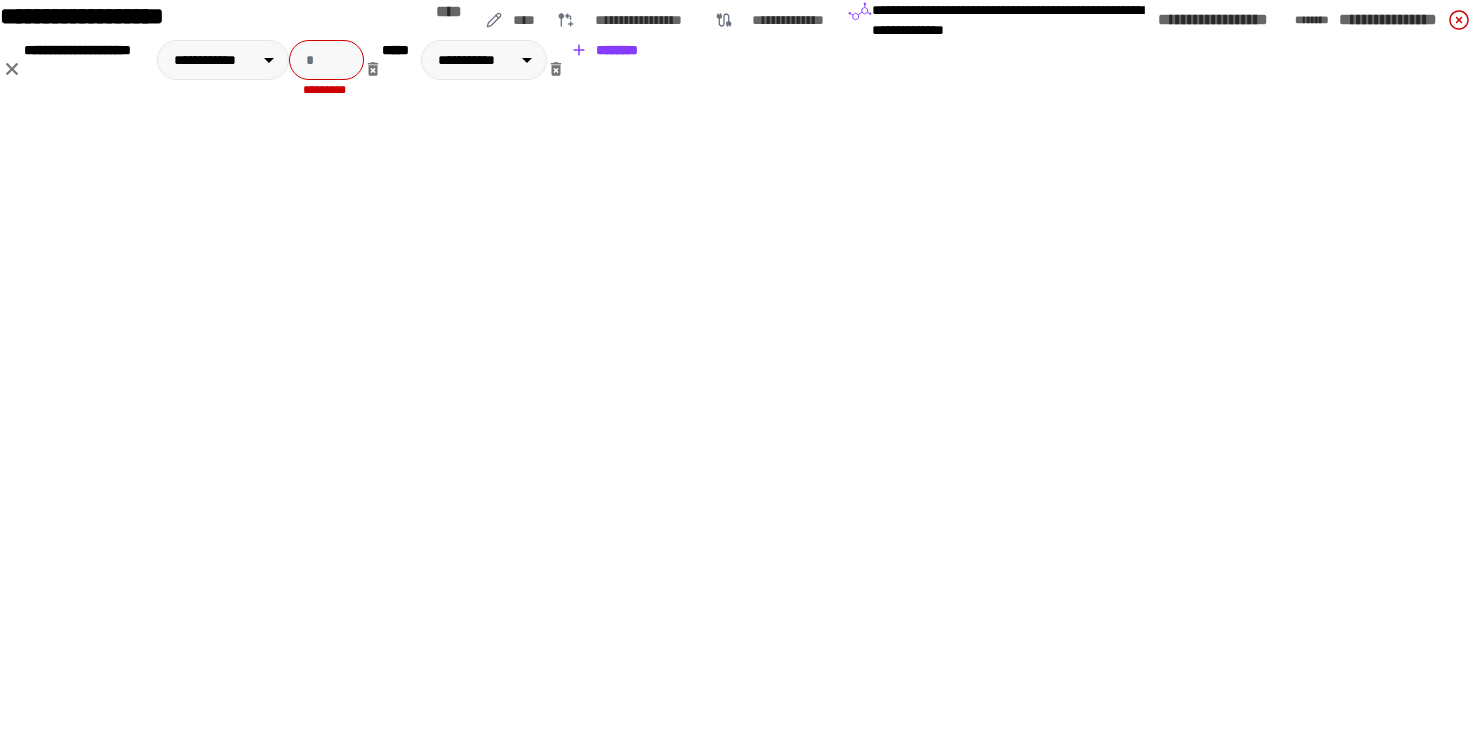 click at bounding box center (326, 60) 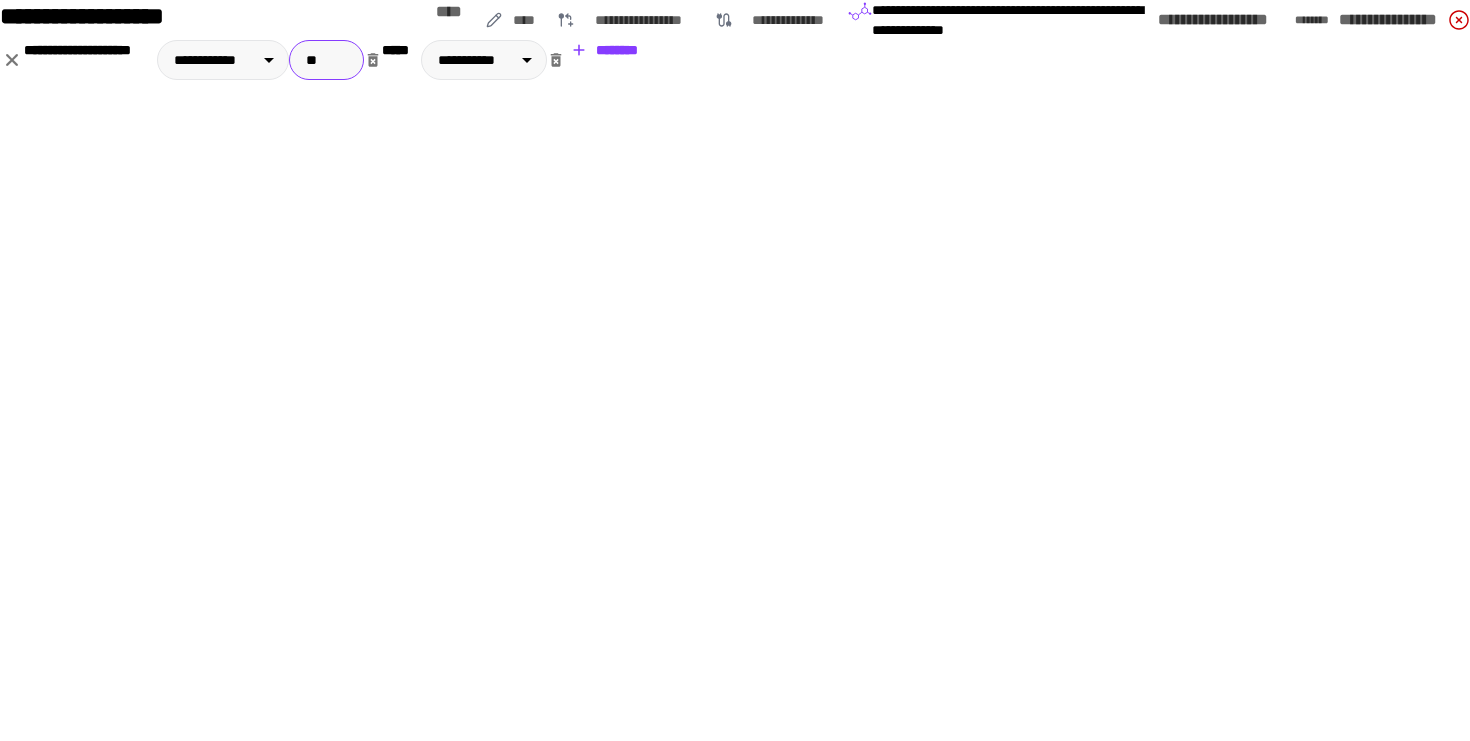 type on "**" 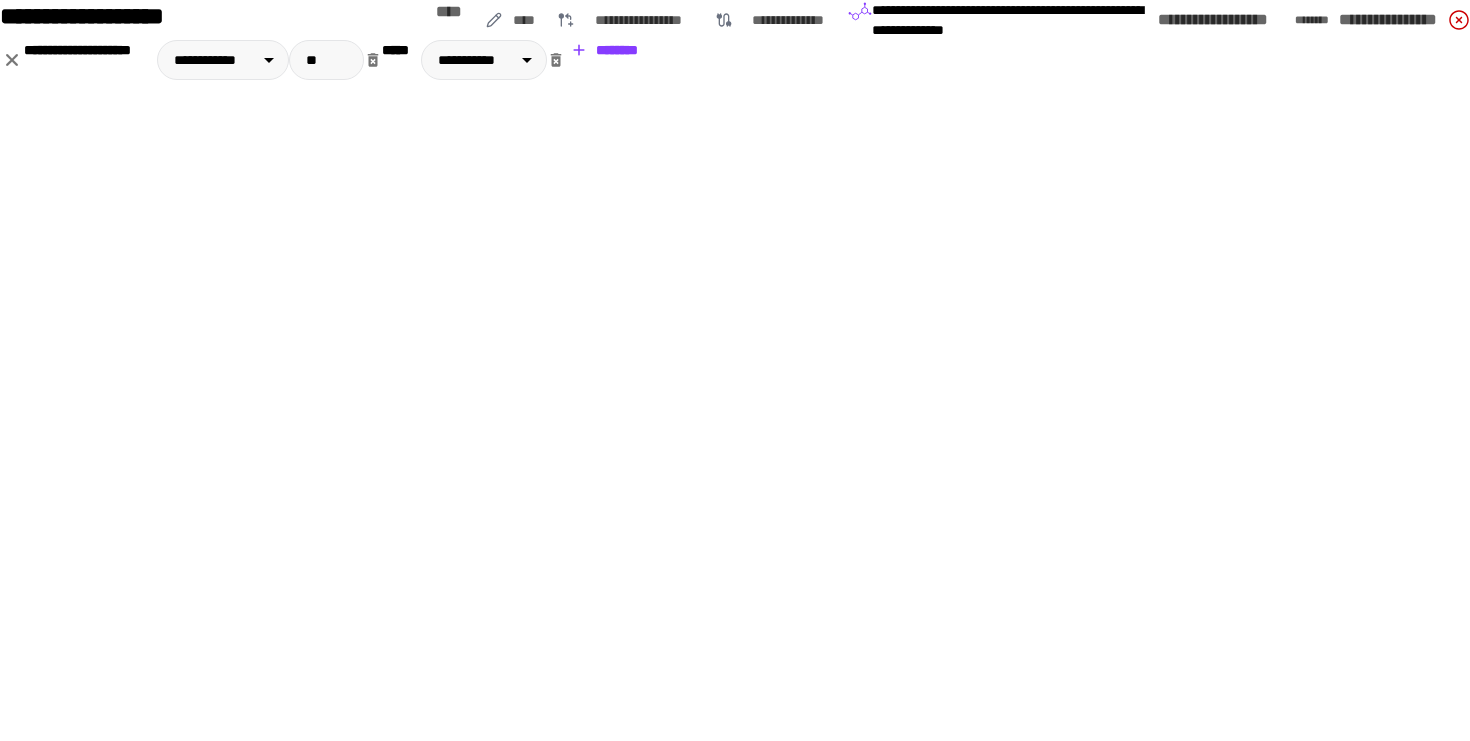 click 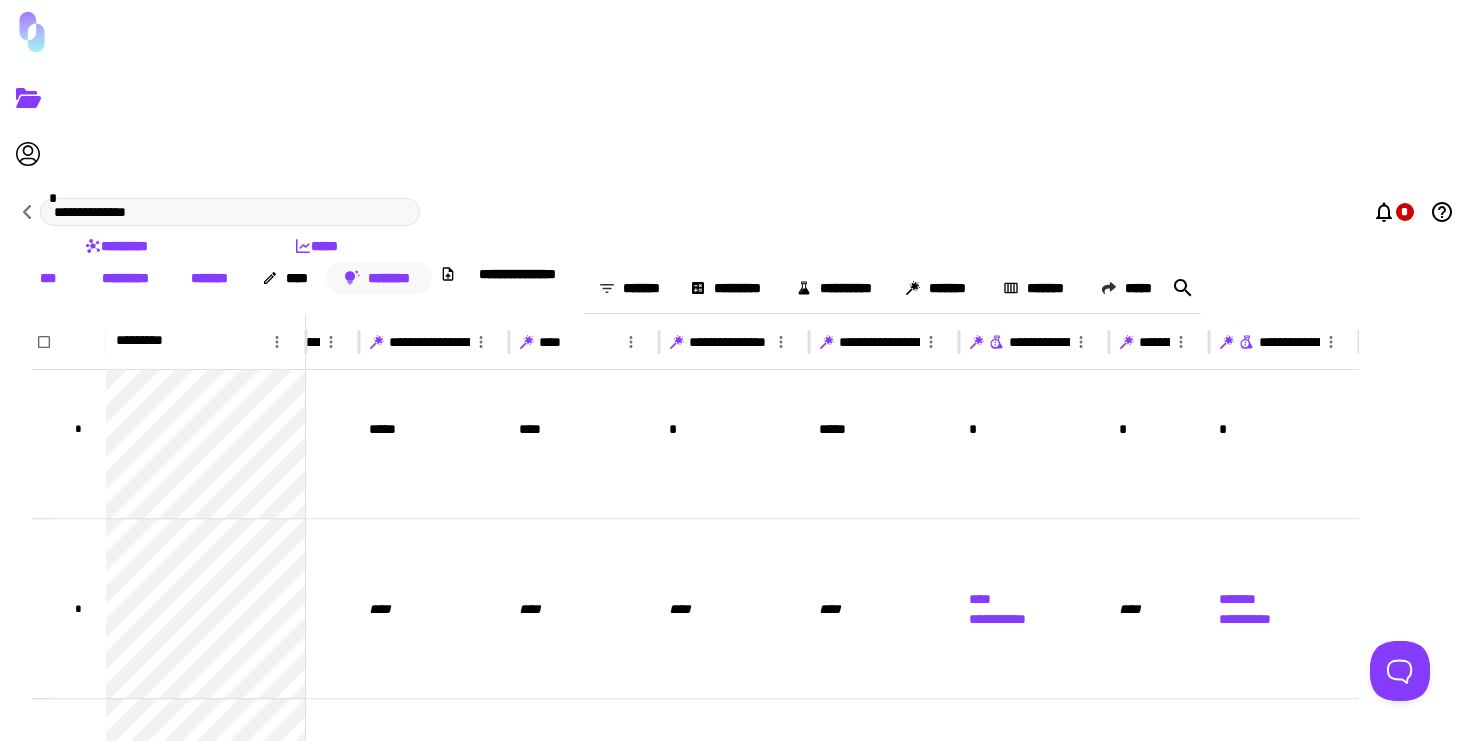 click on "********" at bounding box center [379, 278] 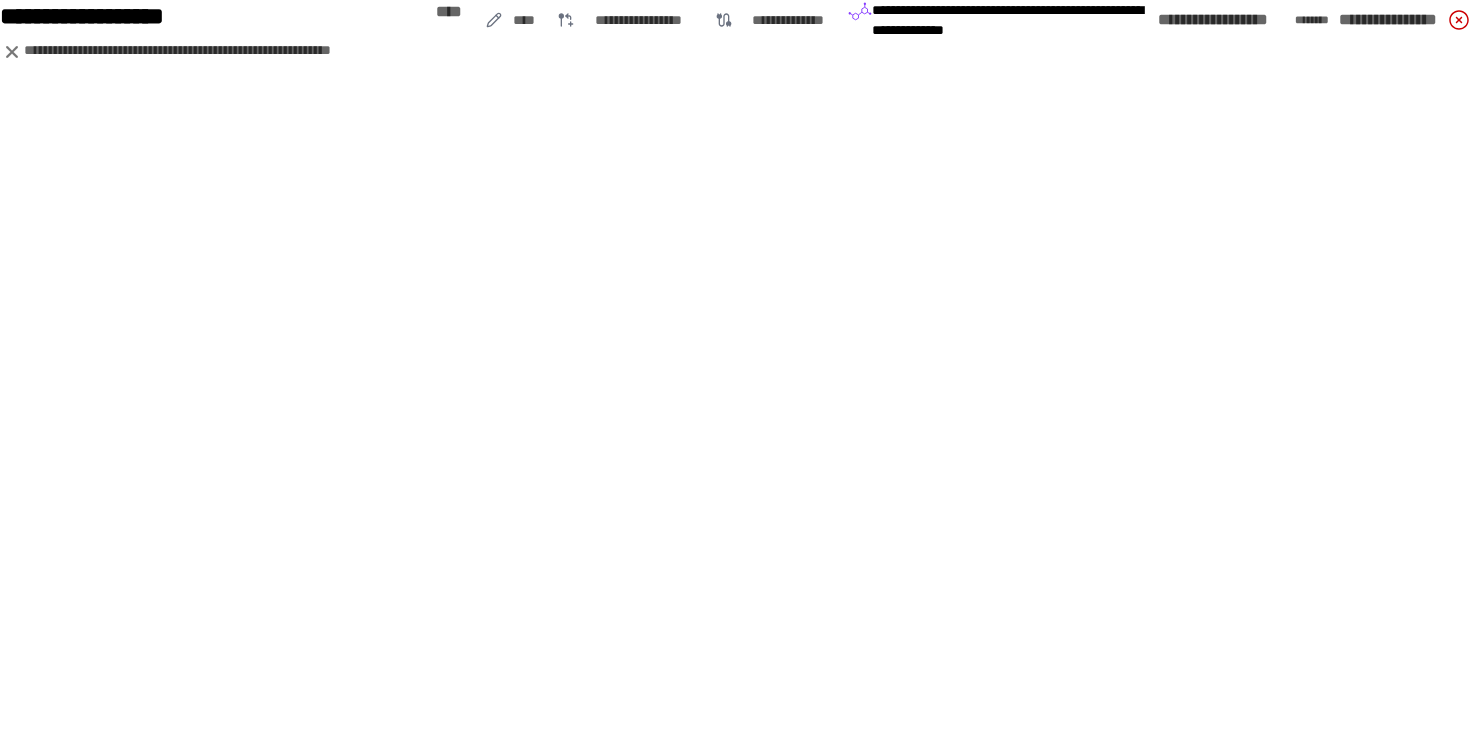 click on "**********" at bounding box center [1405, 20] 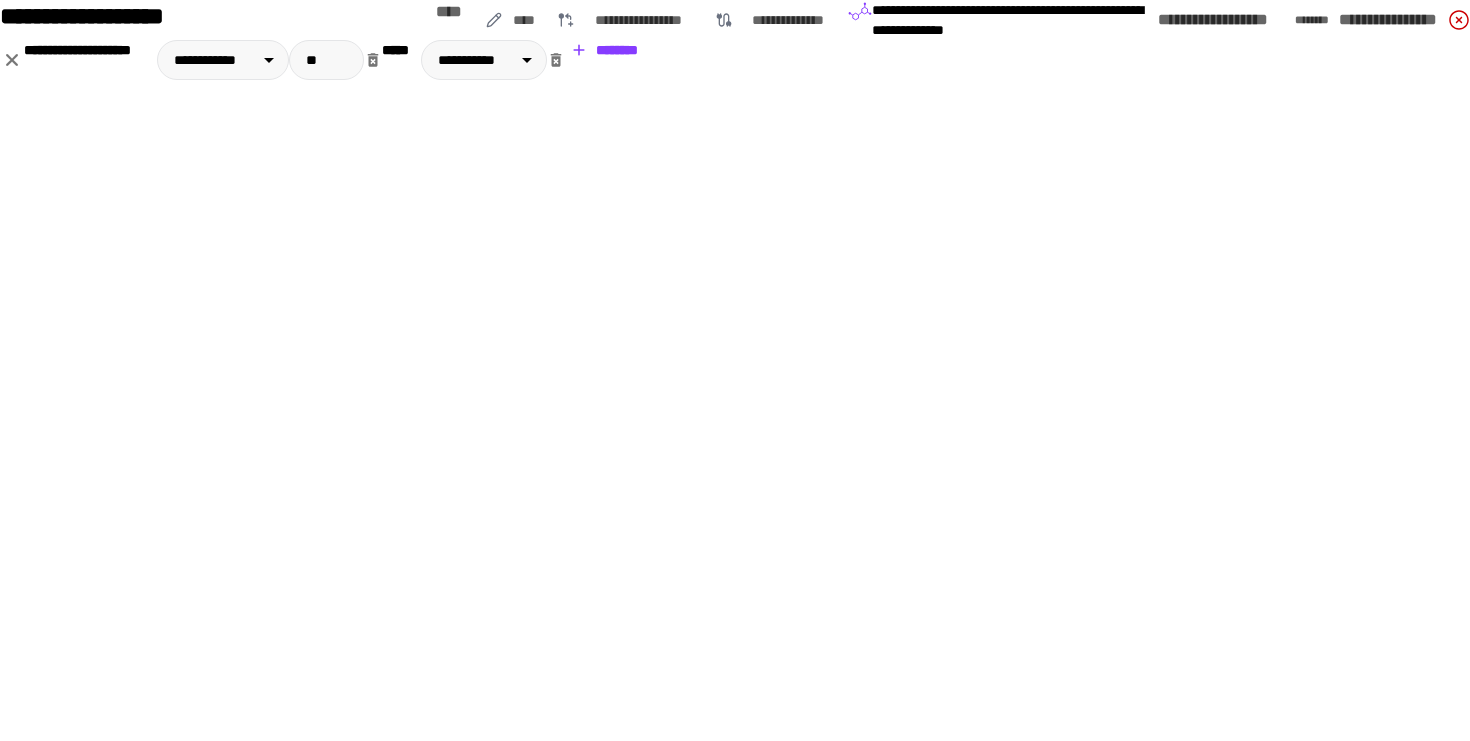 click on "**********" at bounding box center (493, 60) 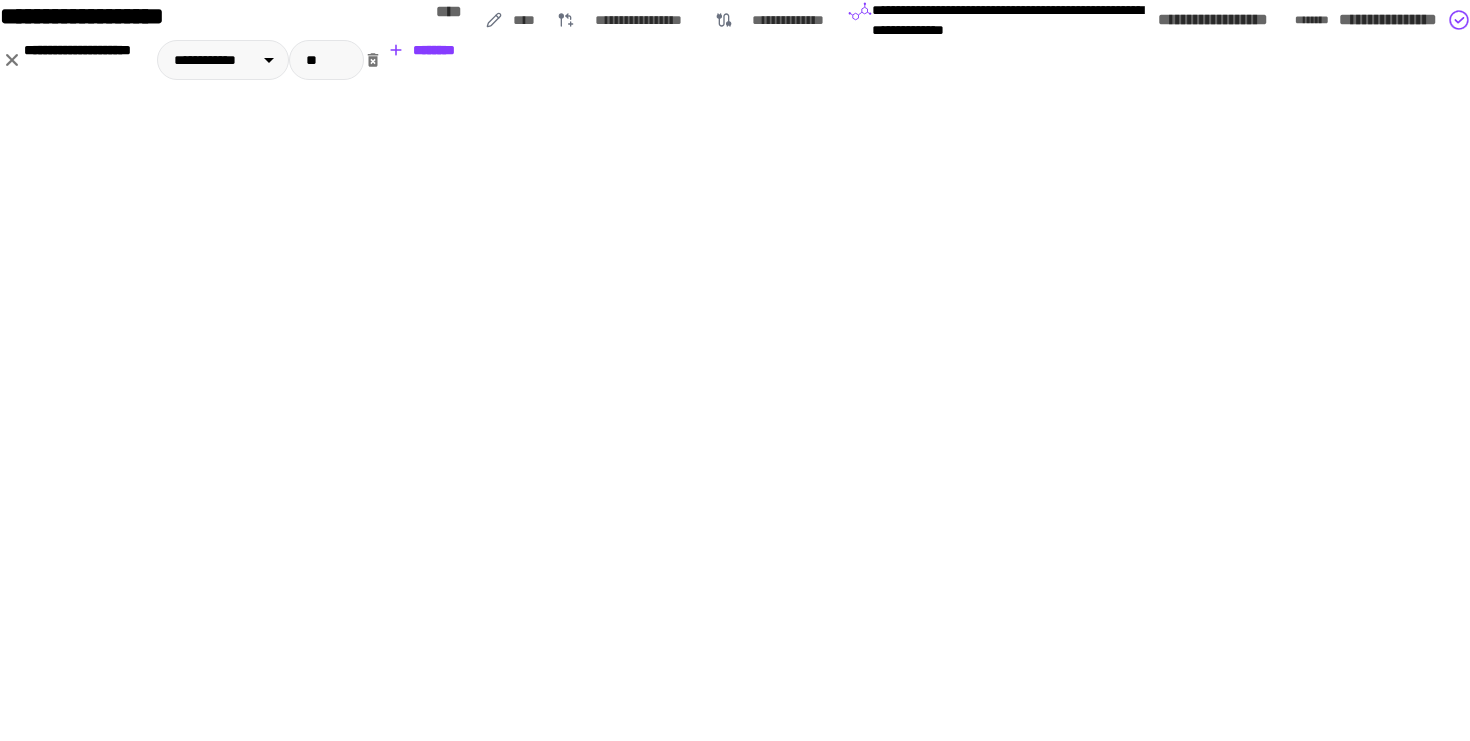 click on "********" at bounding box center [1782, 20] 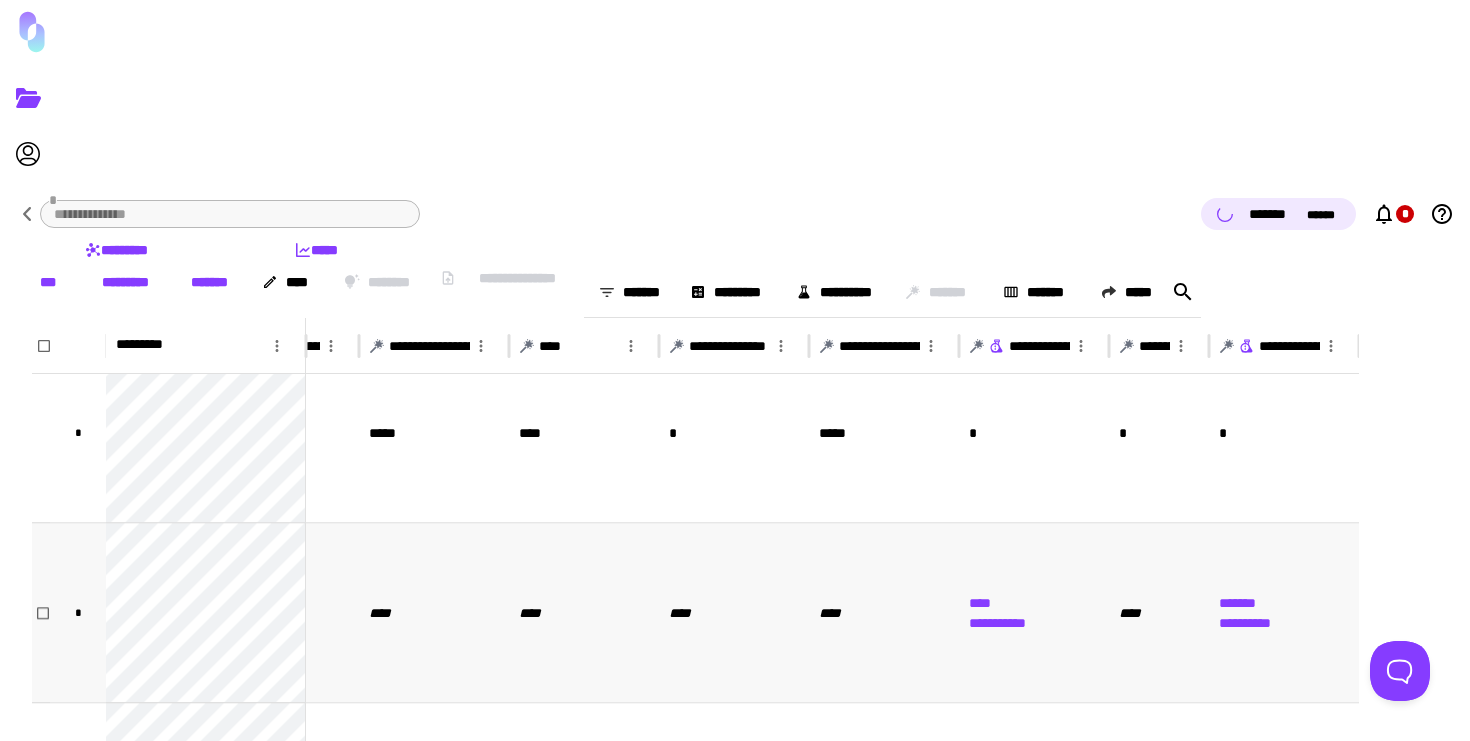 scroll, scrollTop: 863, scrollLeft: 547, axis: both 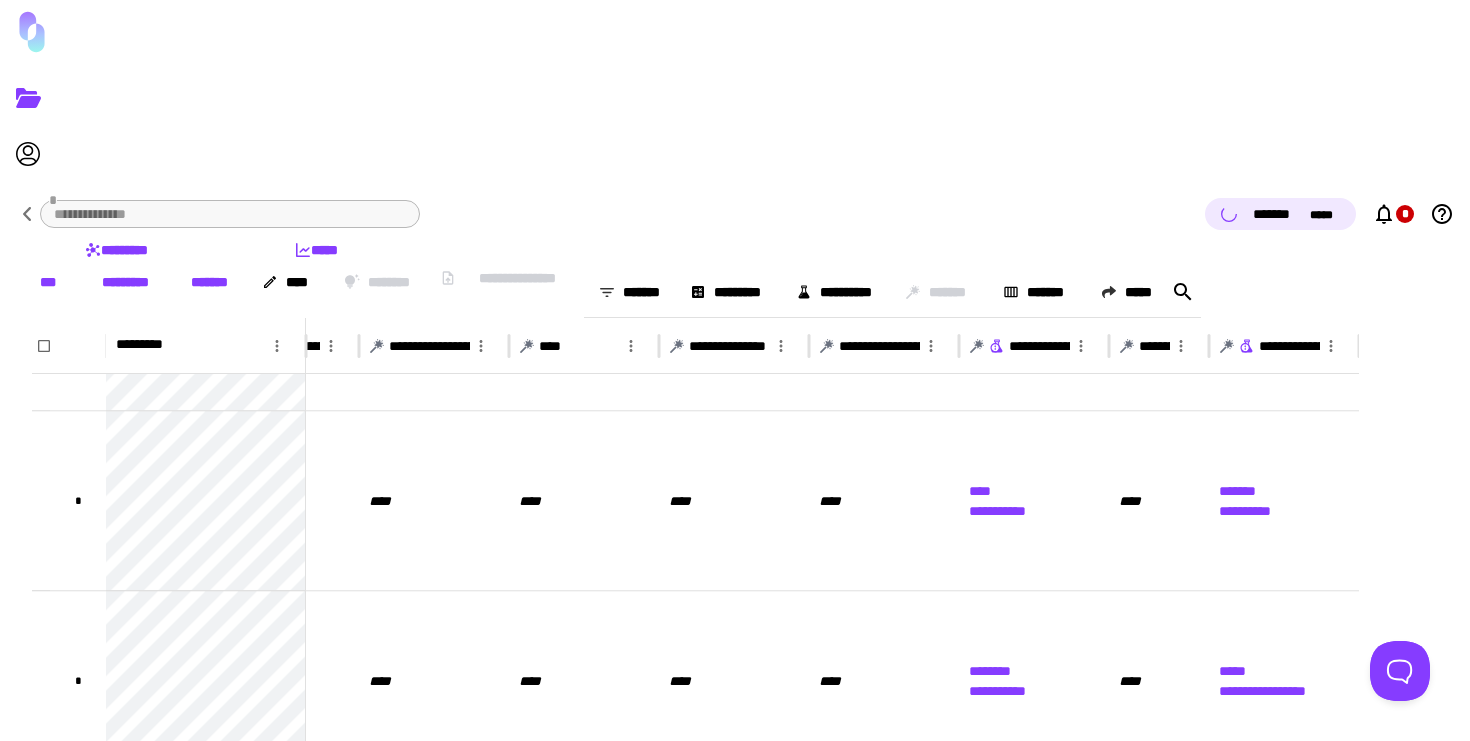 click 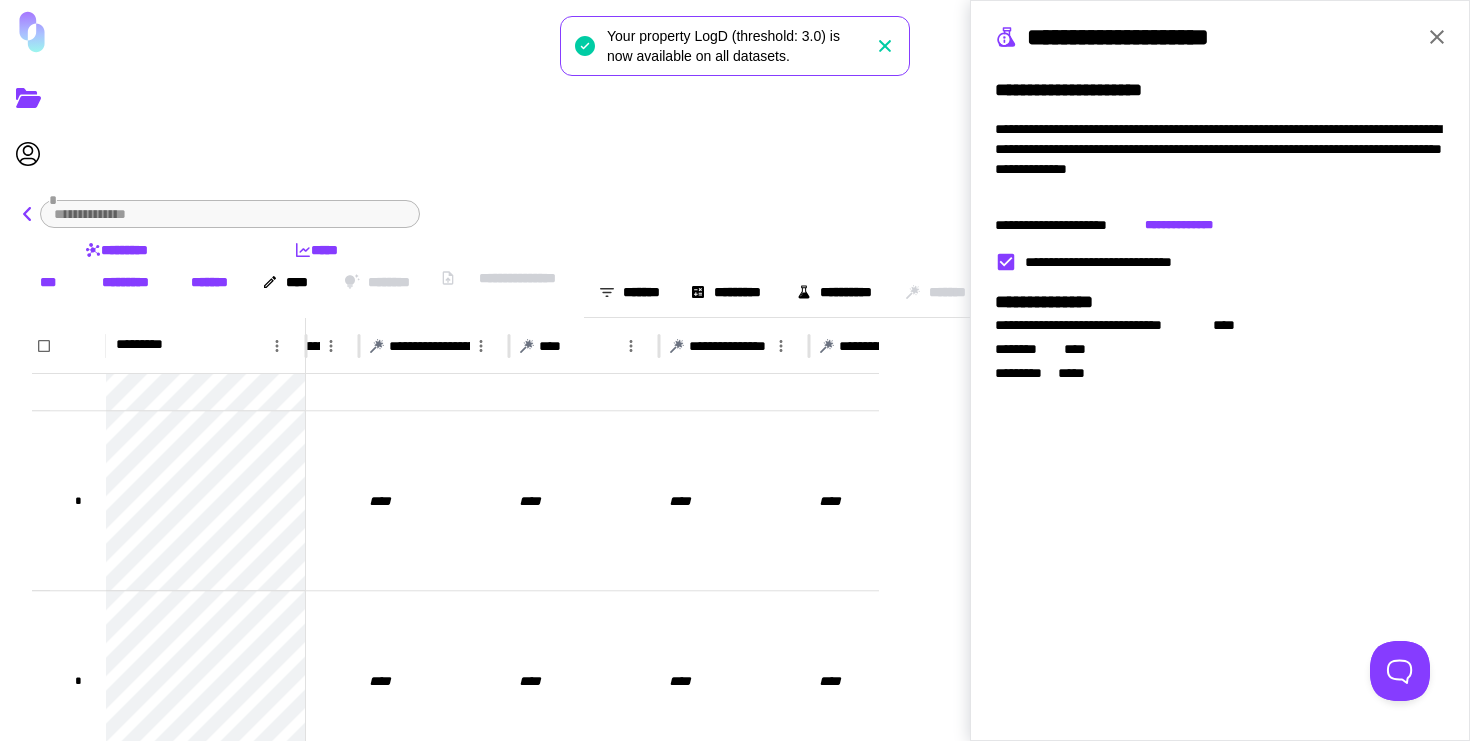 click 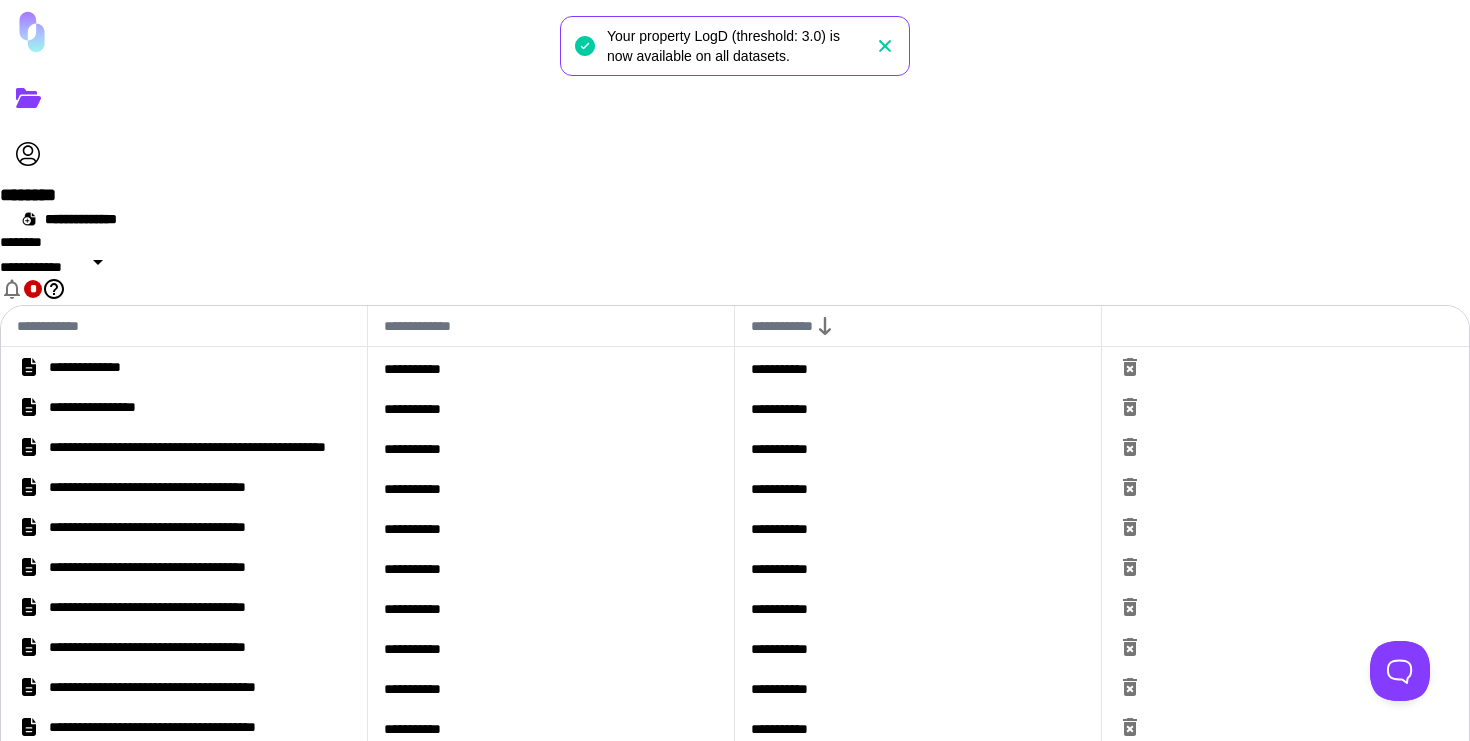 click on "**********" at bounding box center [184, 407] 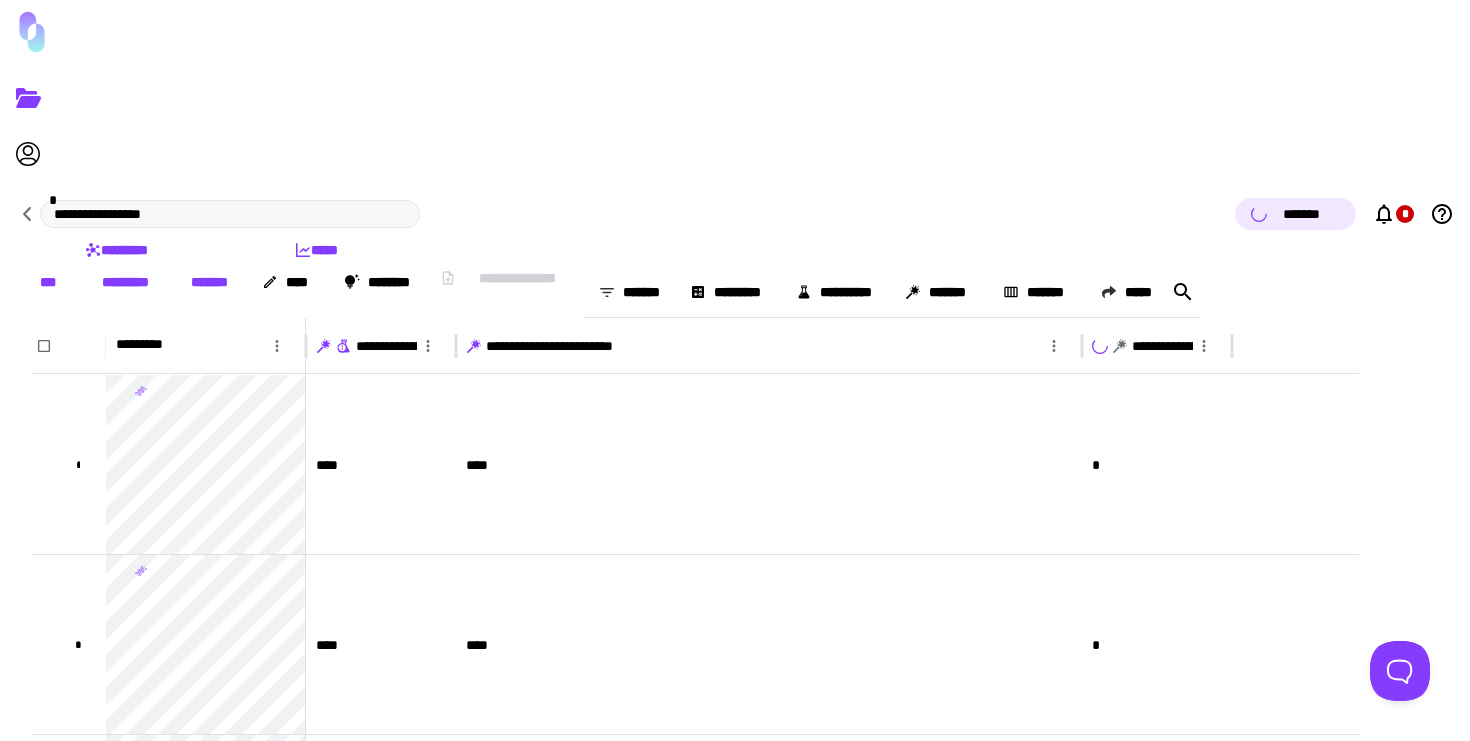 click 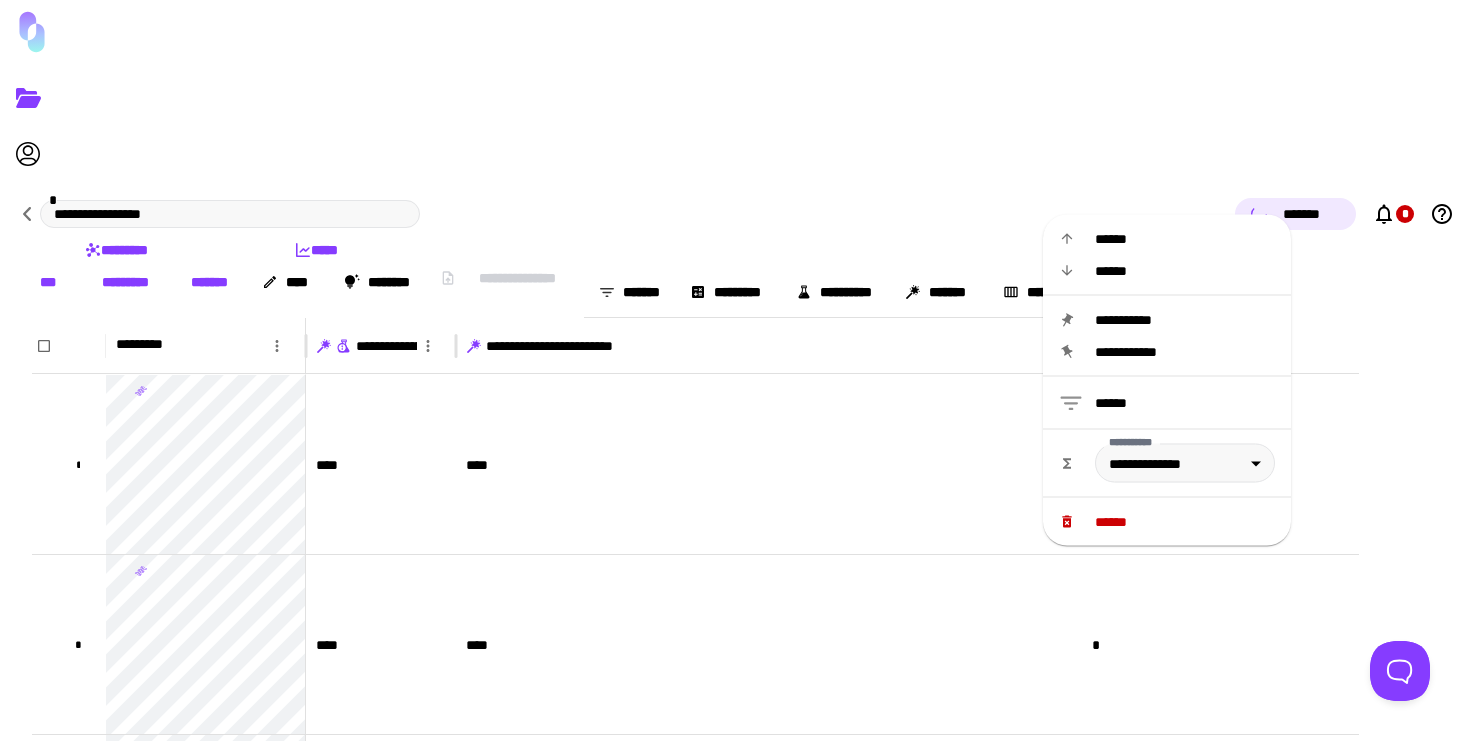 click on "******" at bounding box center (1185, 522) 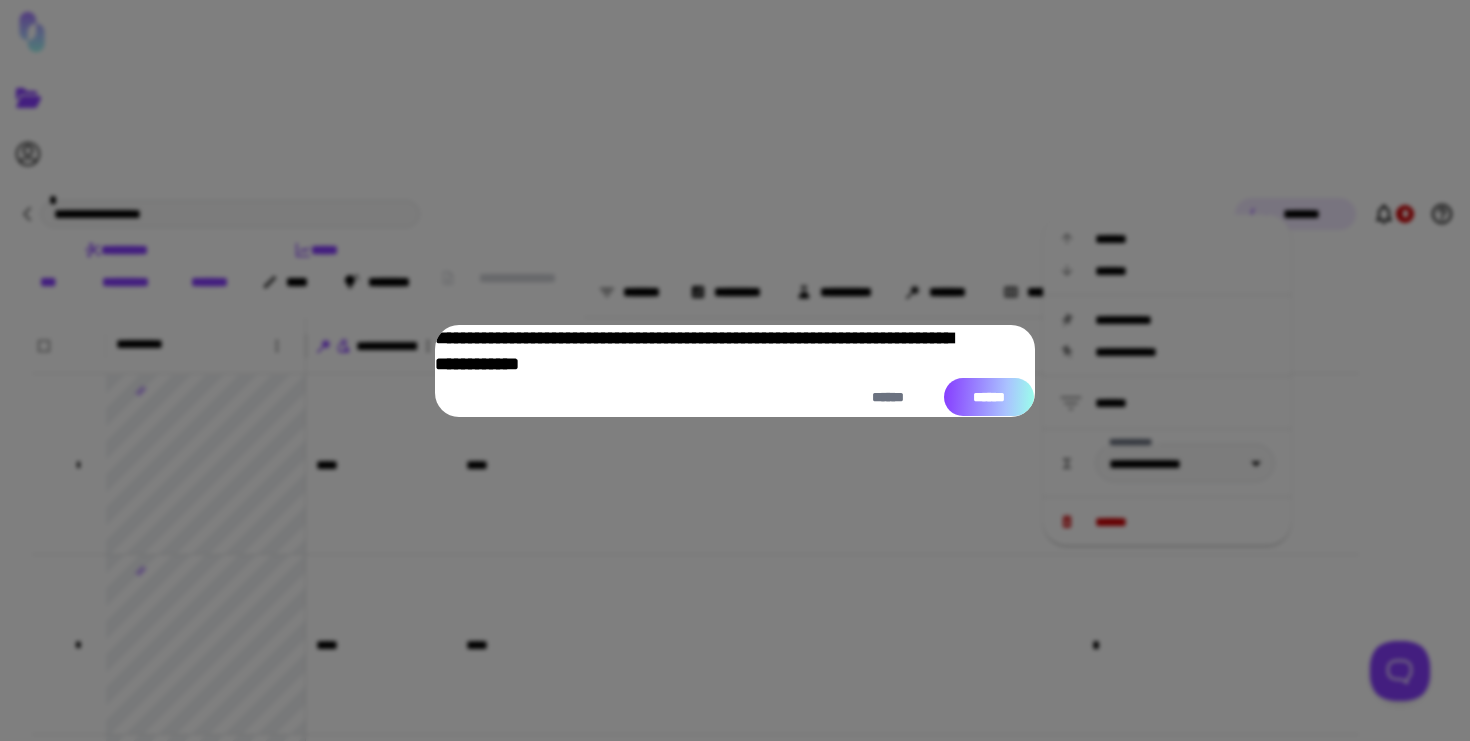 click on "******" at bounding box center (989, 397) 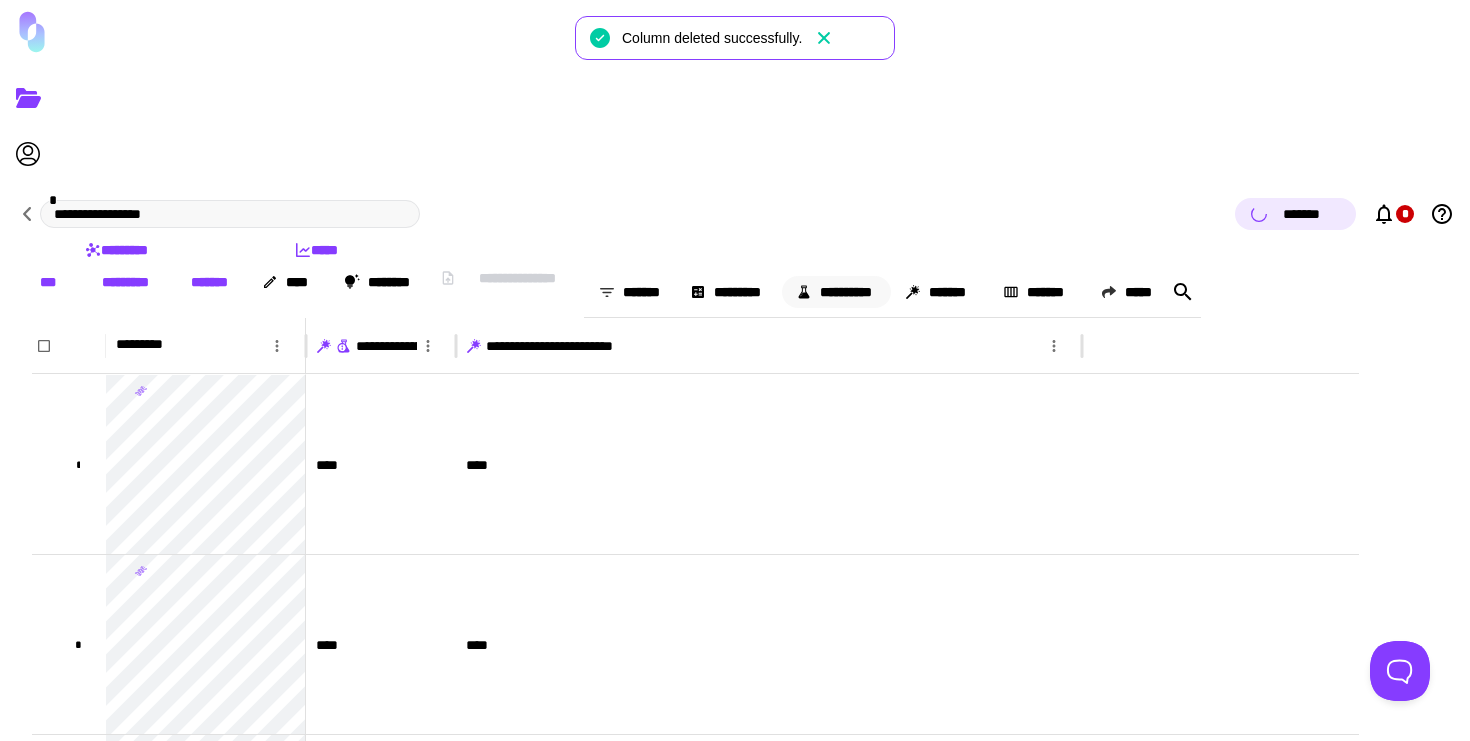 click on "**********" at bounding box center [836, 292] 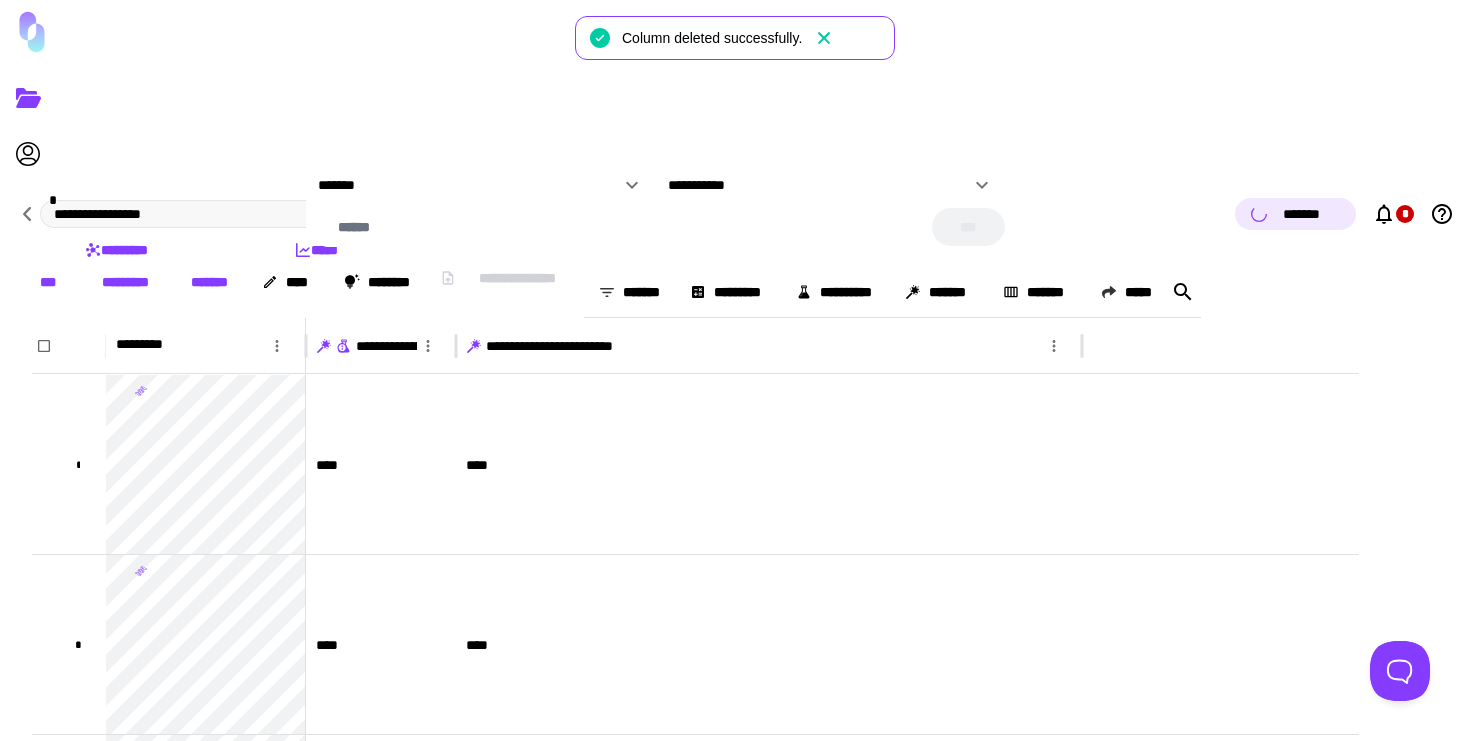 click at bounding box center [735, 370] 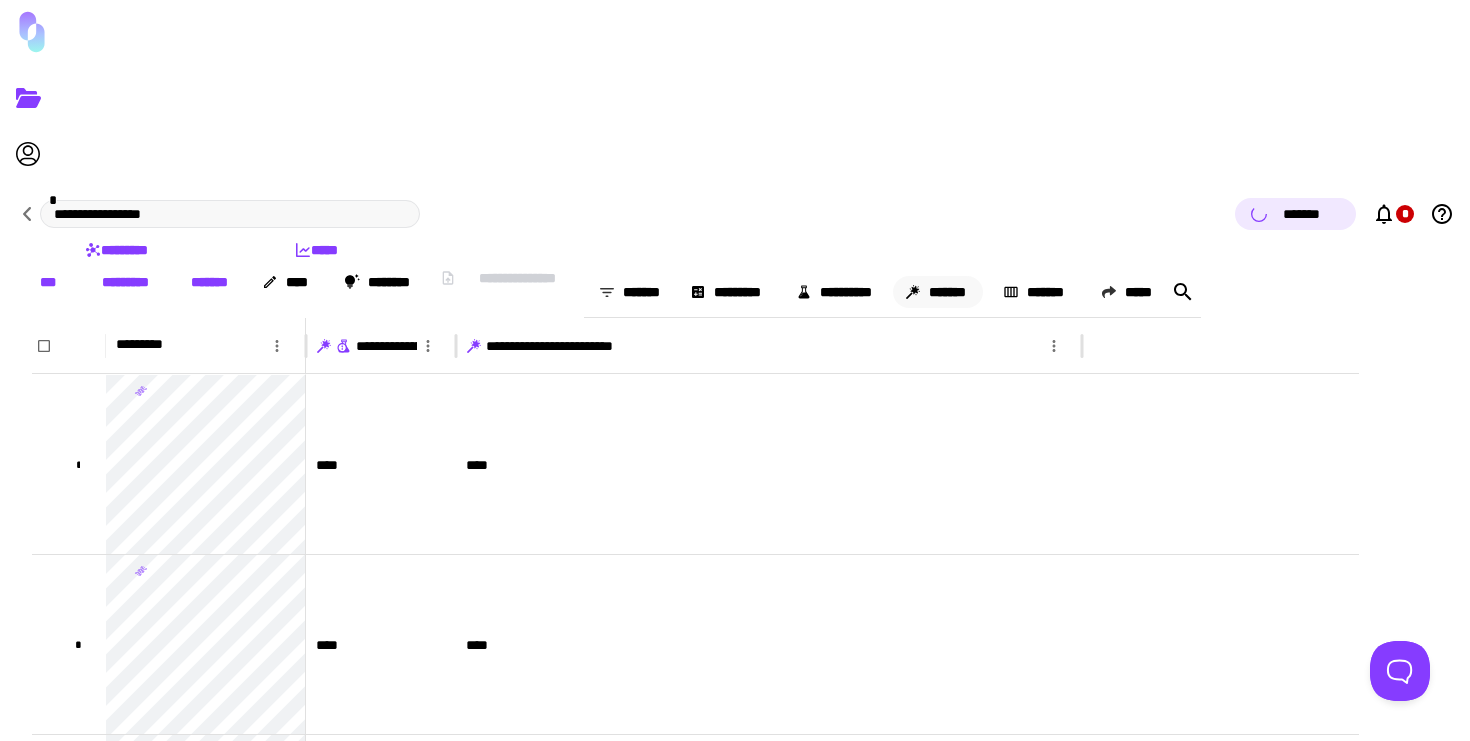 click on "*******" at bounding box center [938, 292] 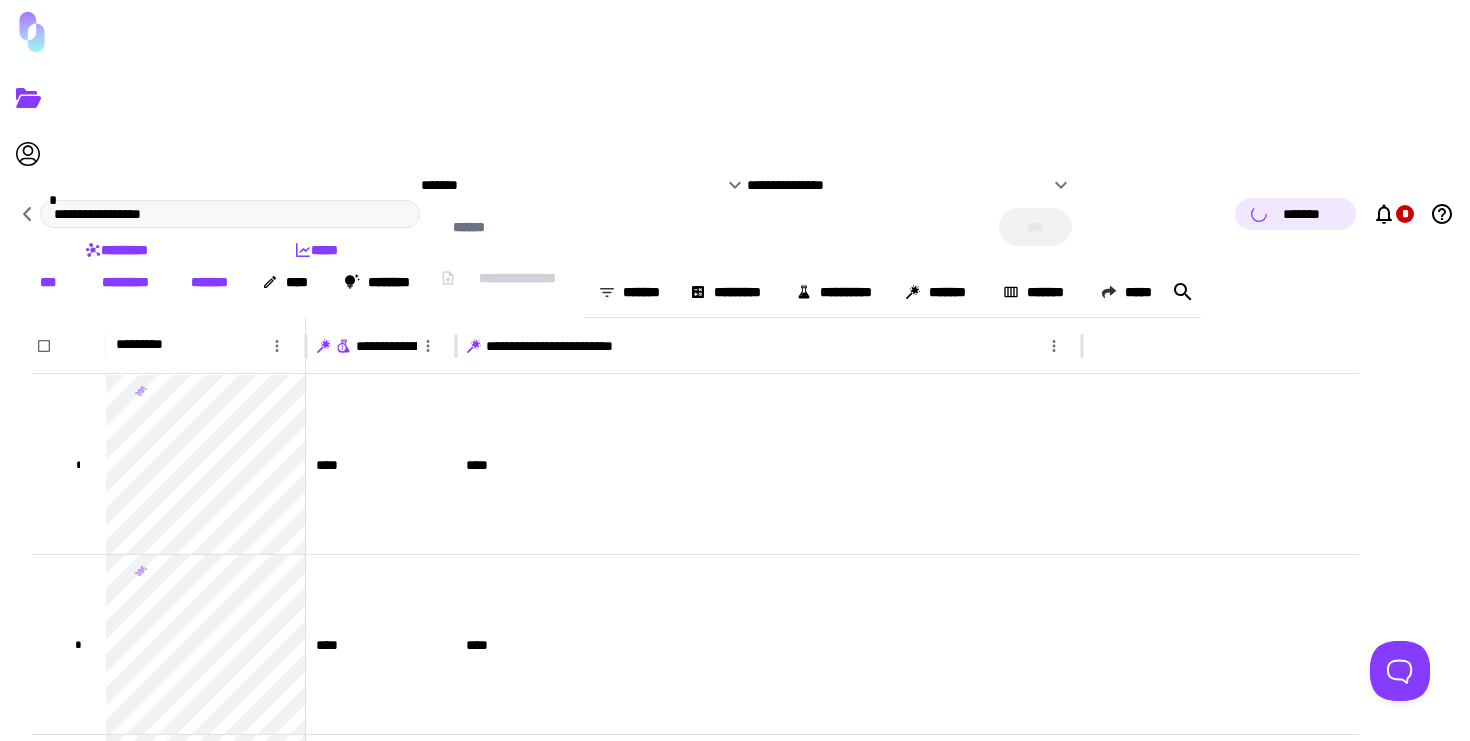 click on "**********" at bounding box center [898, 185] 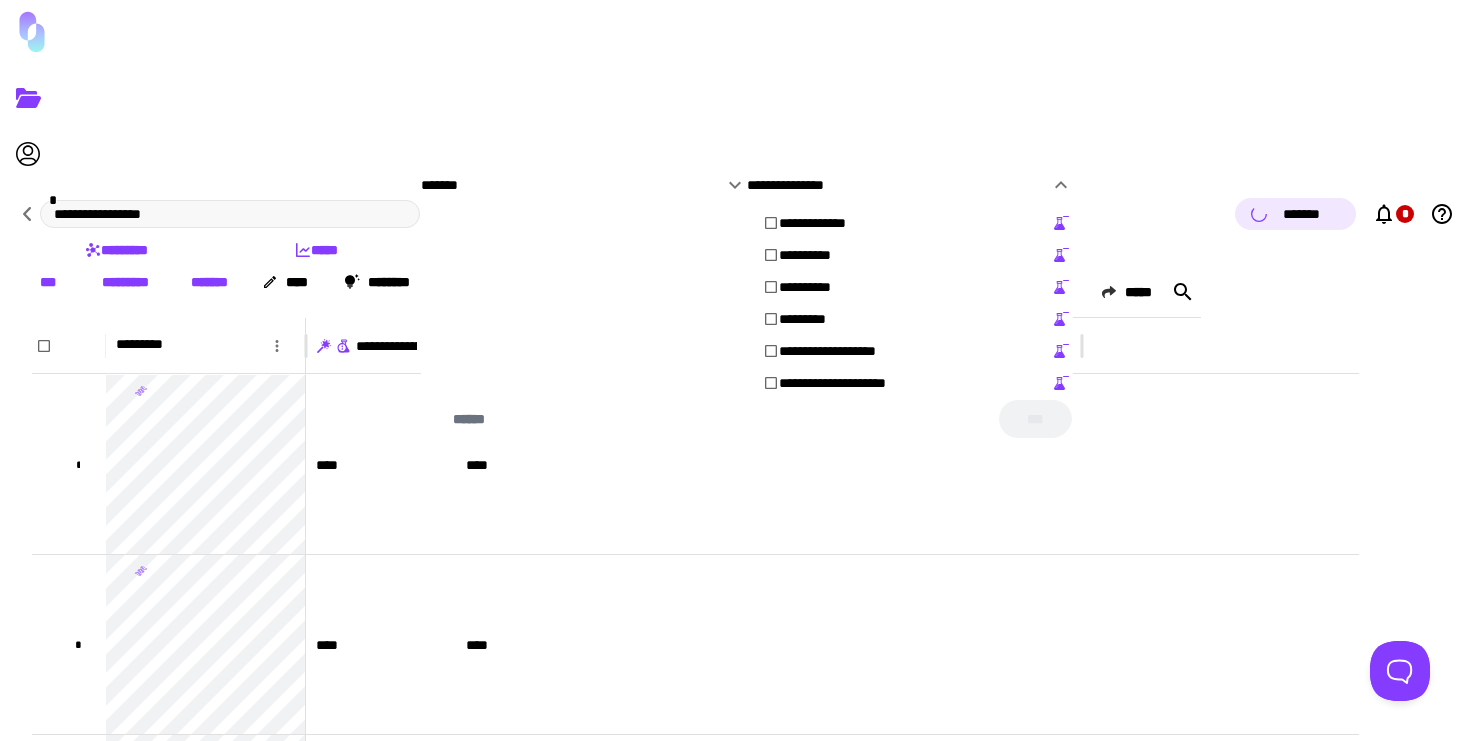 click on "**********" at bounding box center (836, 383) 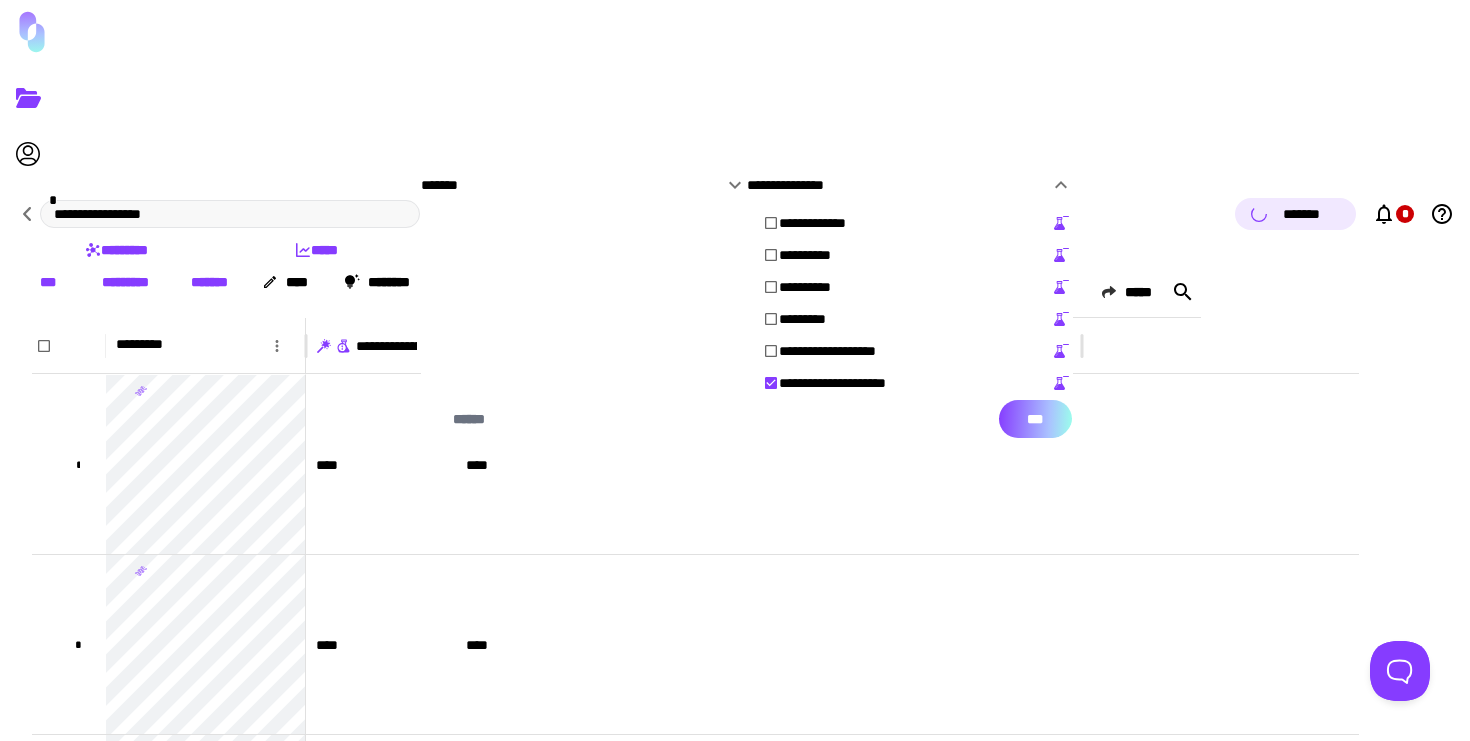 click on "***" at bounding box center (1035, 419) 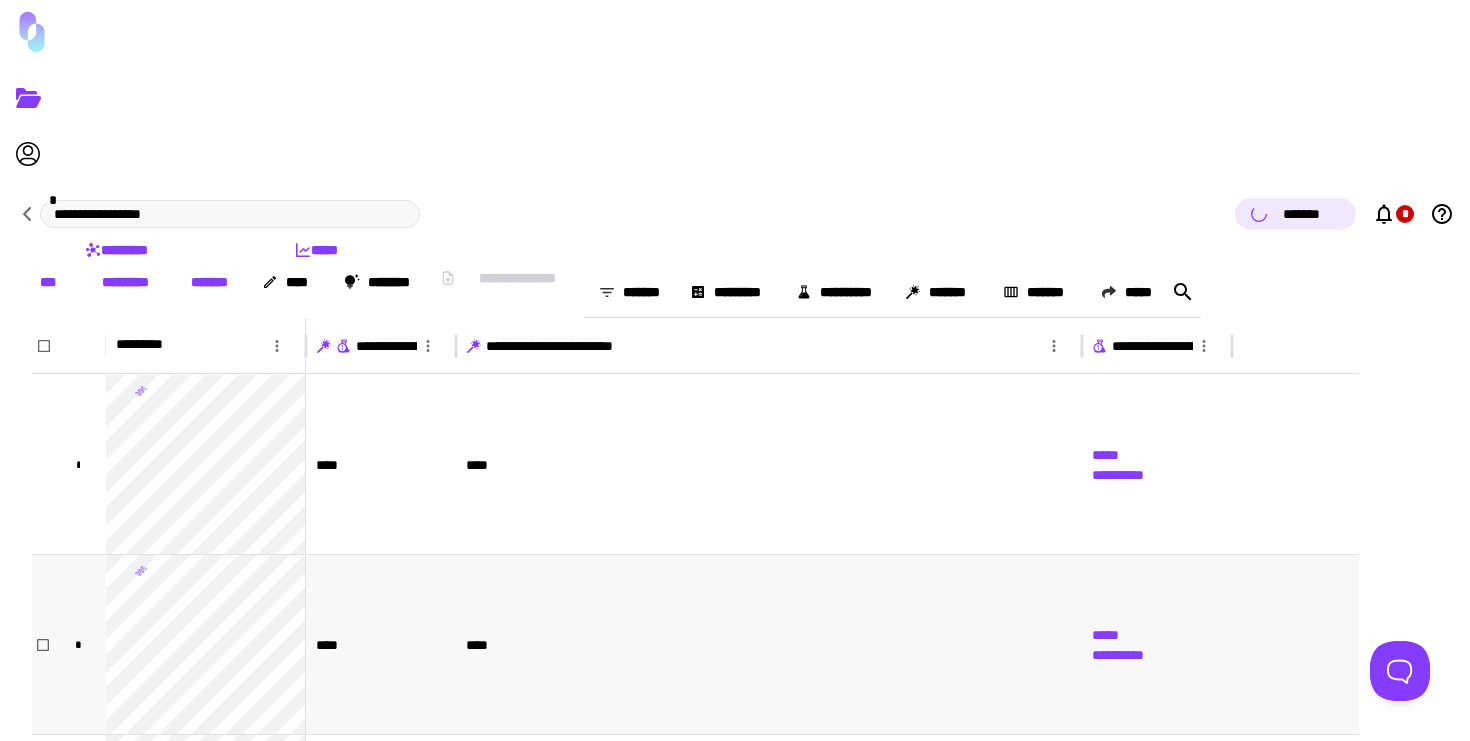 scroll, scrollTop: 67, scrollLeft: 0, axis: vertical 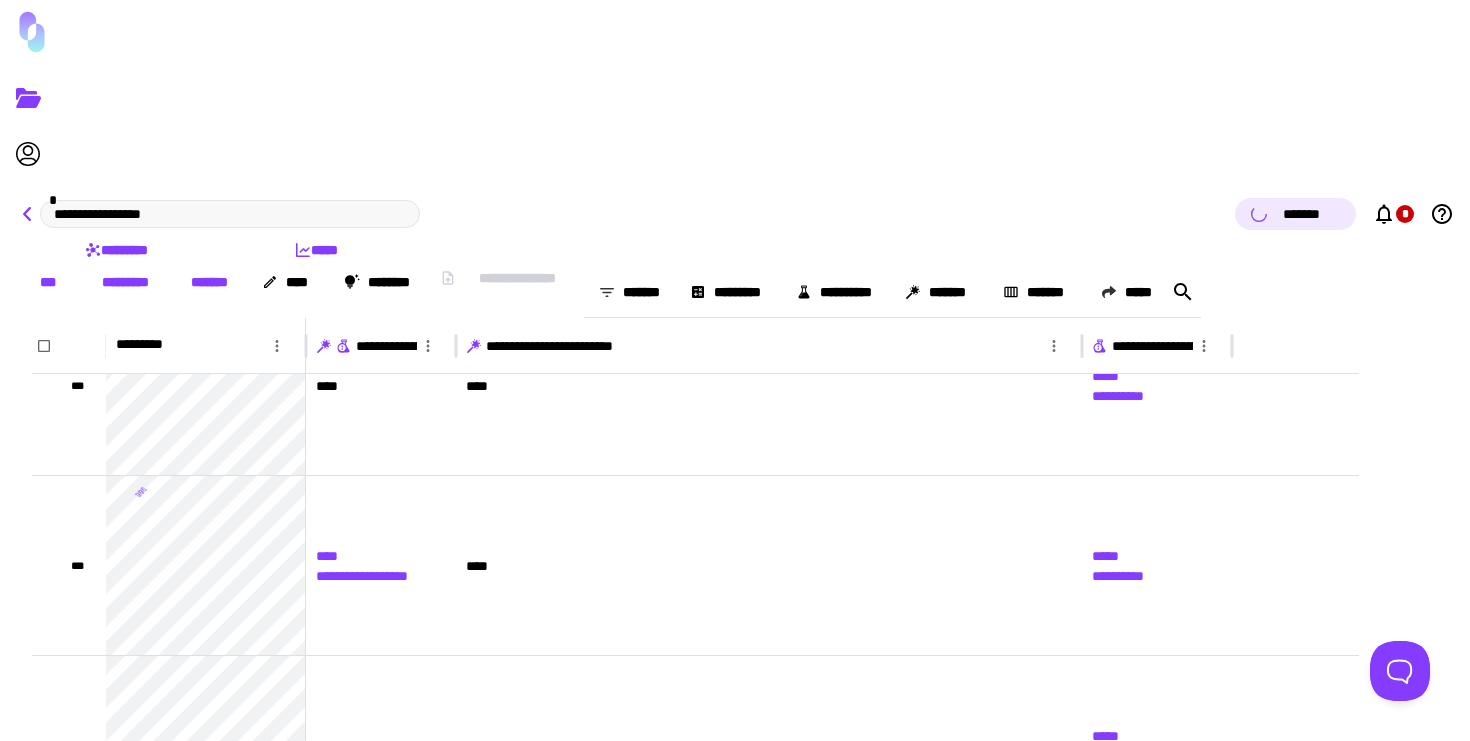 click 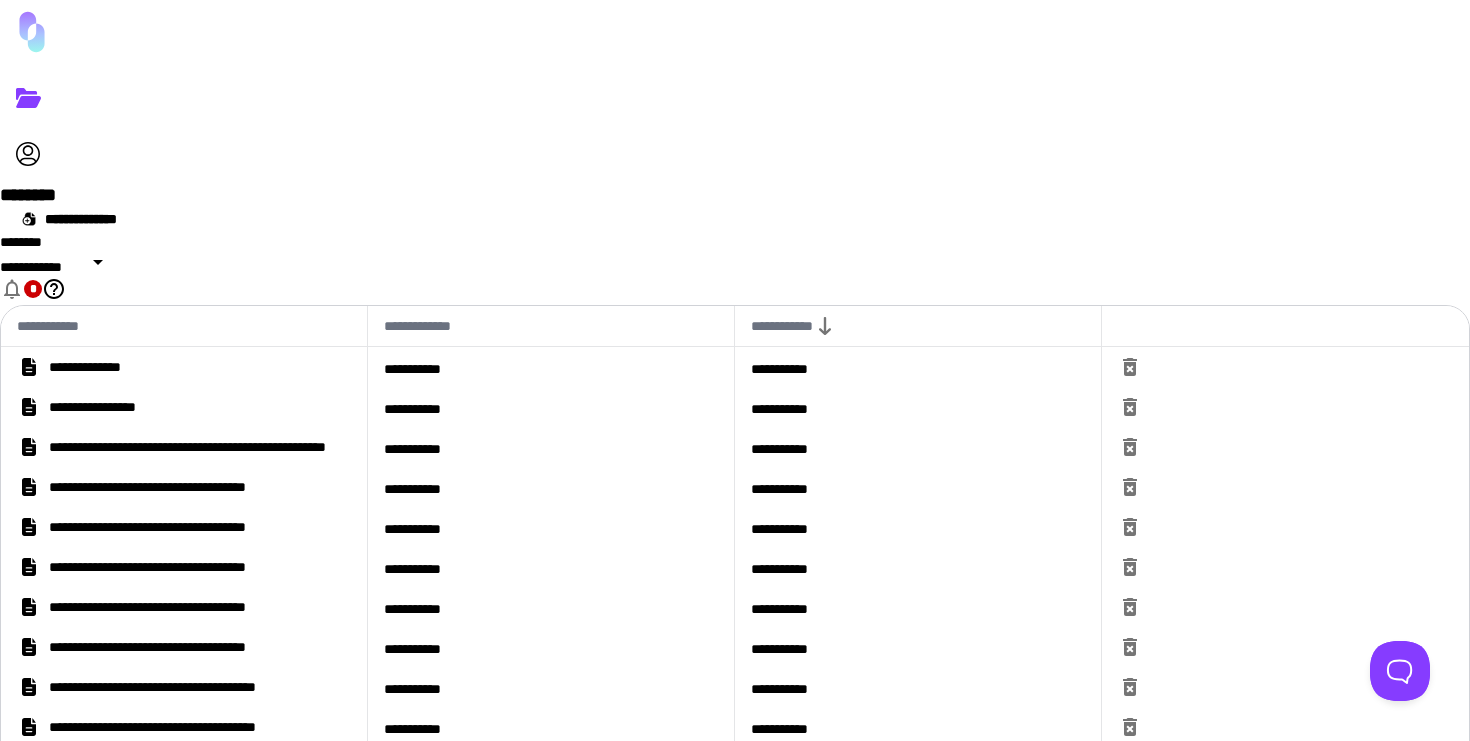 click on "**********" at bounding box center (258, 447) 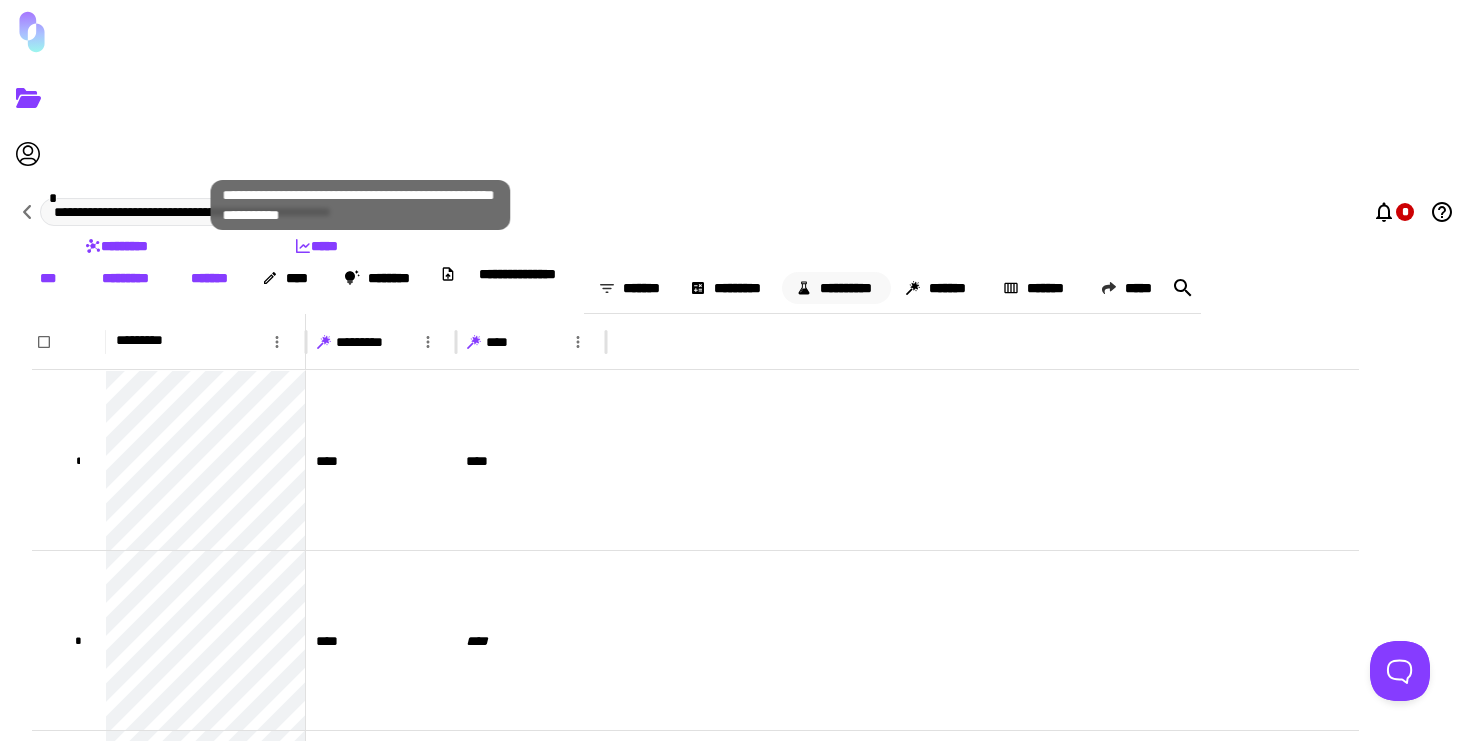 click on "**********" at bounding box center [836, 288] 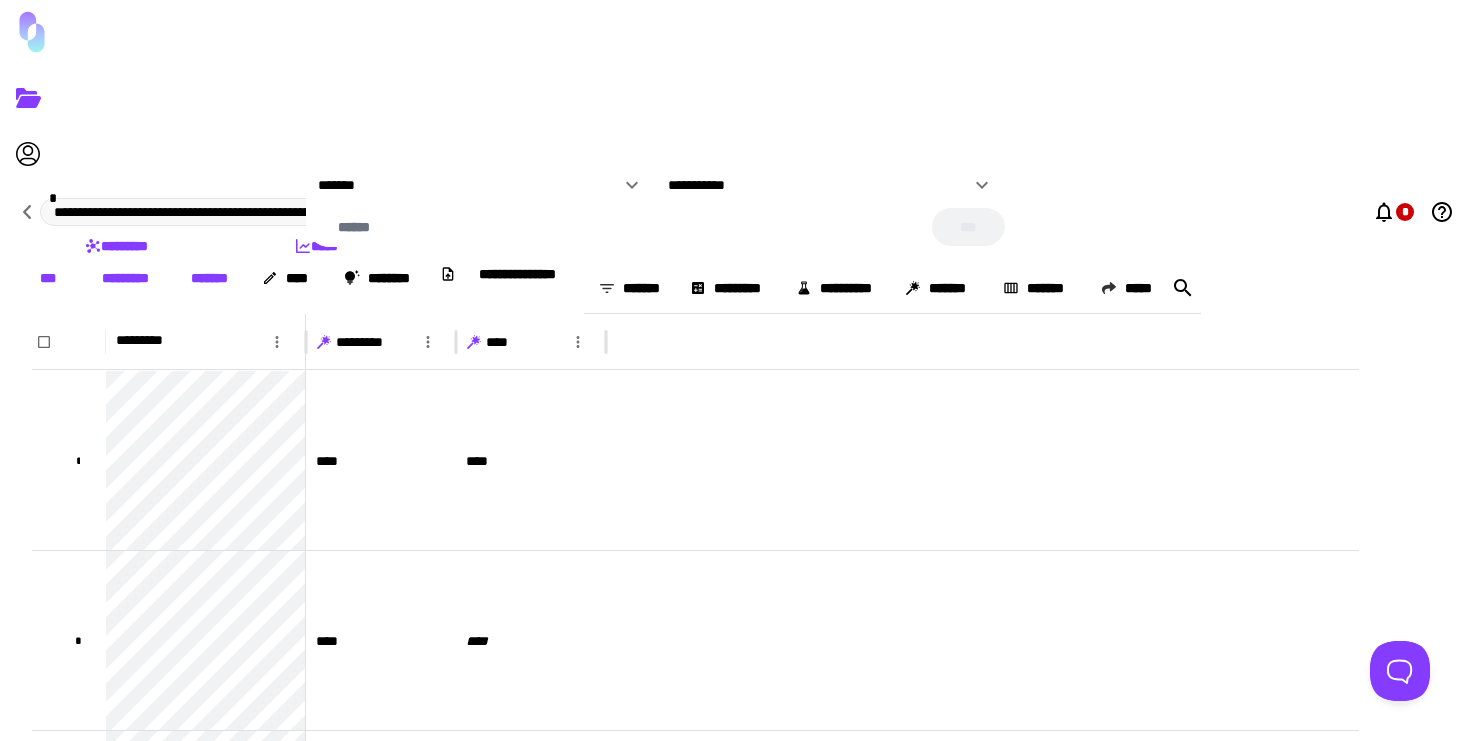 click at bounding box center (735, 370) 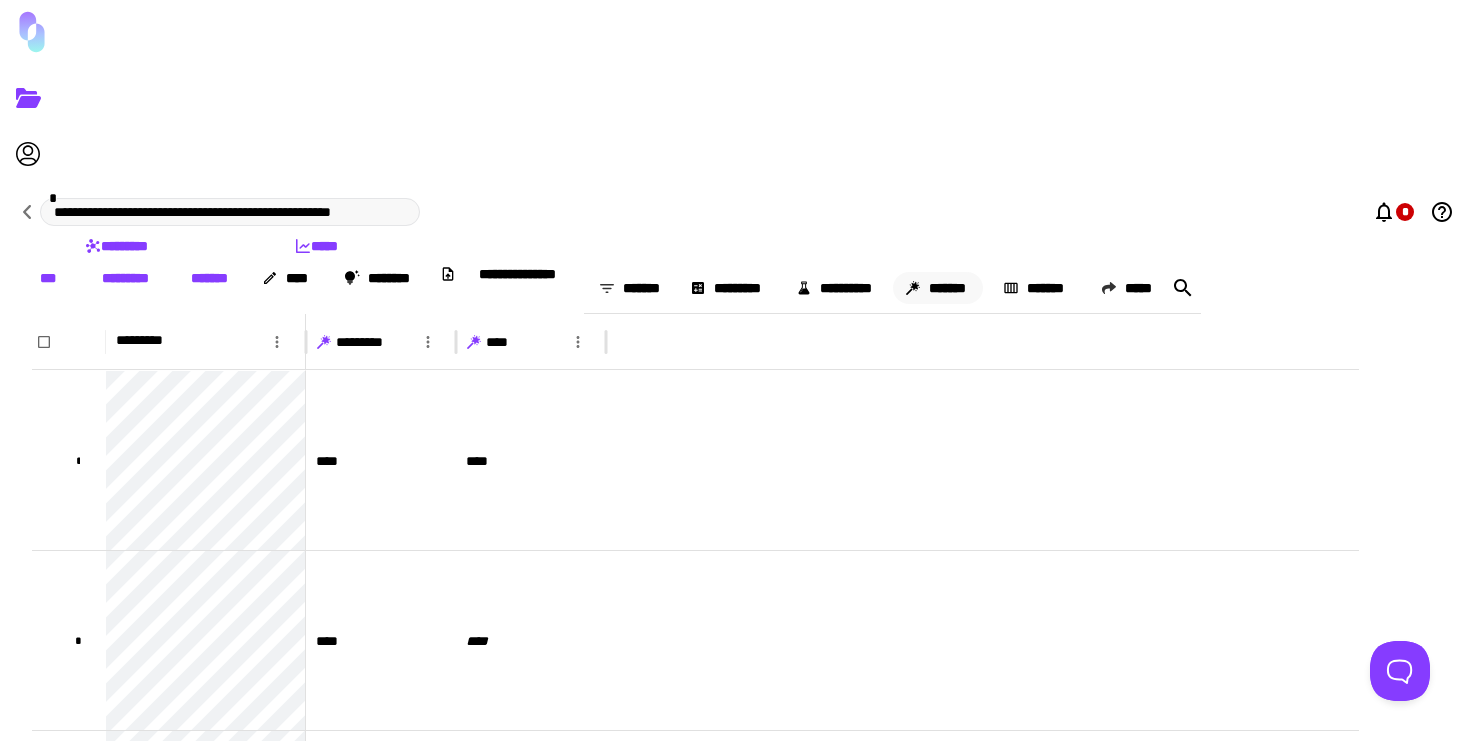 click on "*******" at bounding box center [938, 288] 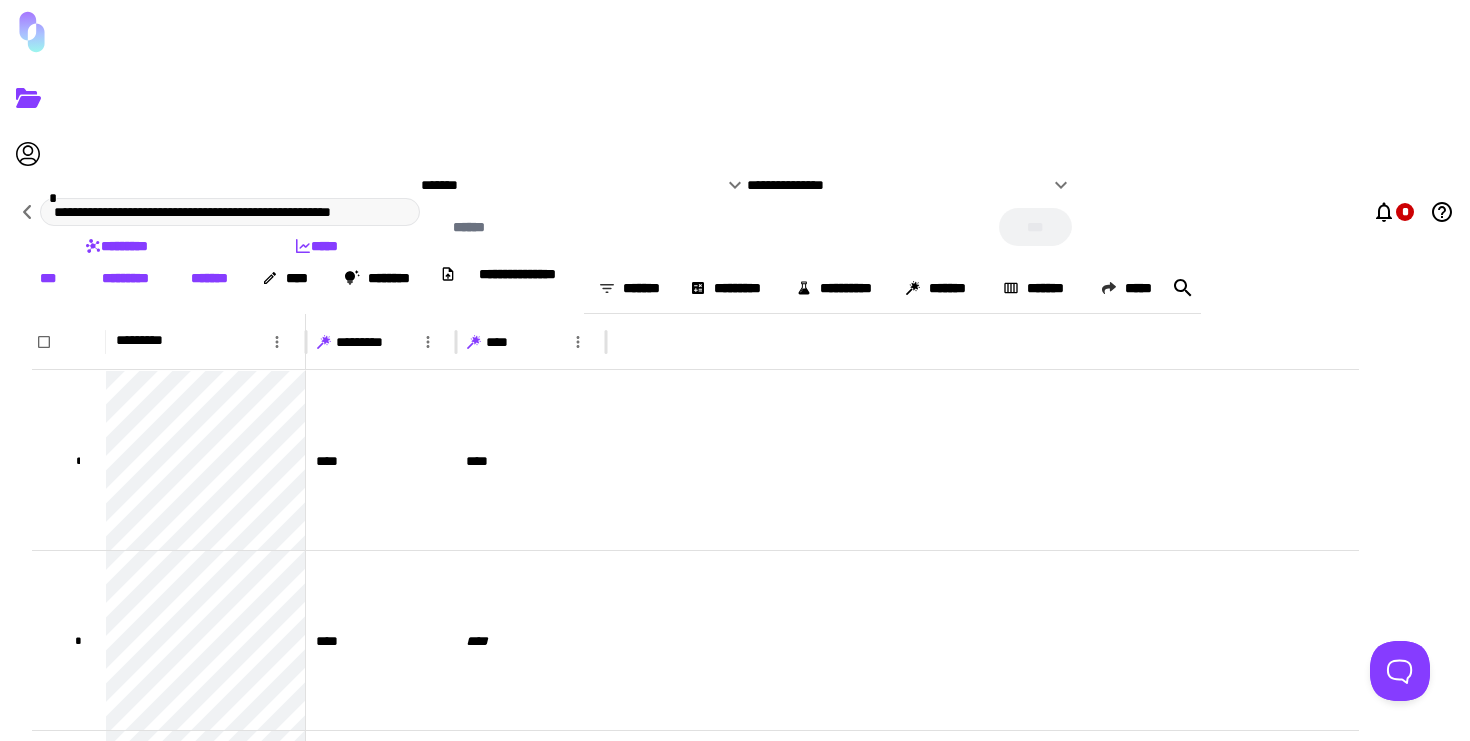 click on "**********" at bounding box center (898, 185) 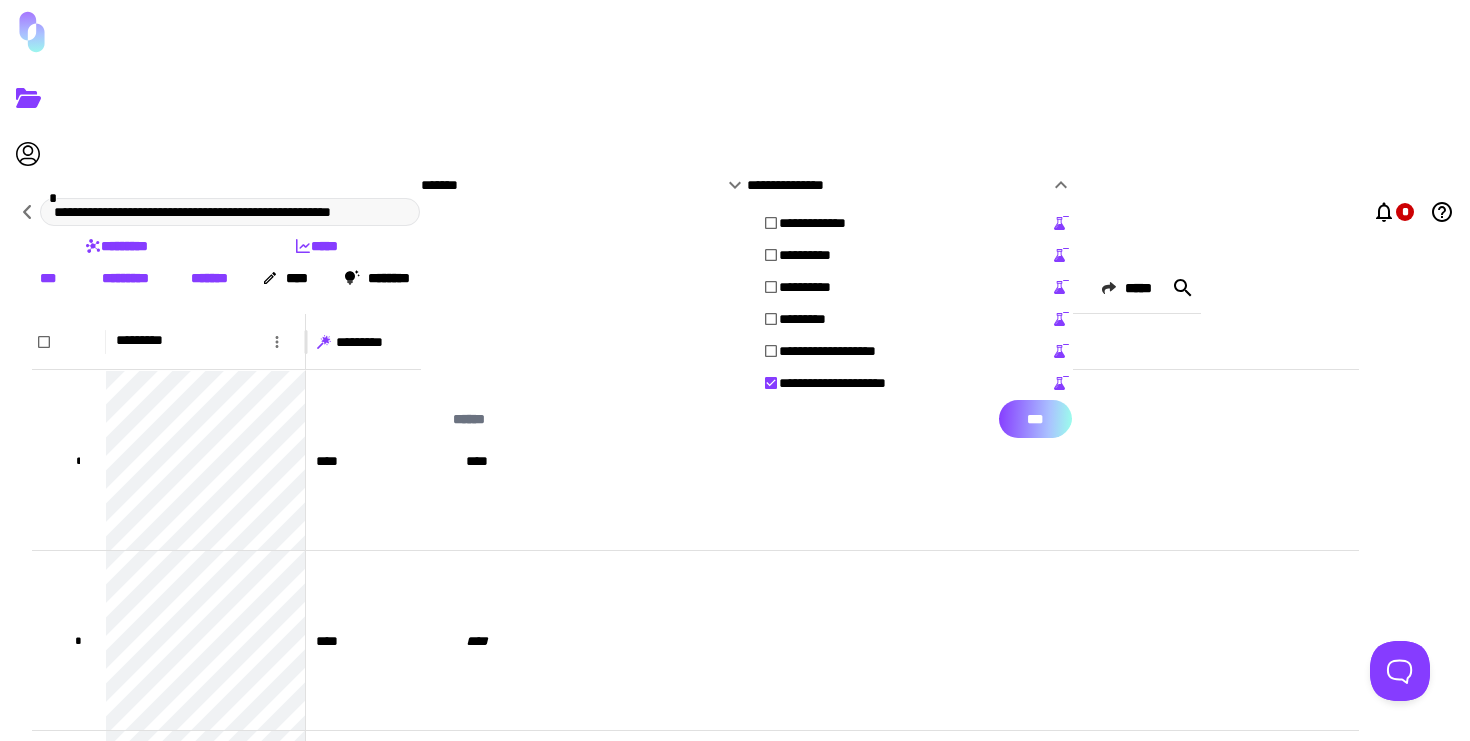click on "***" at bounding box center (1035, 419) 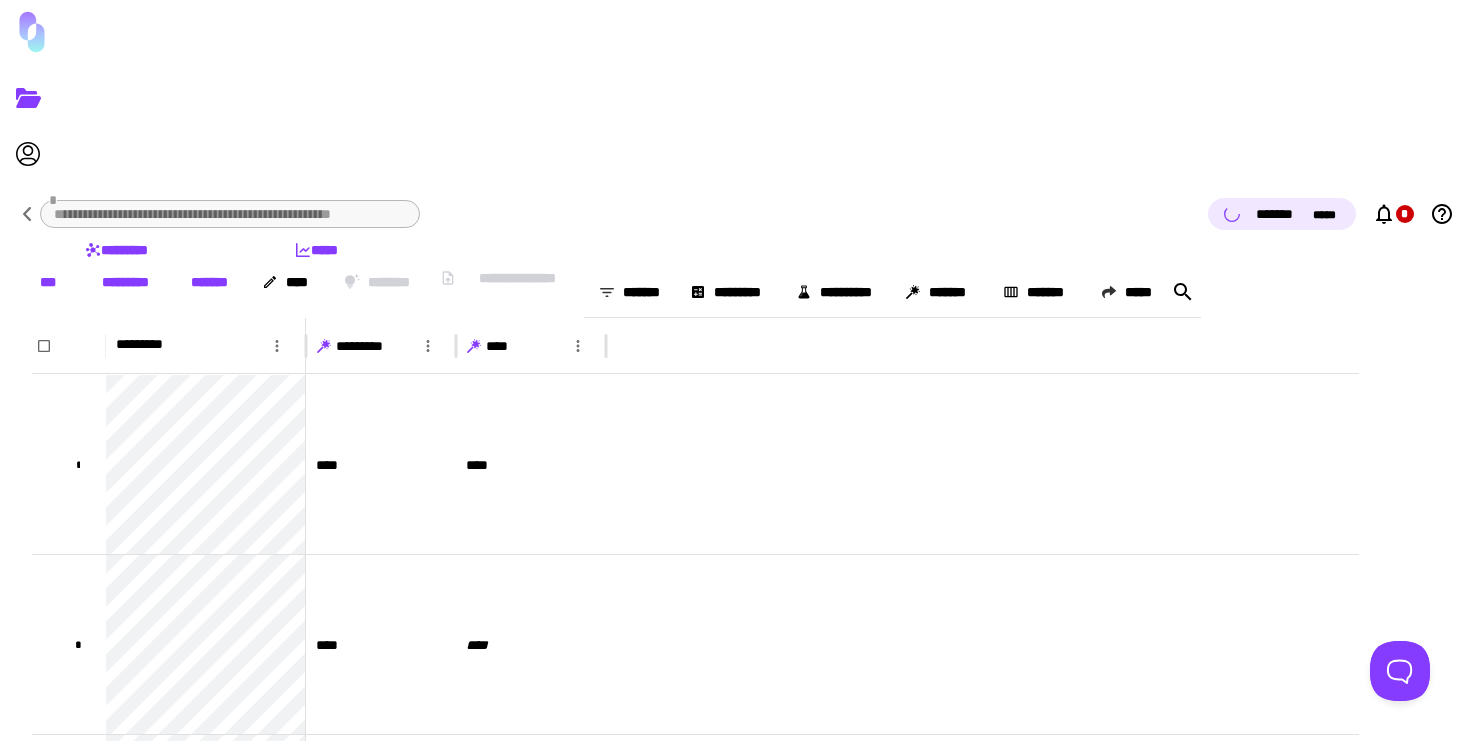 click 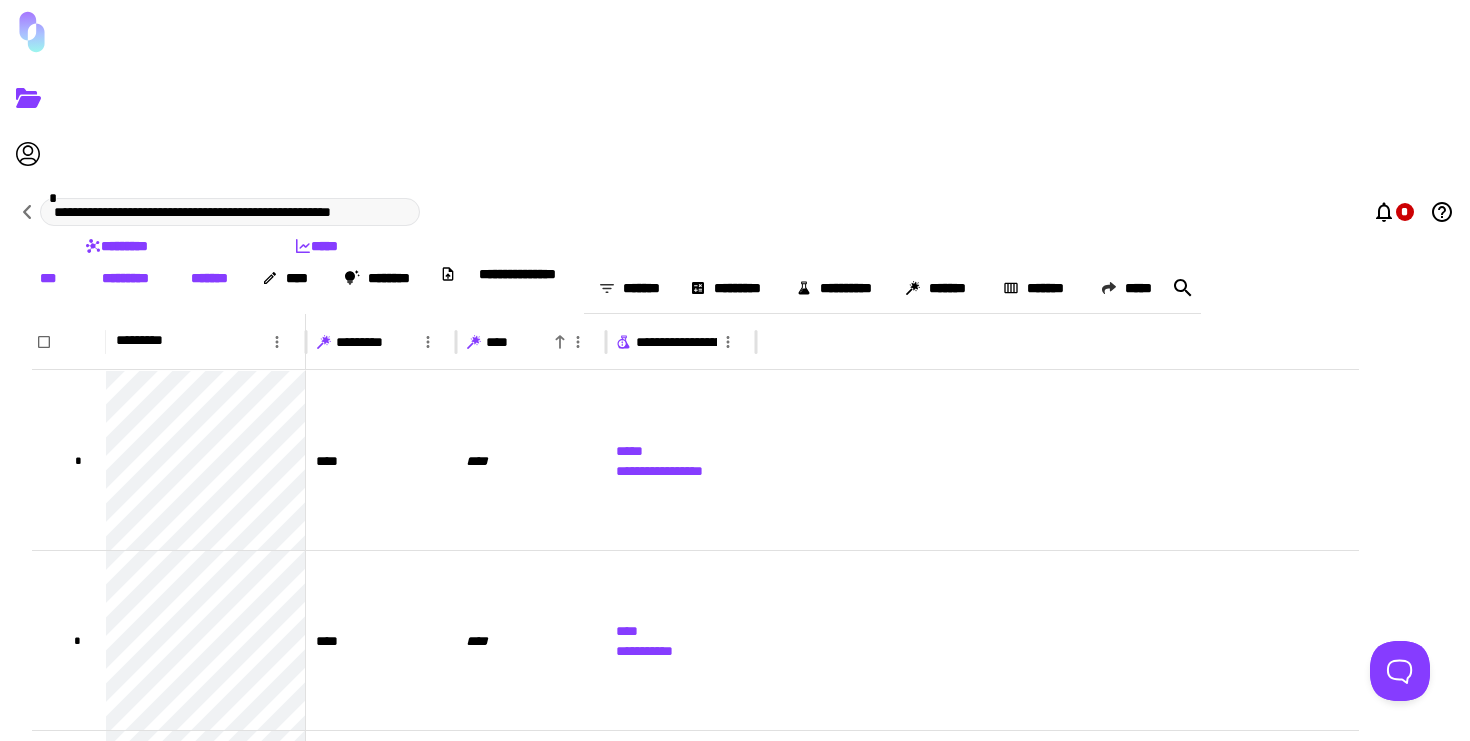click 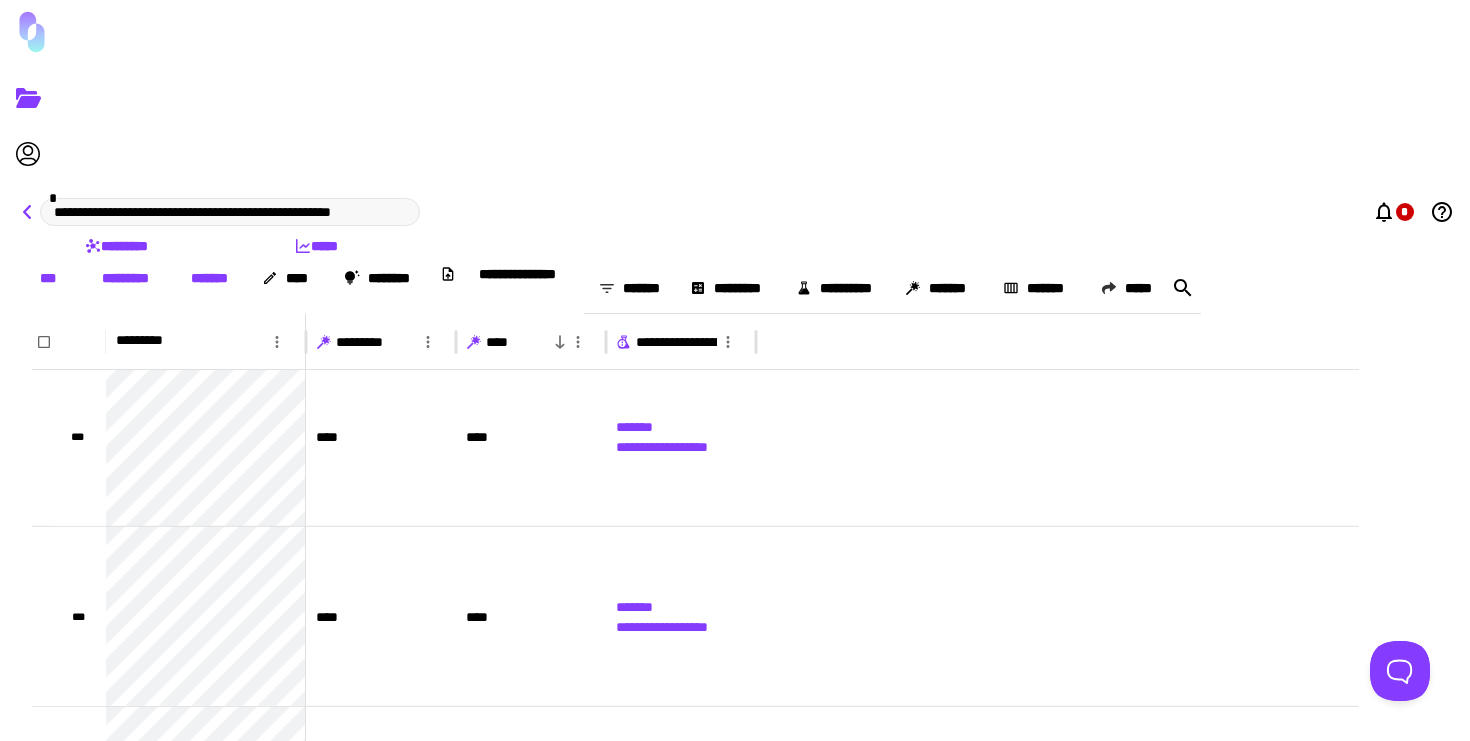click 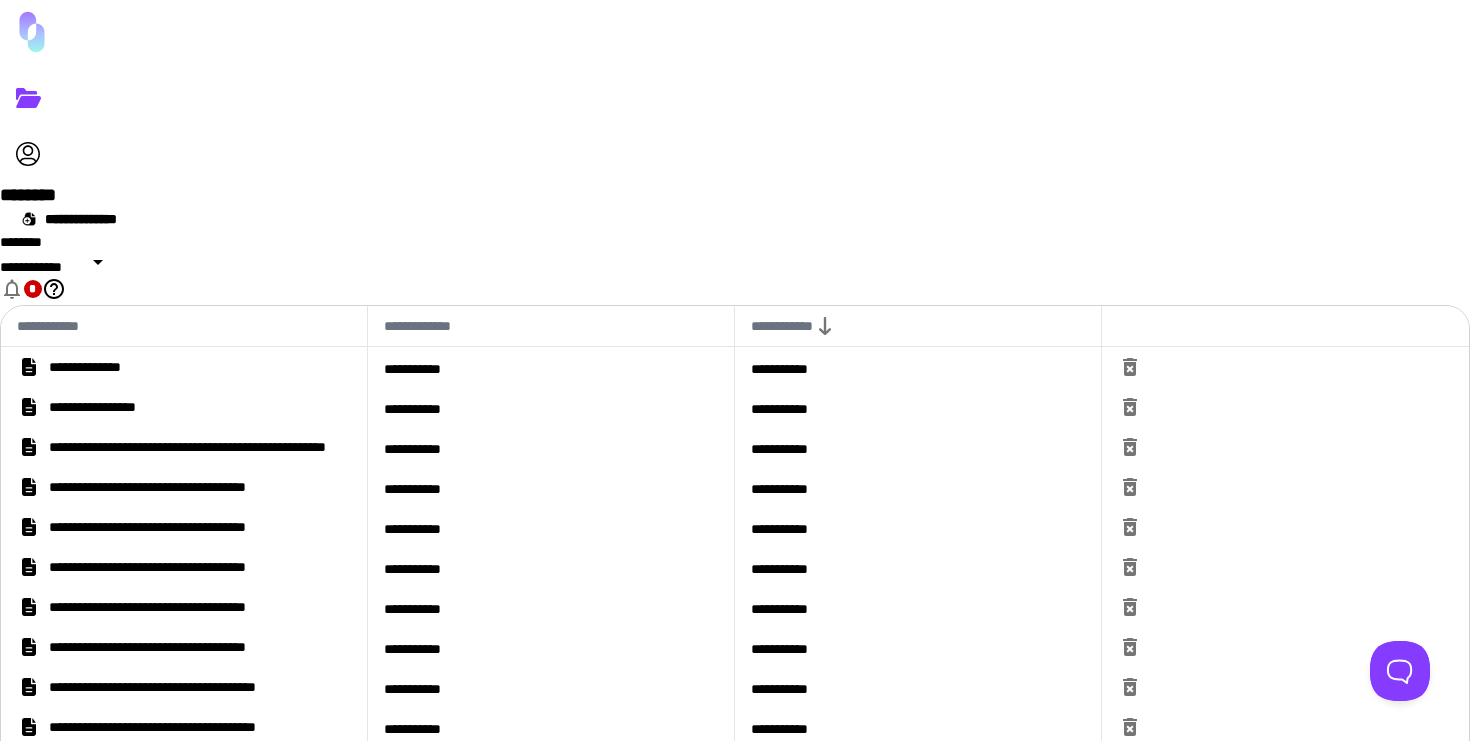 click on "**********" at bounding box center (100, 367) 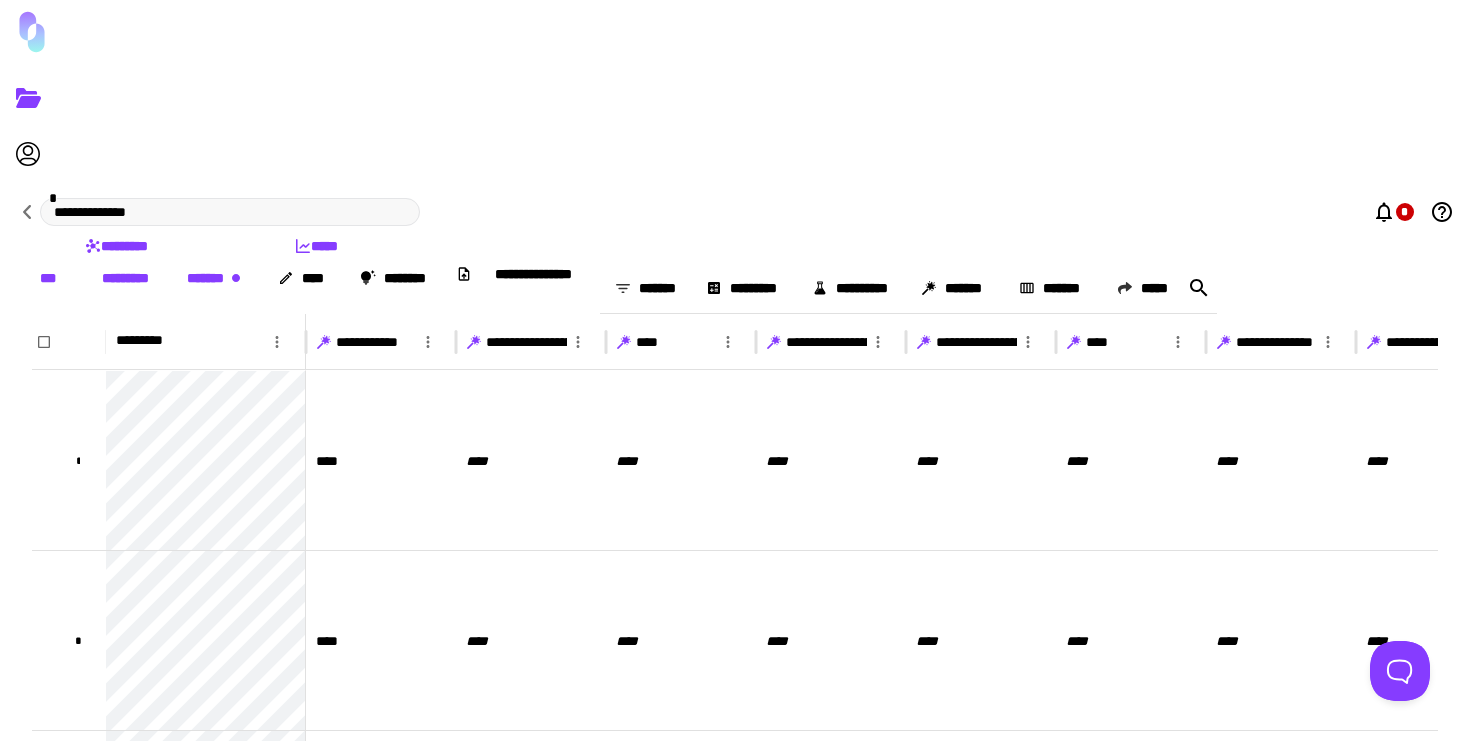 click on "*******" at bounding box center [217, 278] 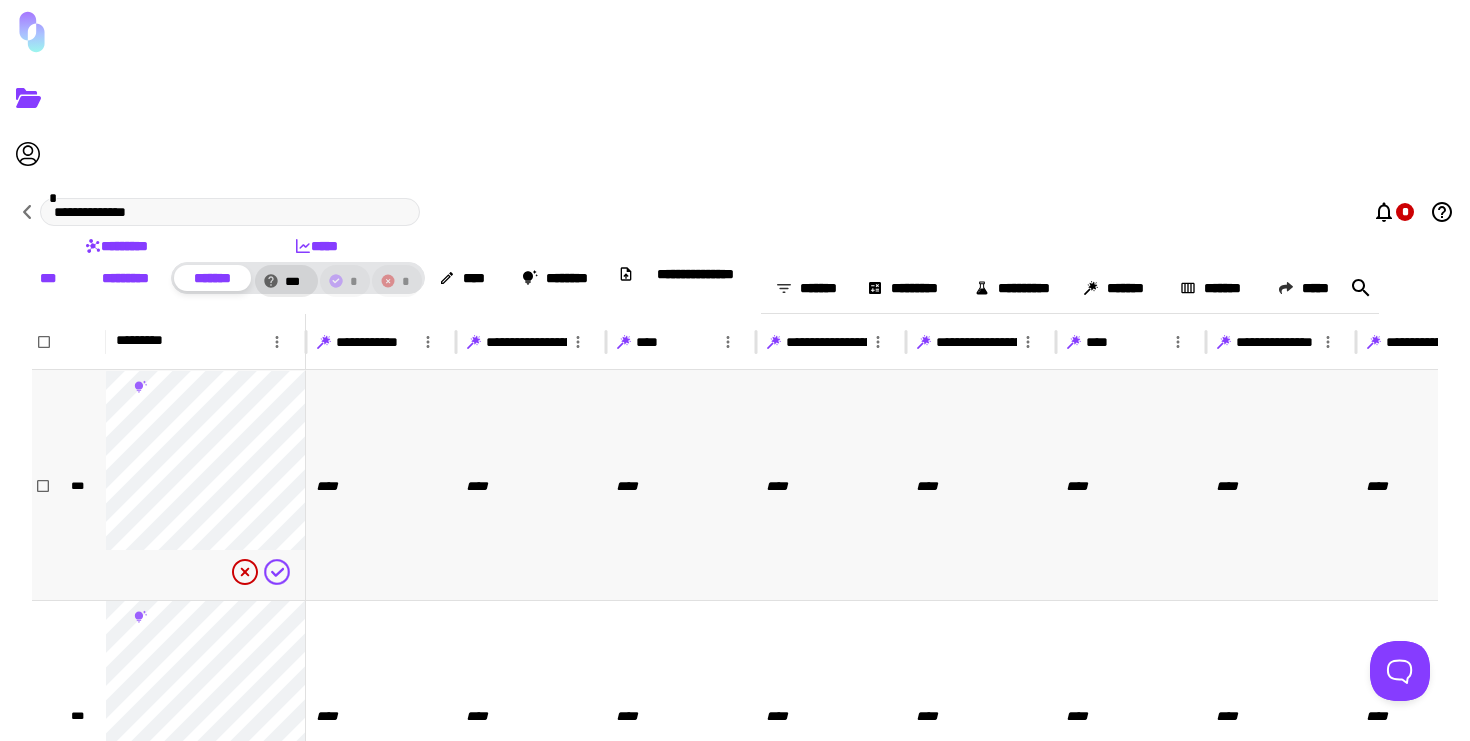 scroll, scrollTop: 0, scrollLeft: 609, axis: horizontal 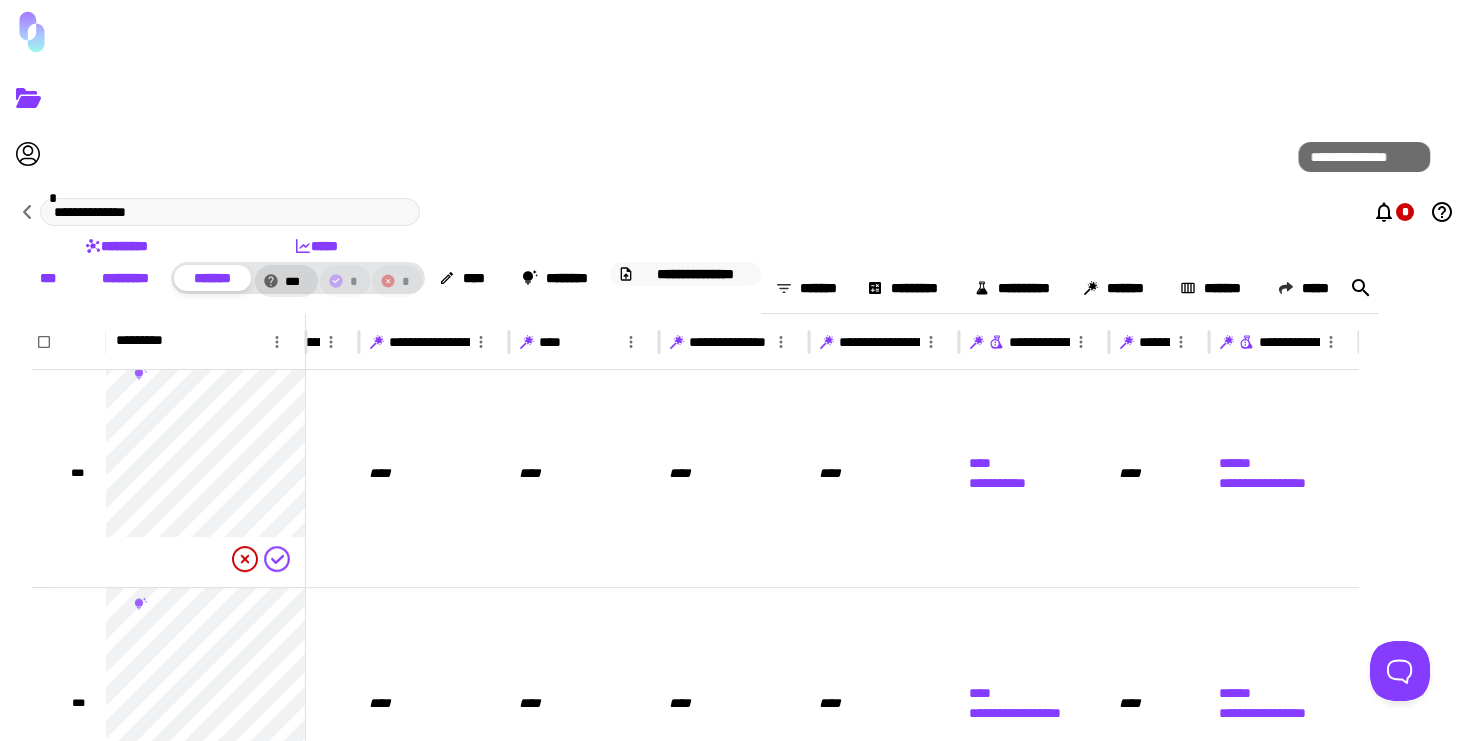 click on "**********" at bounding box center [696, 274] 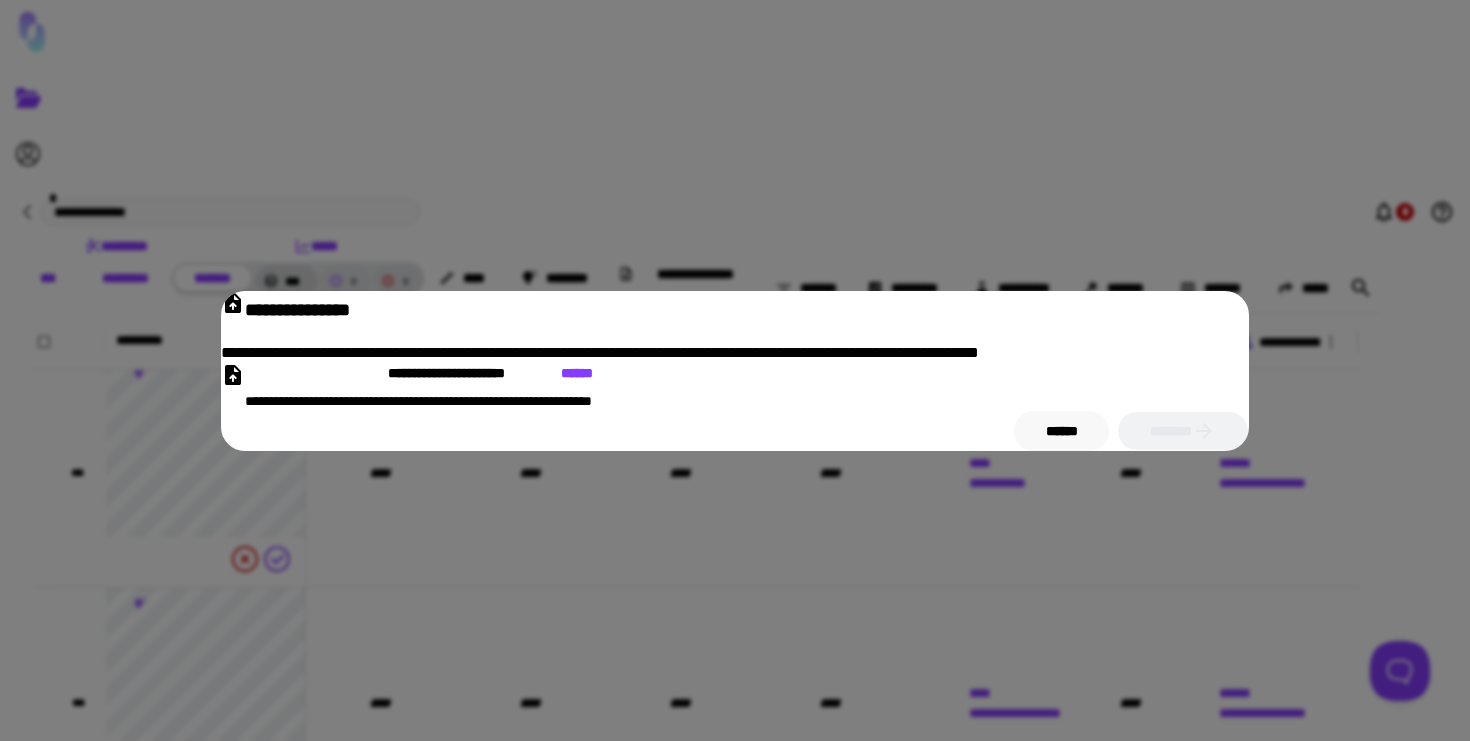 click on "******" at bounding box center [1061, 431] 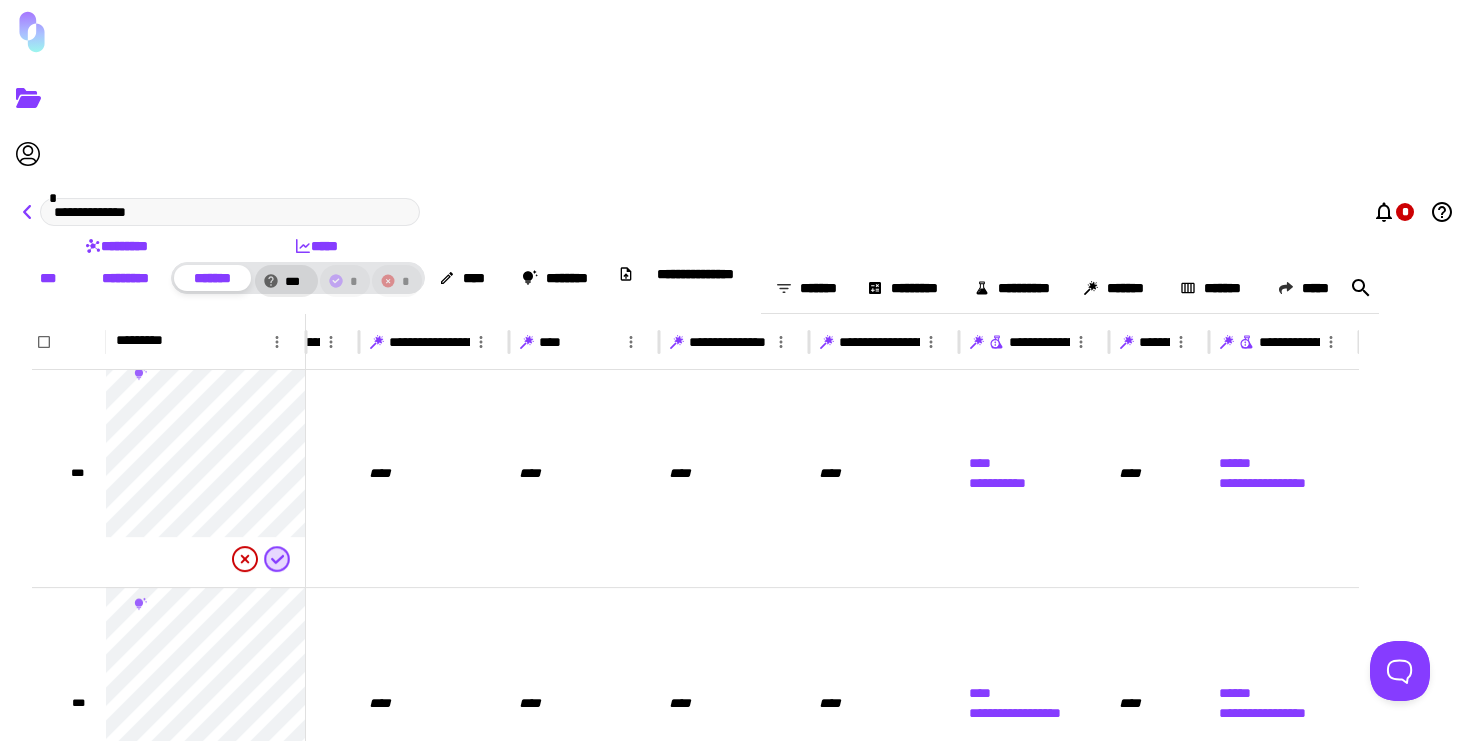 click 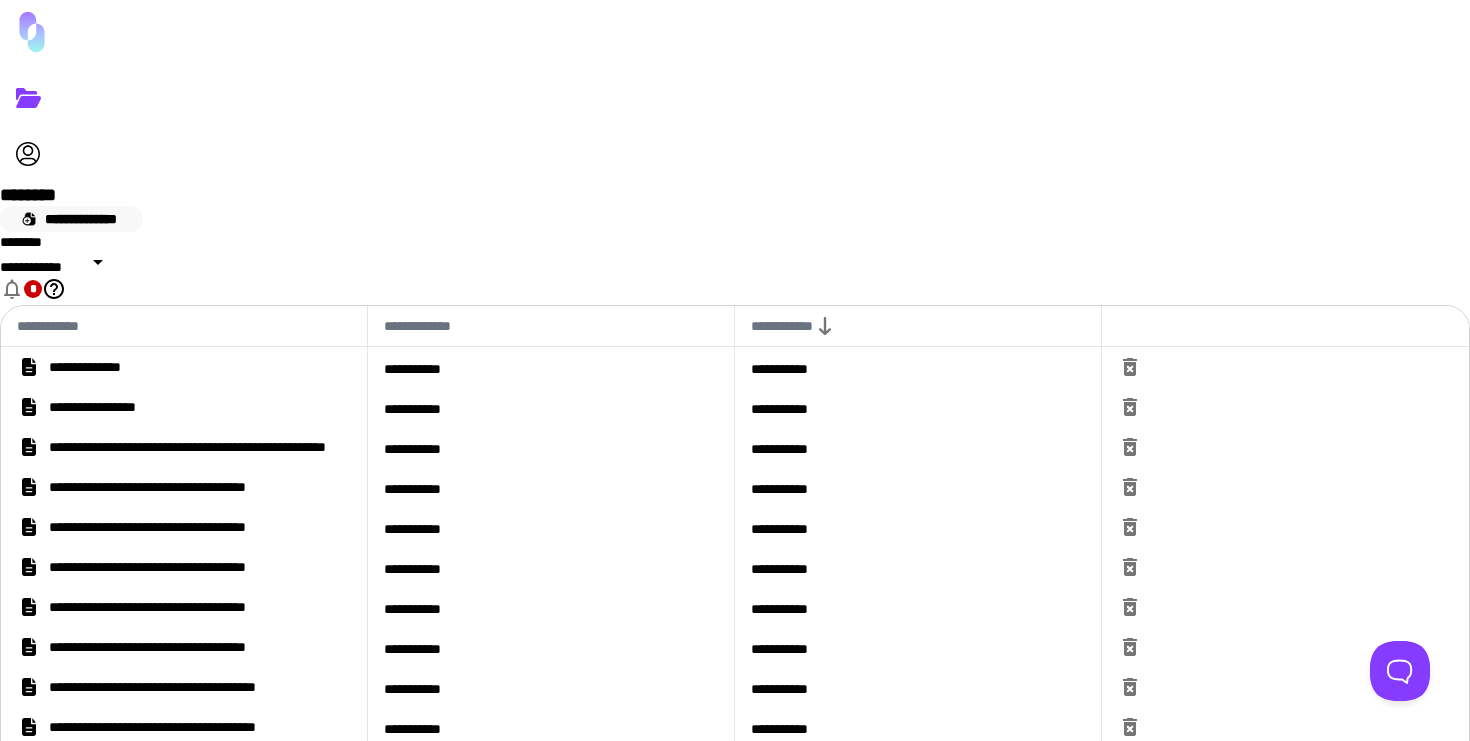 click on "**********" at bounding box center (71, 219) 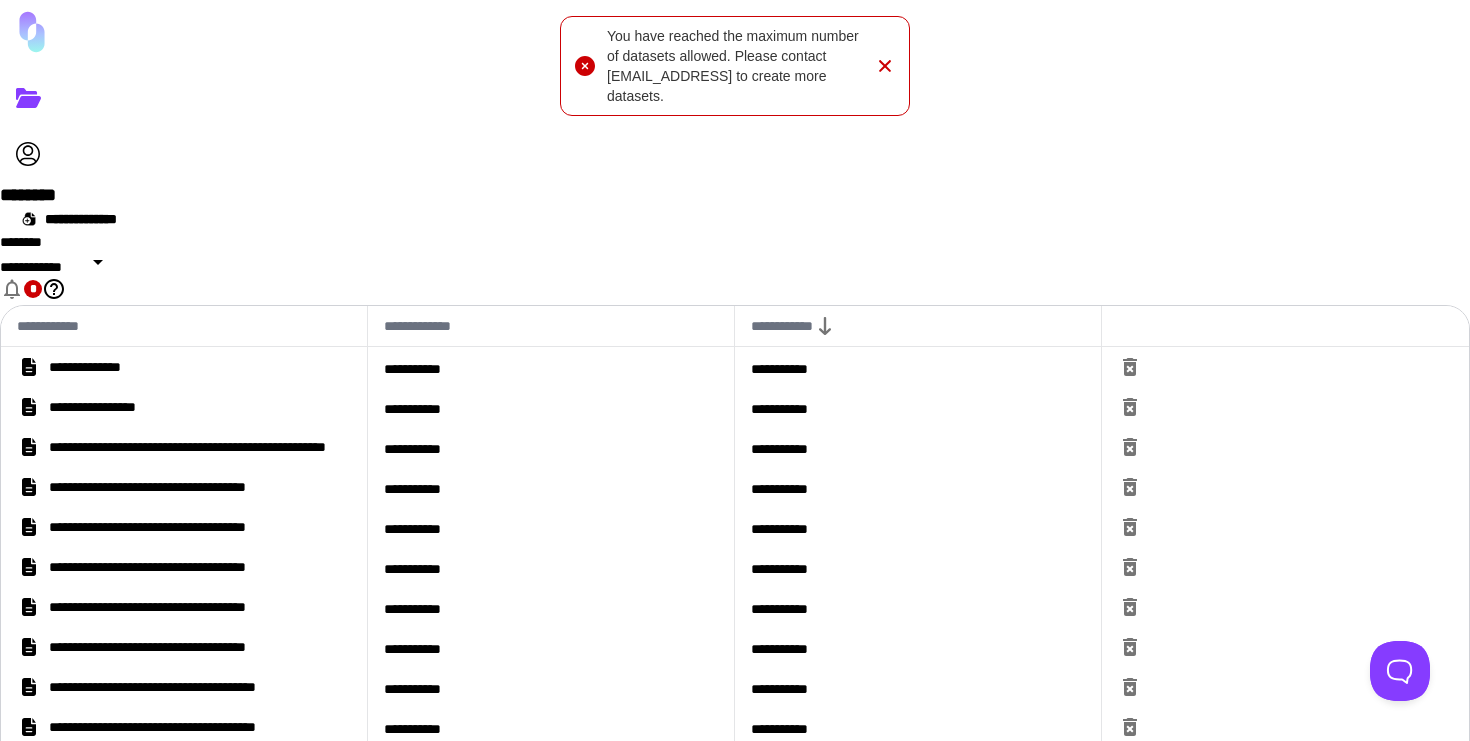 click 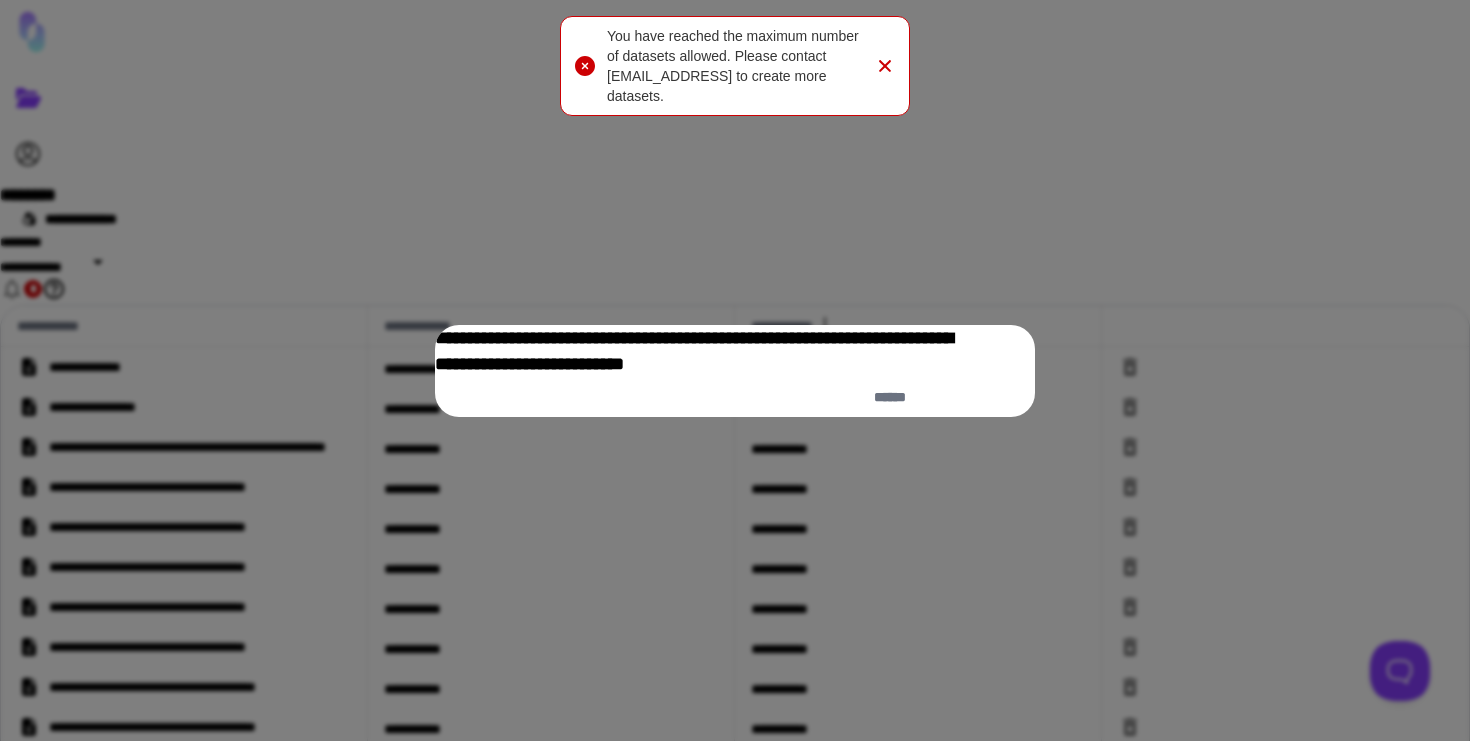 click on "******" at bounding box center (990, 397) 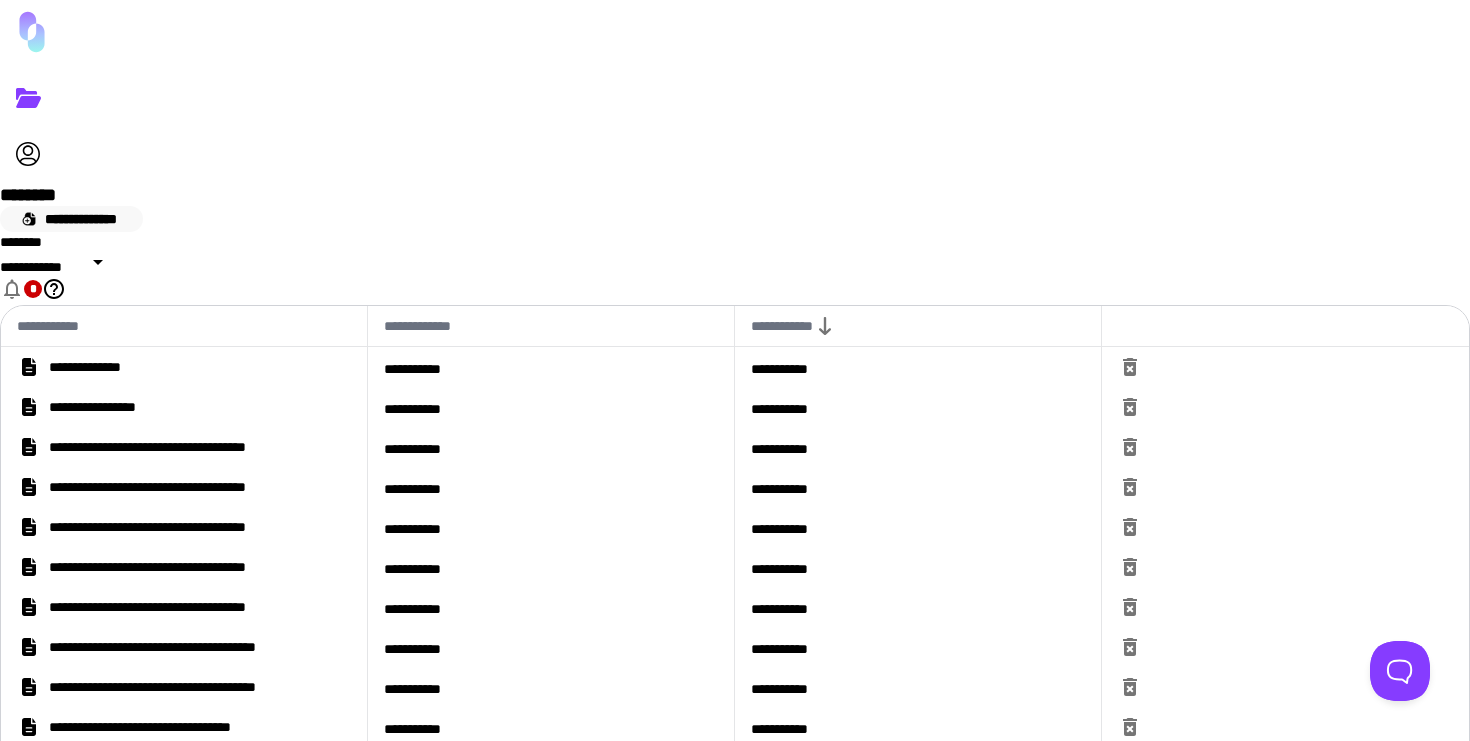 click on "**********" at bounding box center [71, 219] 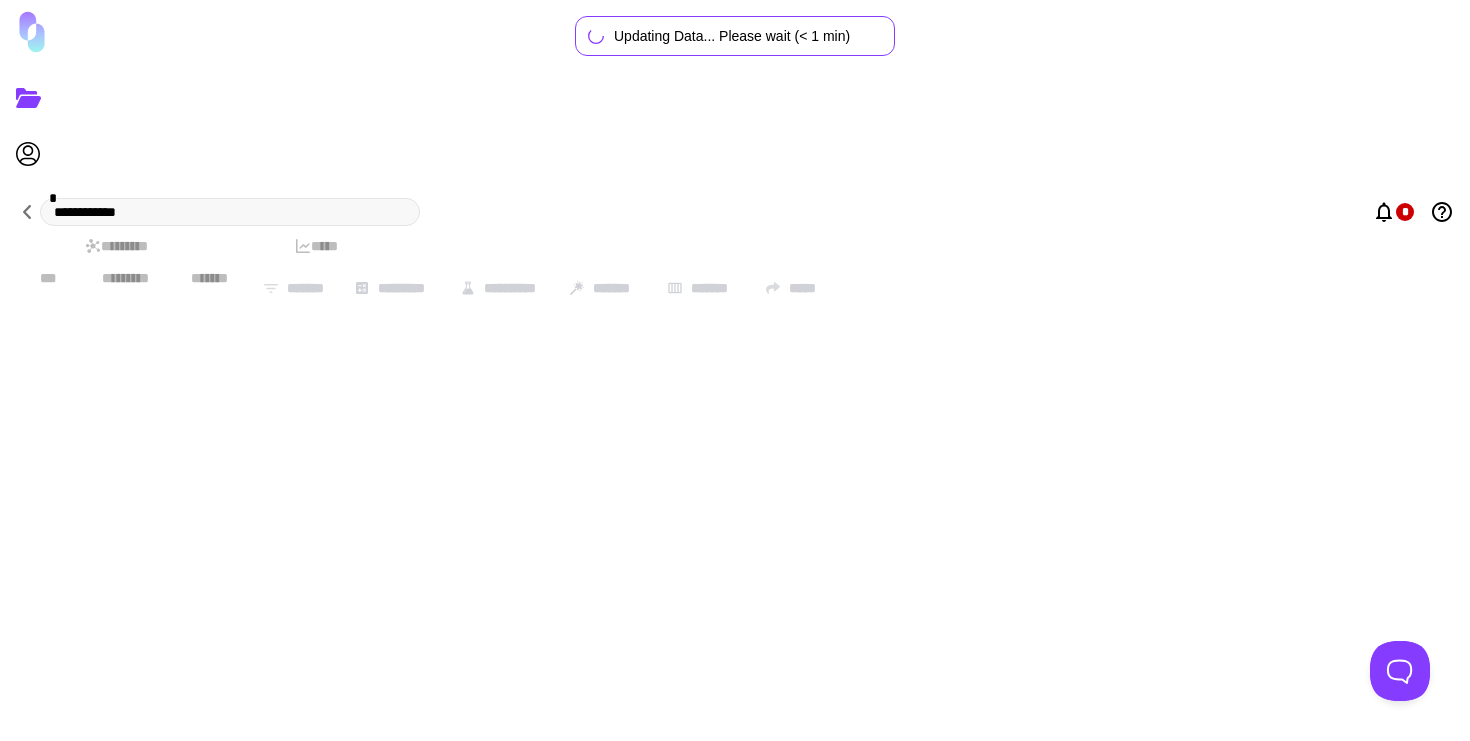 type on "**********" 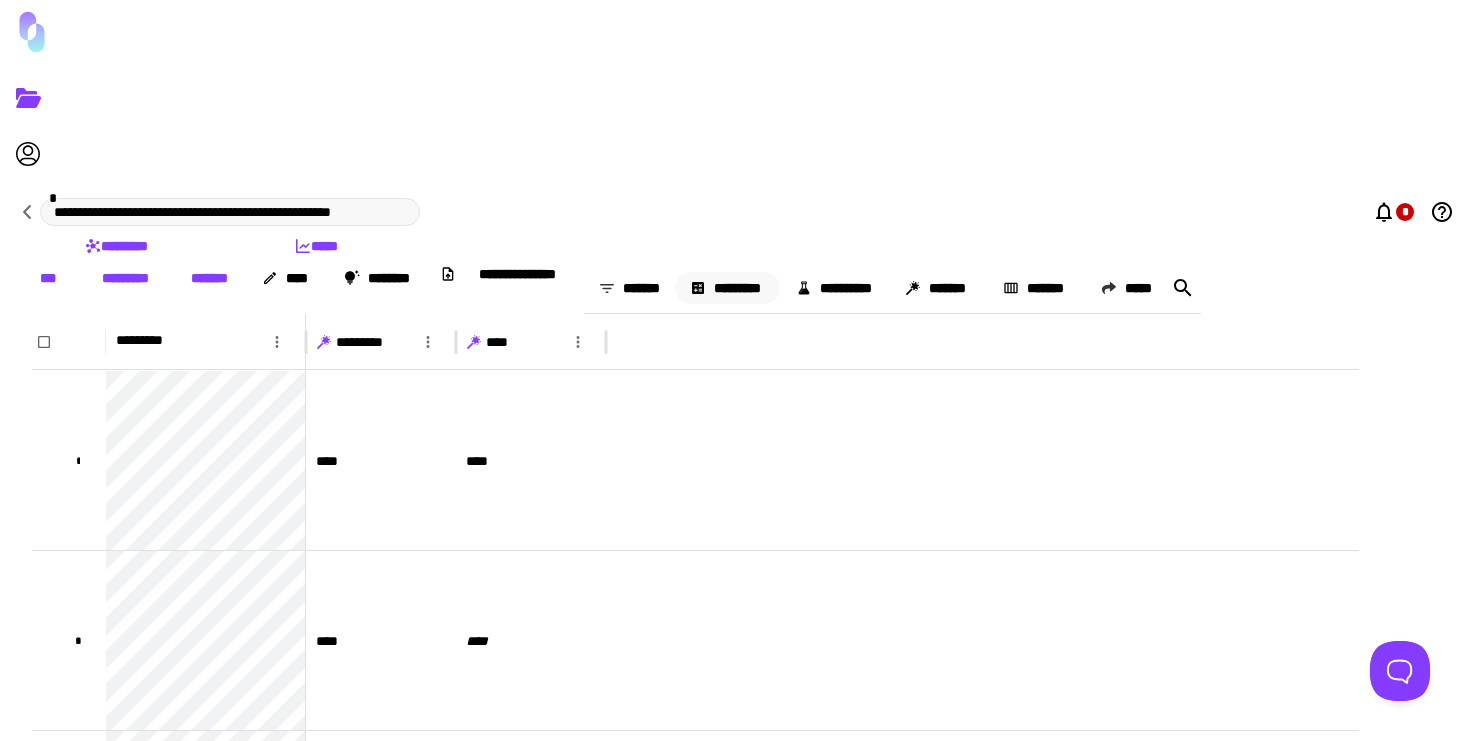click on "*********" at bounding box center (727, 288) 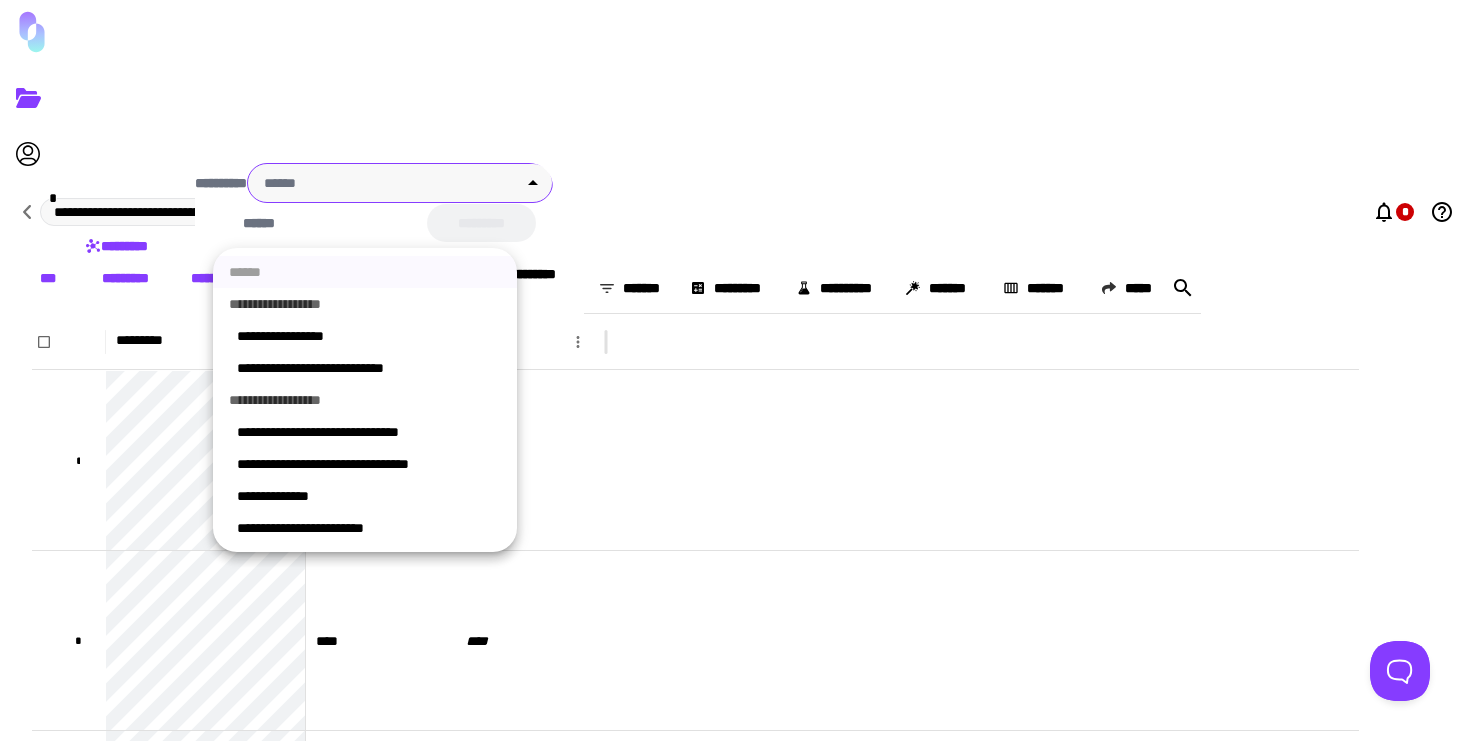 click on "**********" at bounding box center [735, 370] 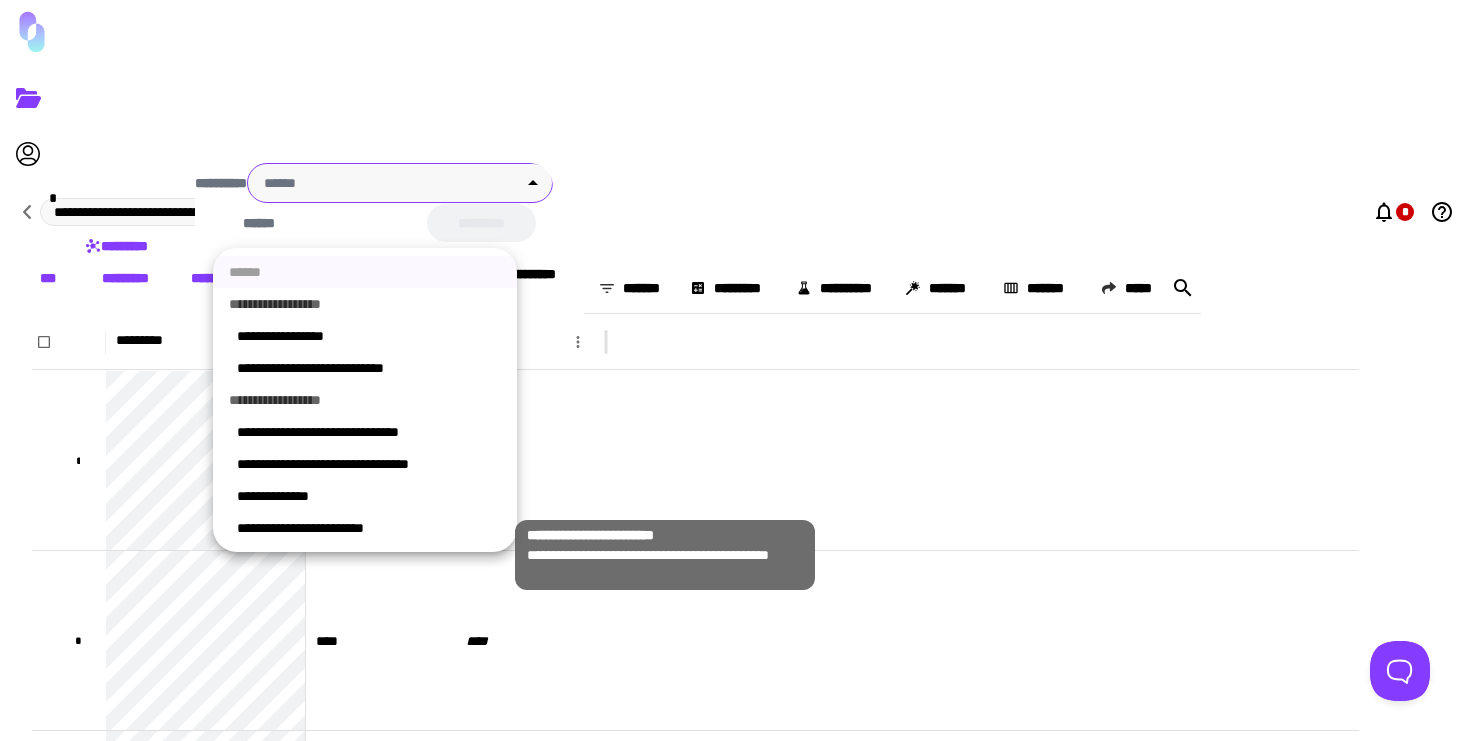 click on "**********" at bounding box center (369, 528) 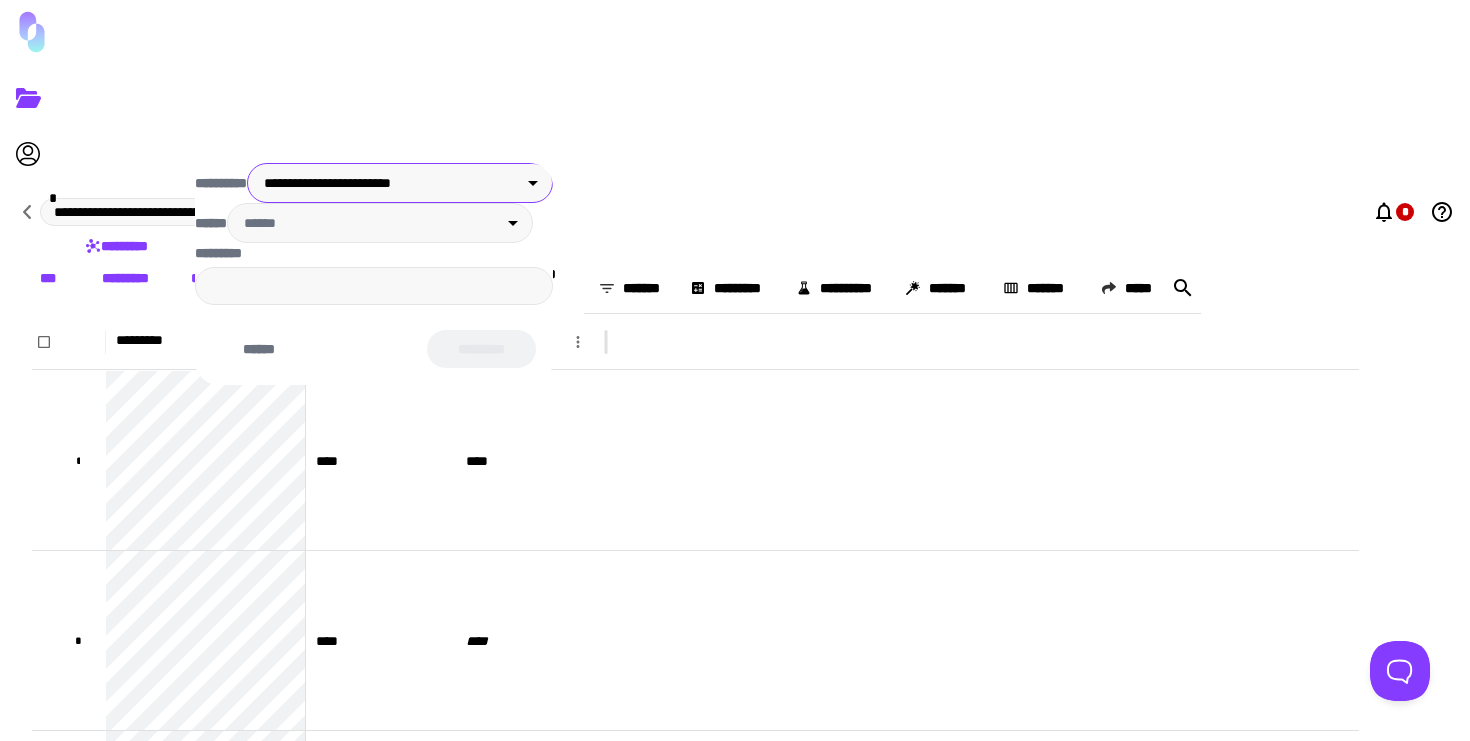 click on "*********" at bounding box center (348, 253) 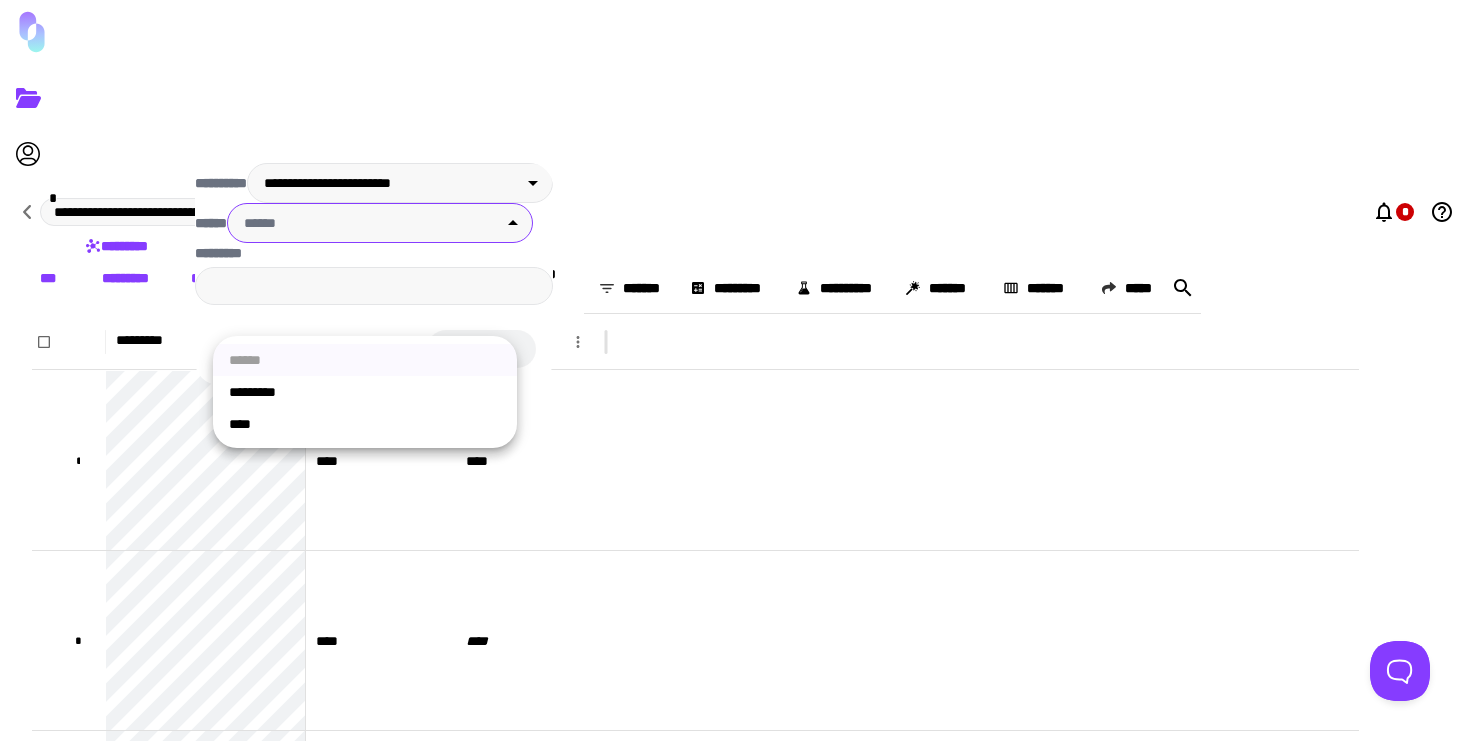 click on "**********" at bounding box center (735, 370) 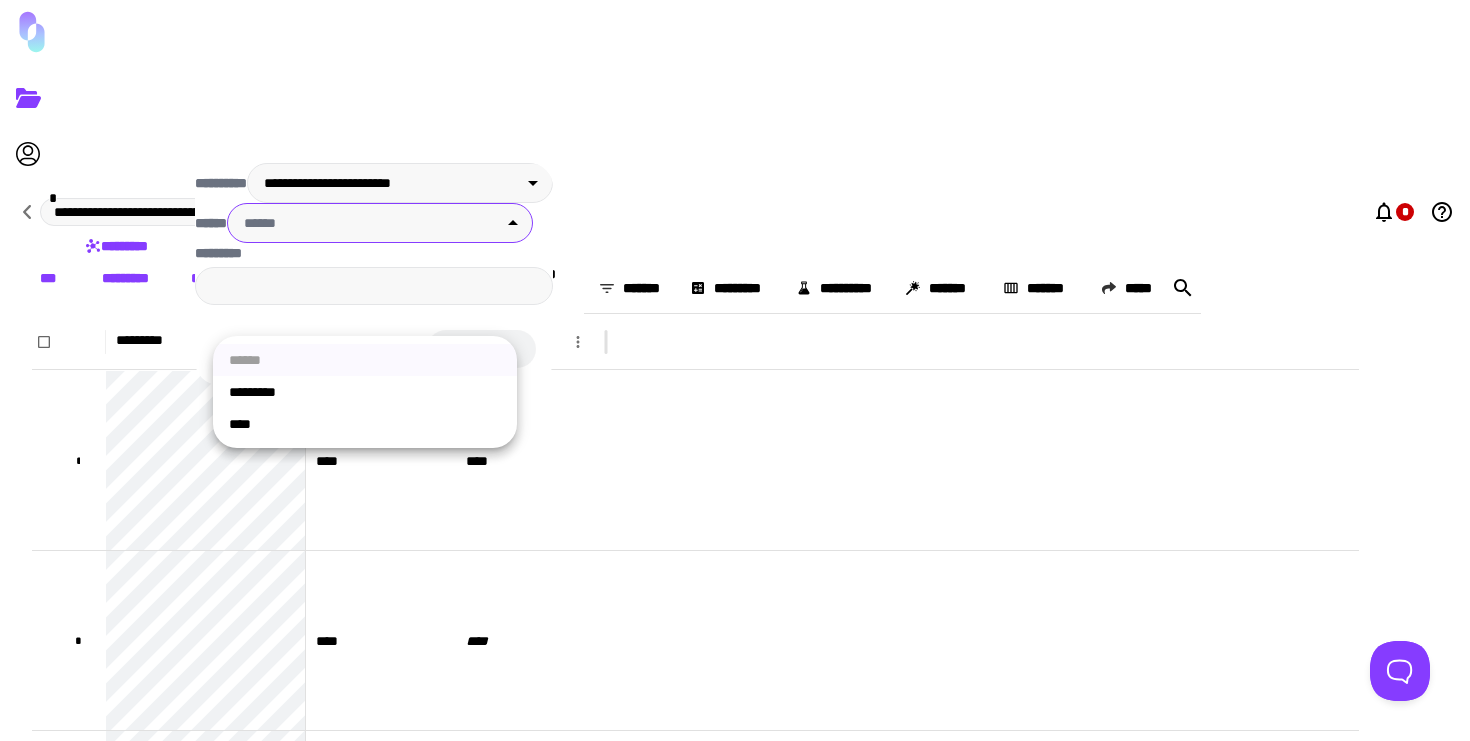click on "*********" at bounding box center (365, 392) 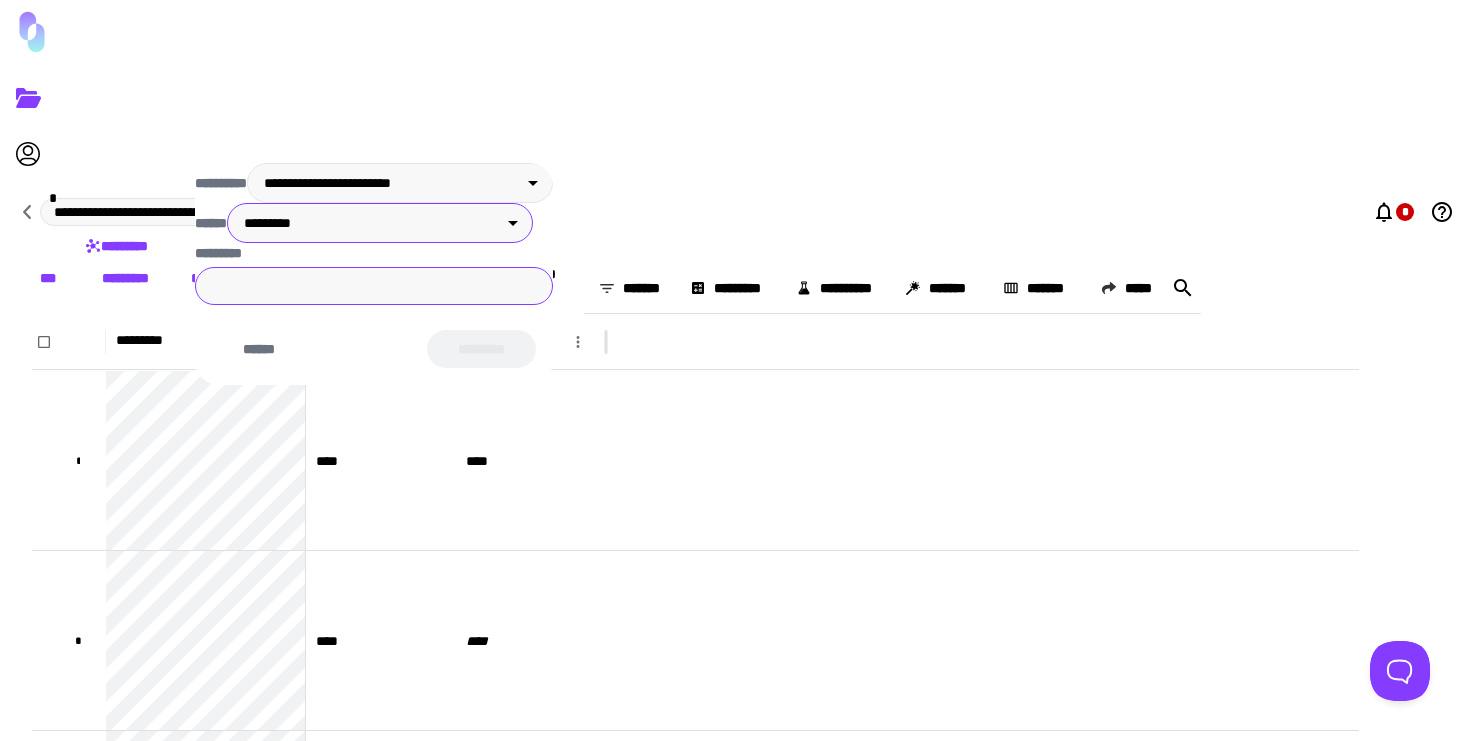 click on "*********" at bounding box center [374, 286] 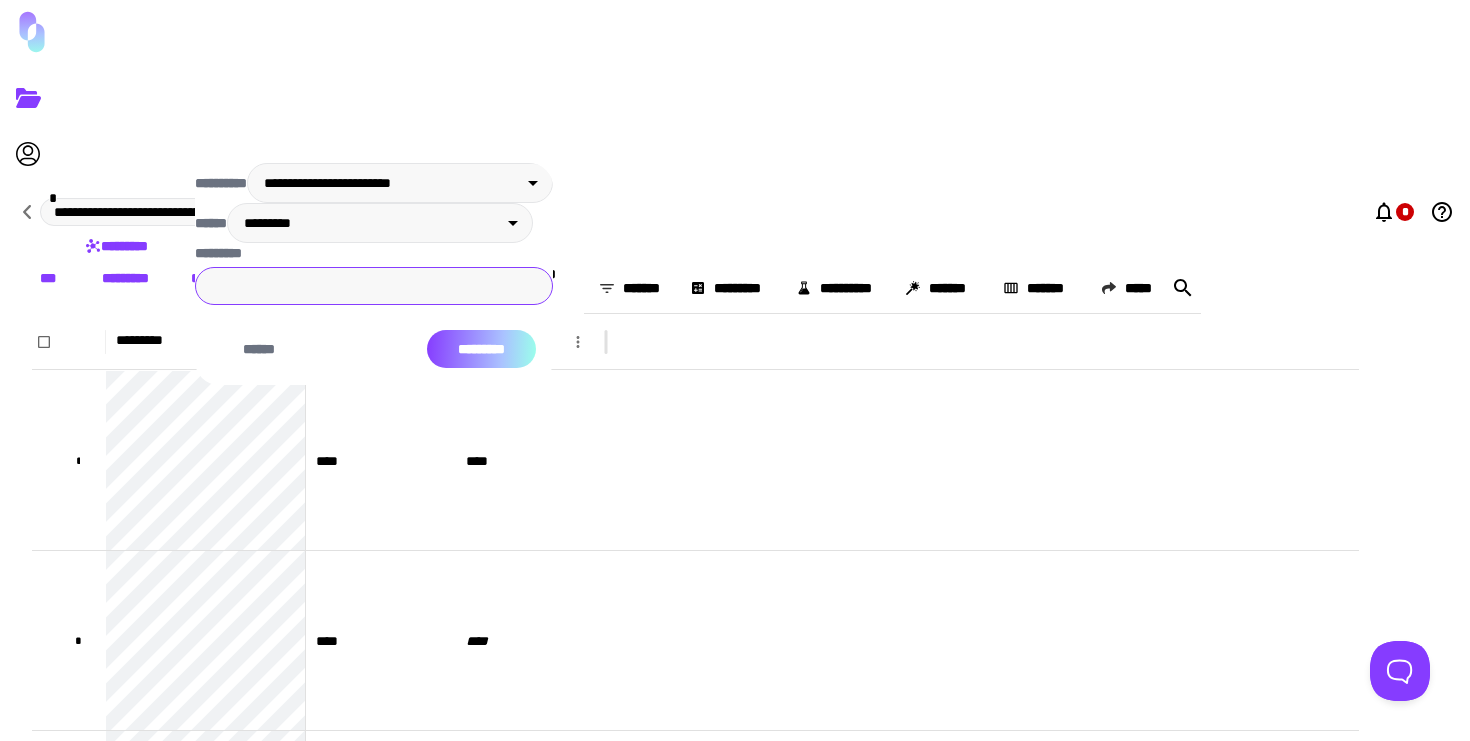 type on "*" 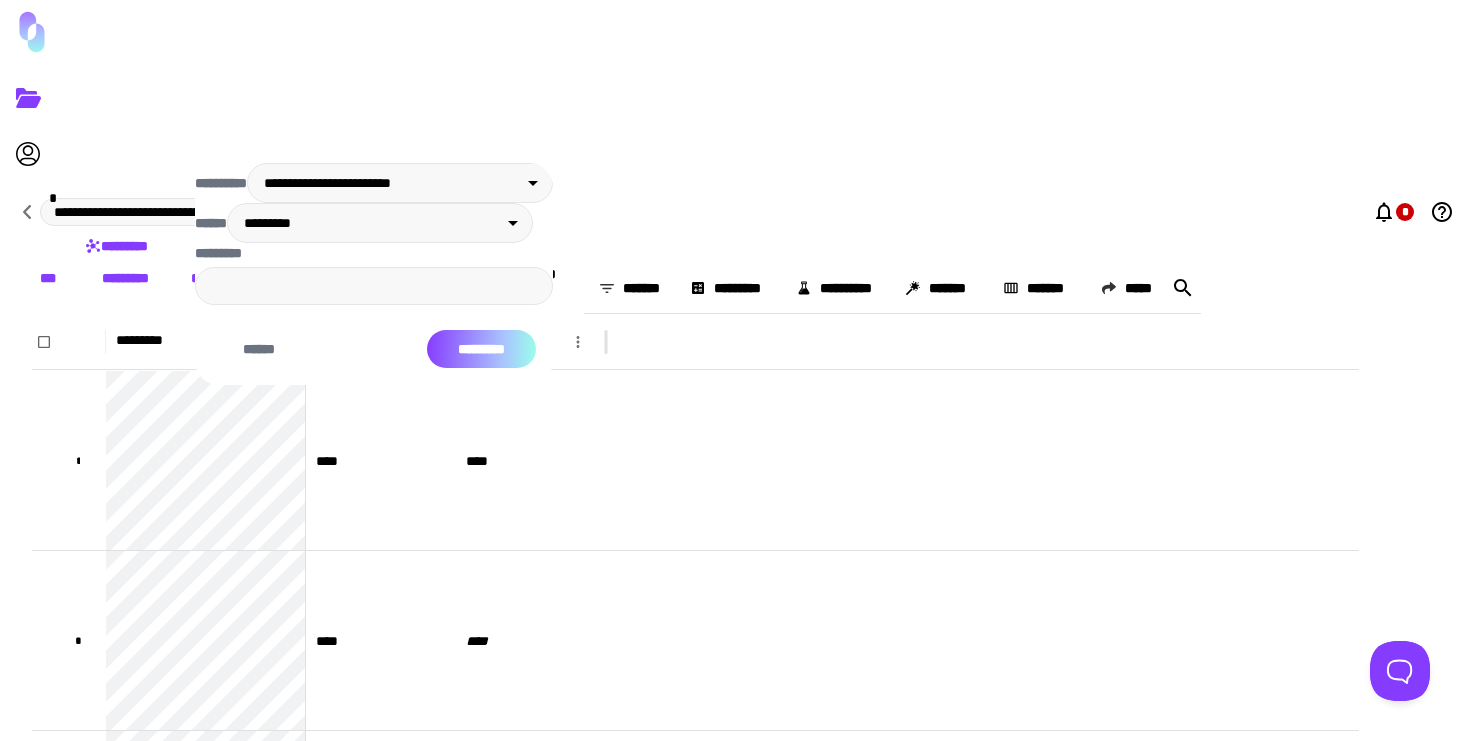 click on "*********" at bounding box center [481, 349] 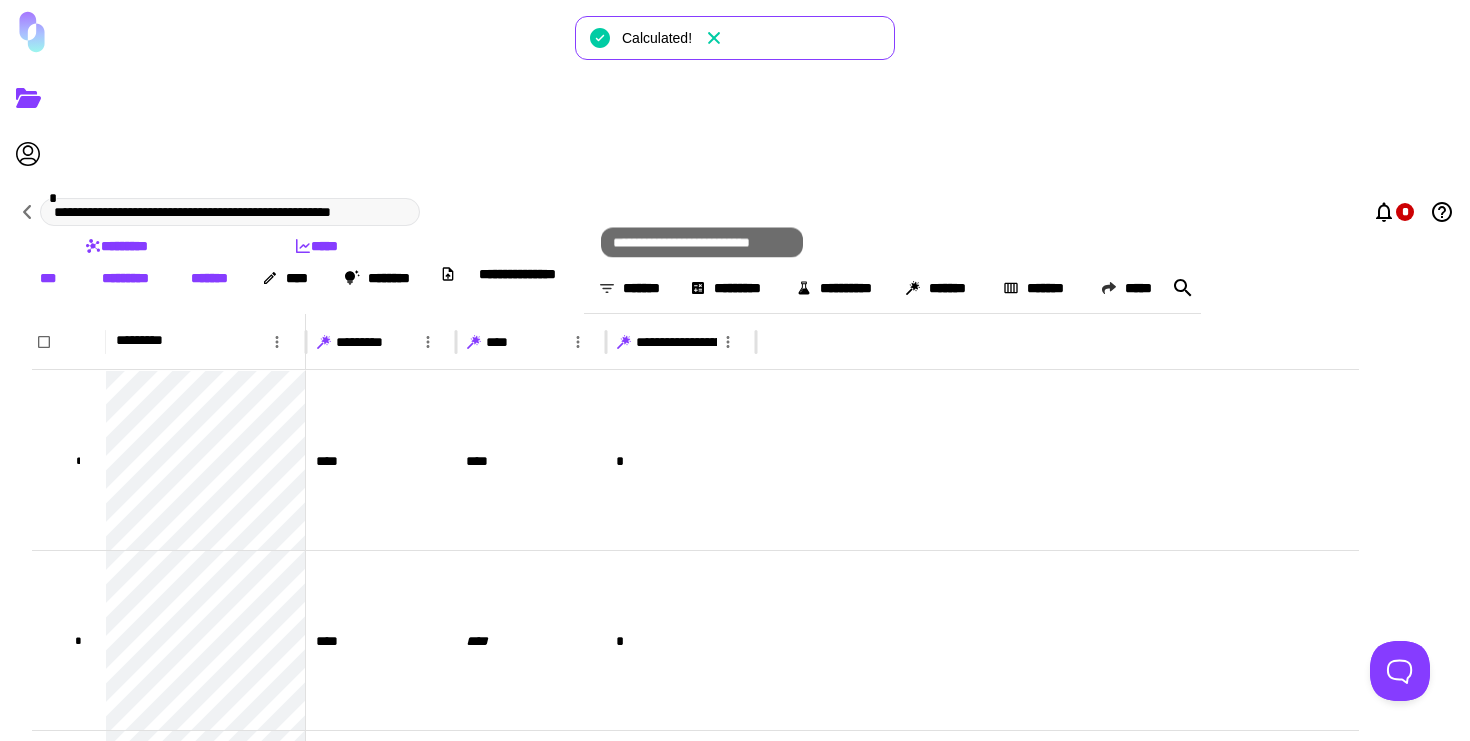 click 